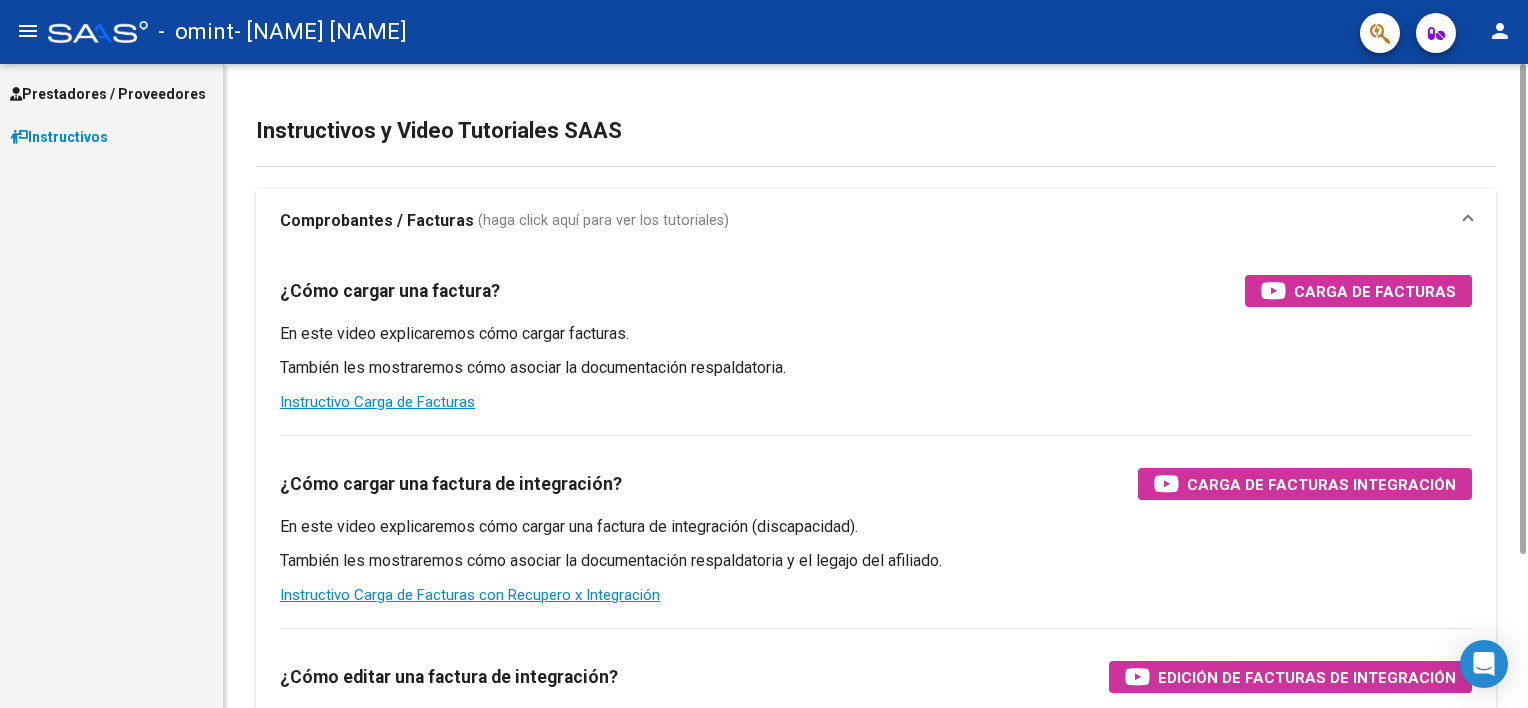 scroll, scrollTop: 0, scrollLeft: 0, axis: both 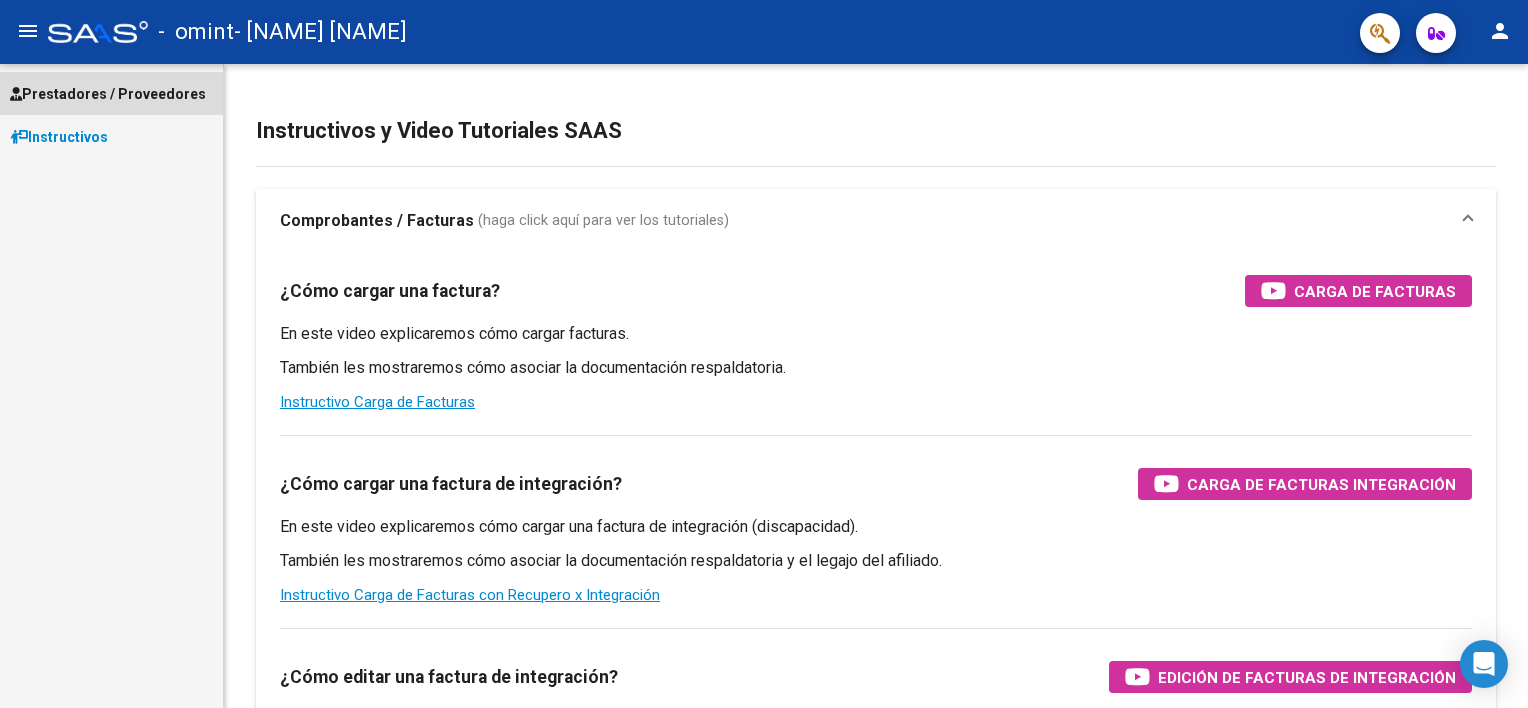 click on "Prestadores / Proveedores" at bounding box center (108, 94) 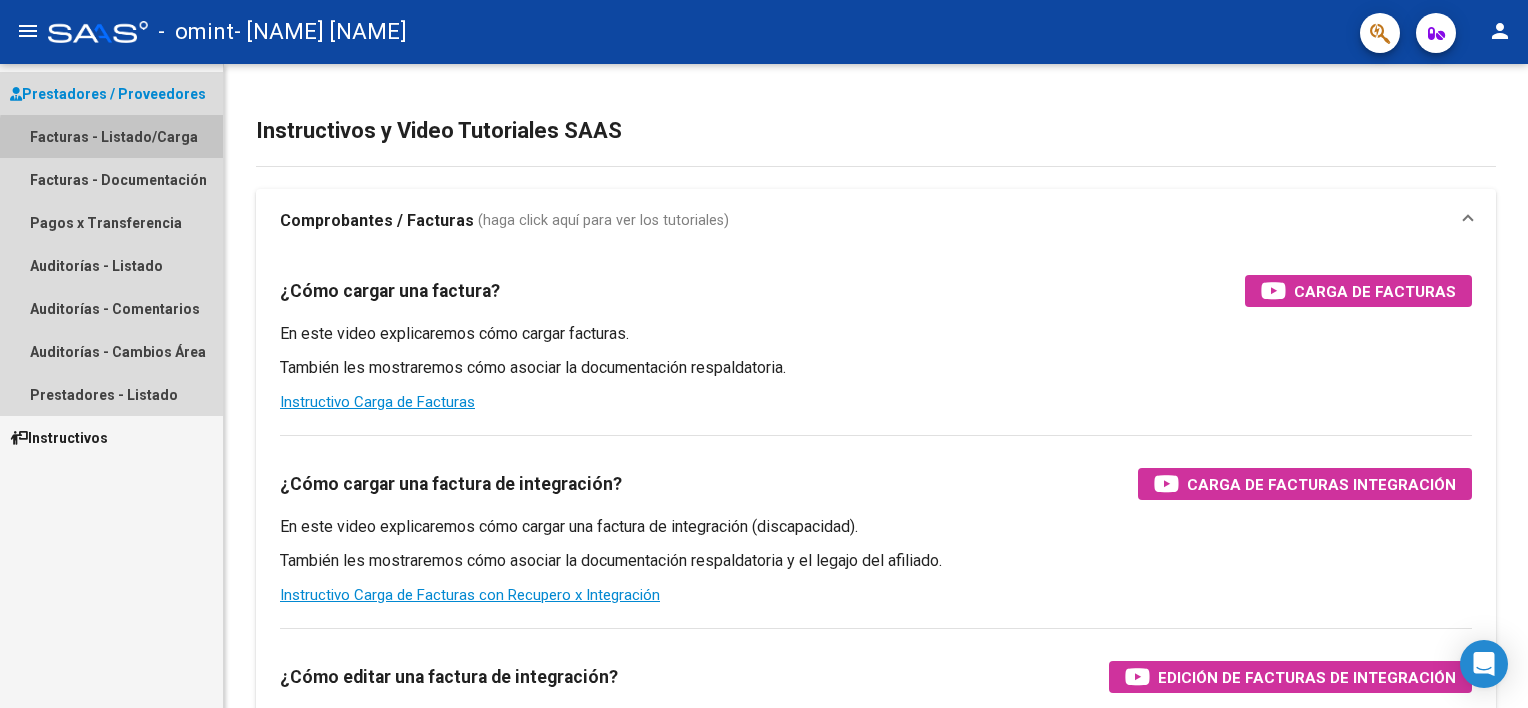click on "Facturas - Listado/Carga" at bounding box center (111, 136) 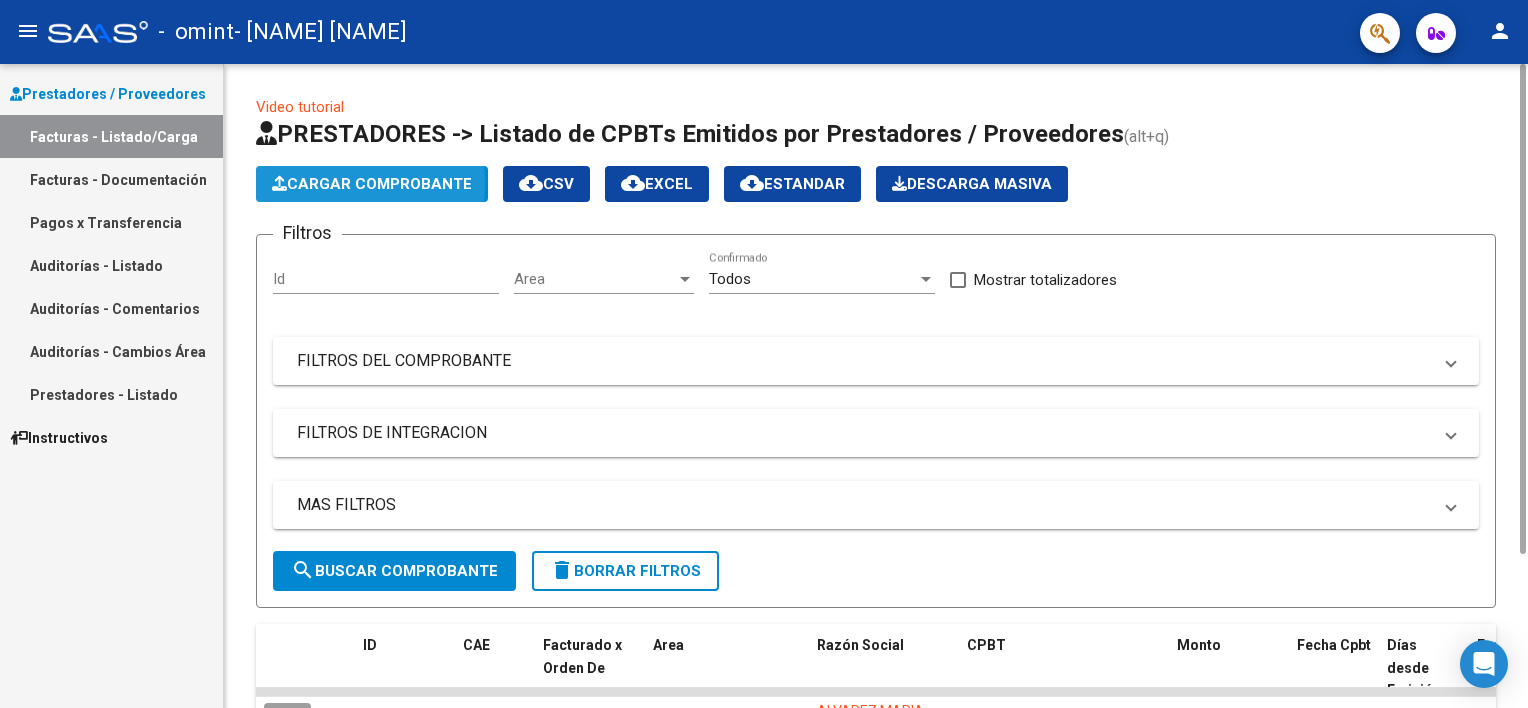 click on "Cargar Comprobante" 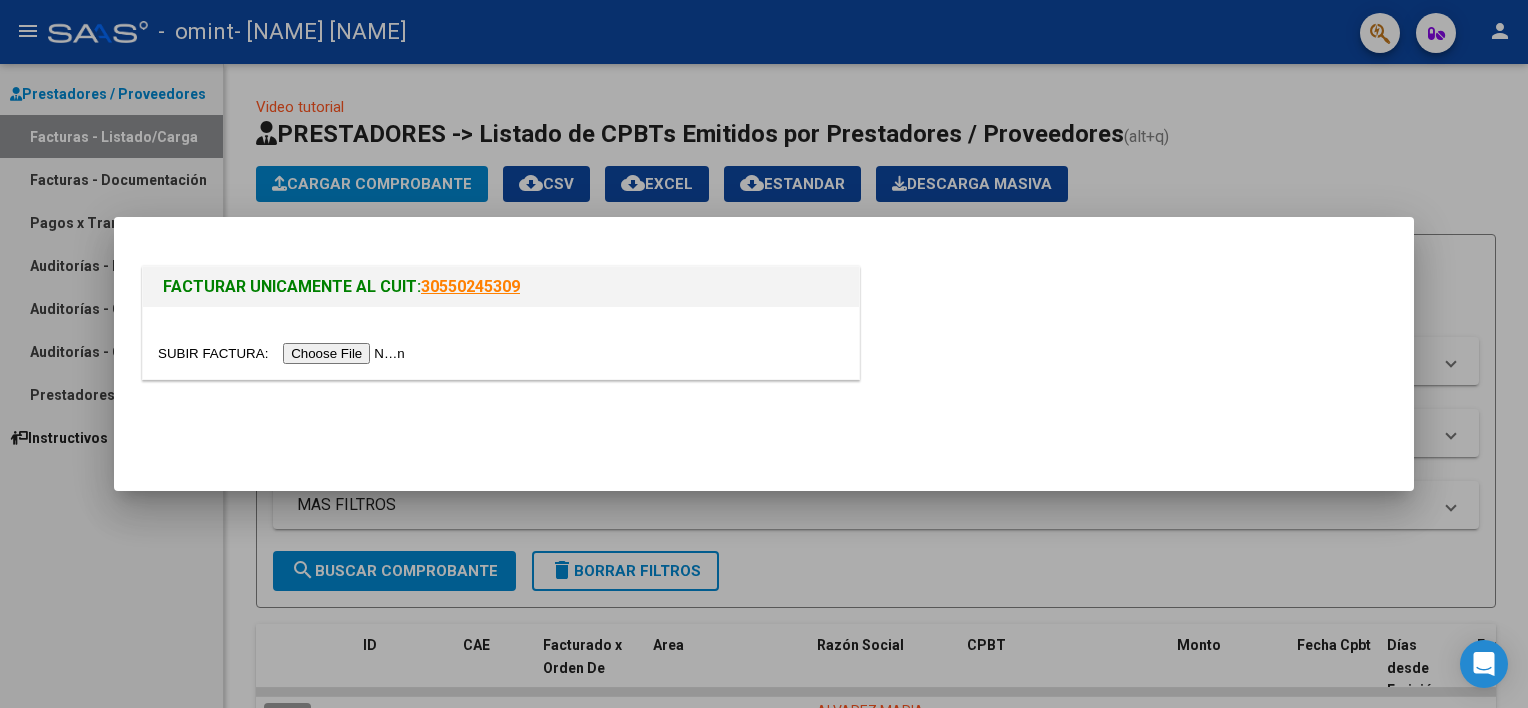 click at bounding box center [284, 353] 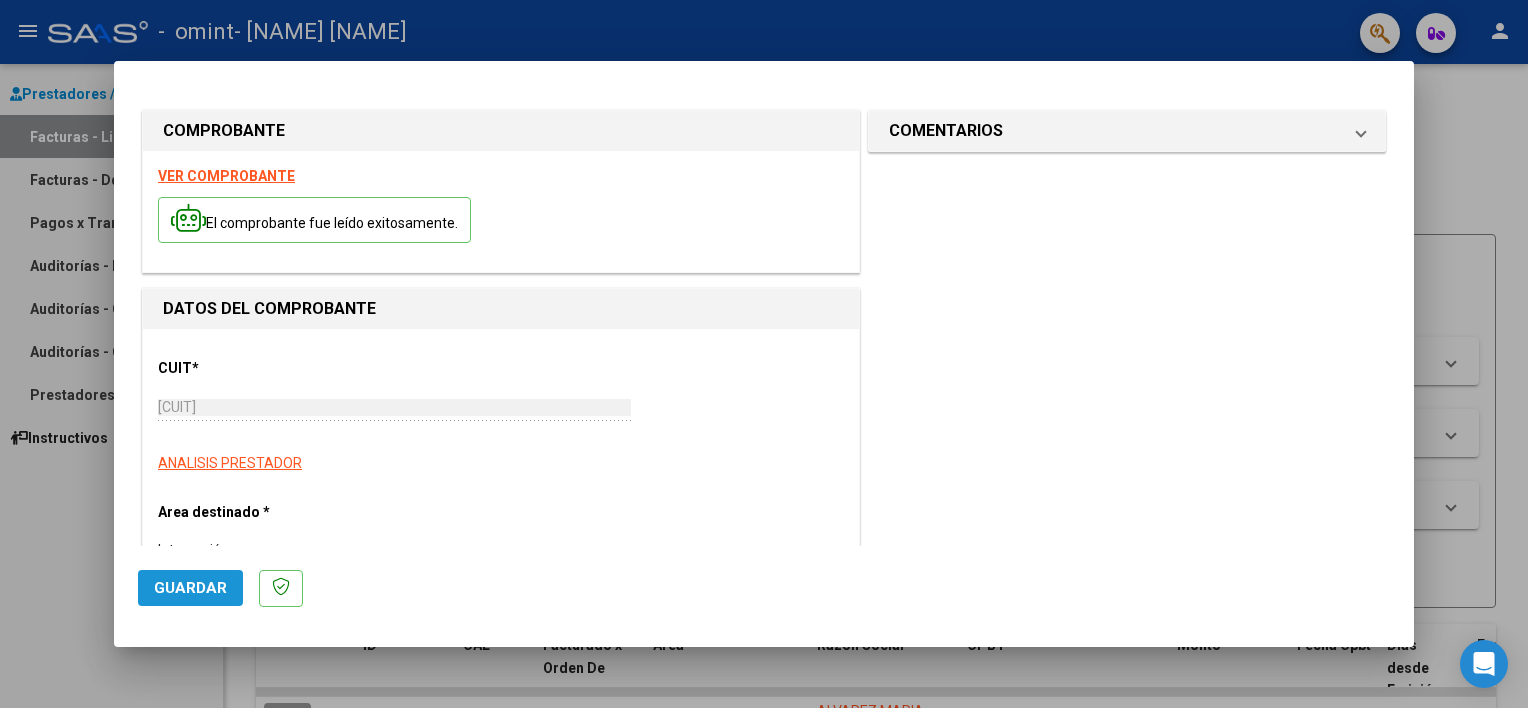 click on "Guardar" 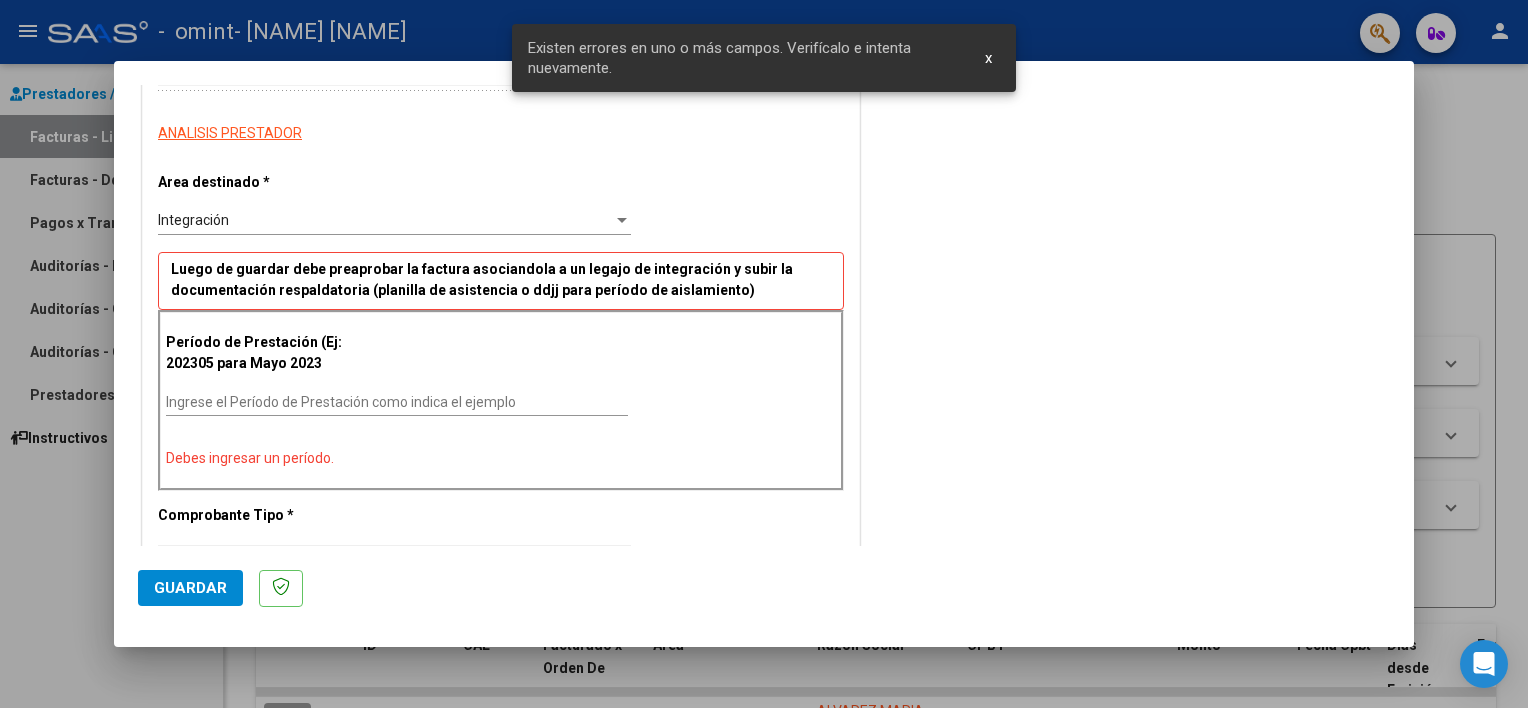 scroll, scrollTop: 395, scrollLeft: 0, axis: vertical 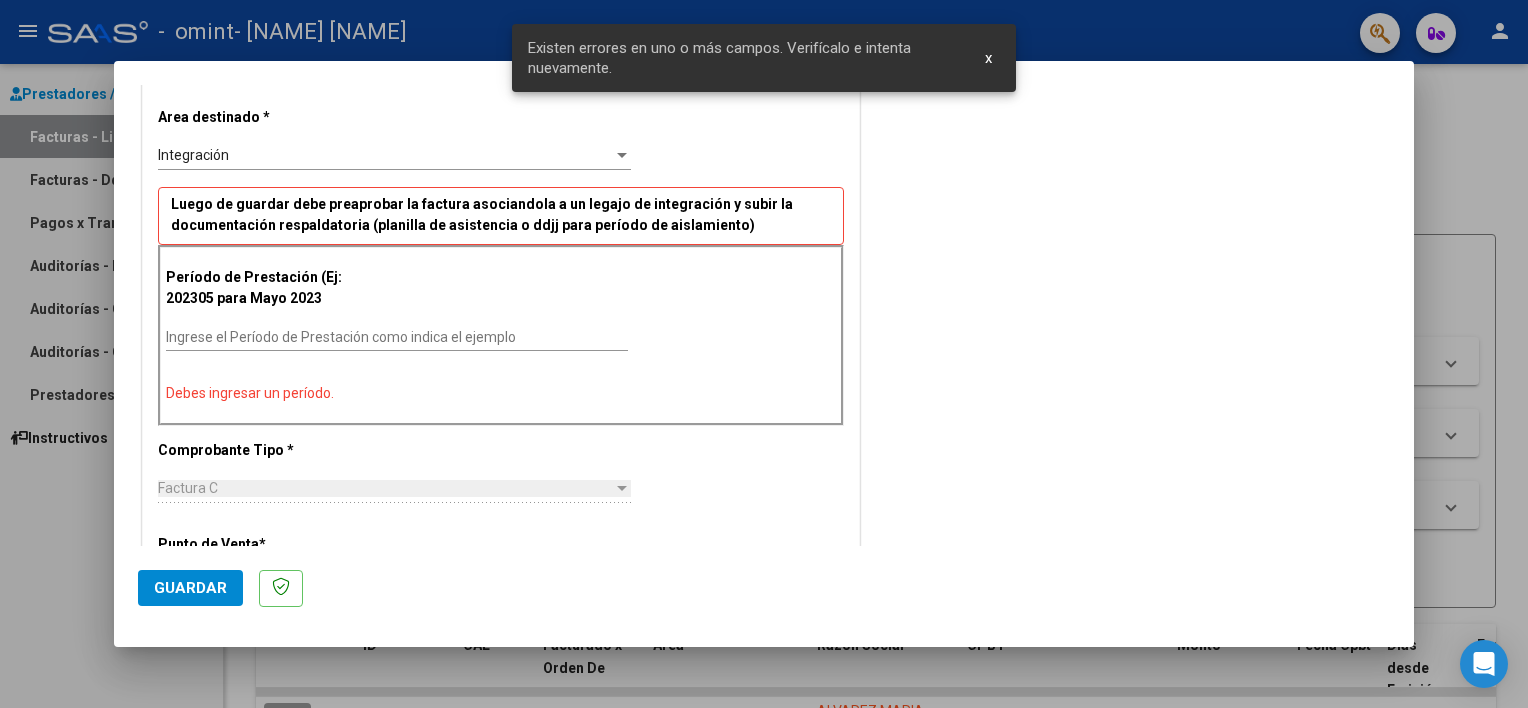 click on "Ingrese el Período de Prestación como indica el ejemplo" at bounding box center (397, 337) 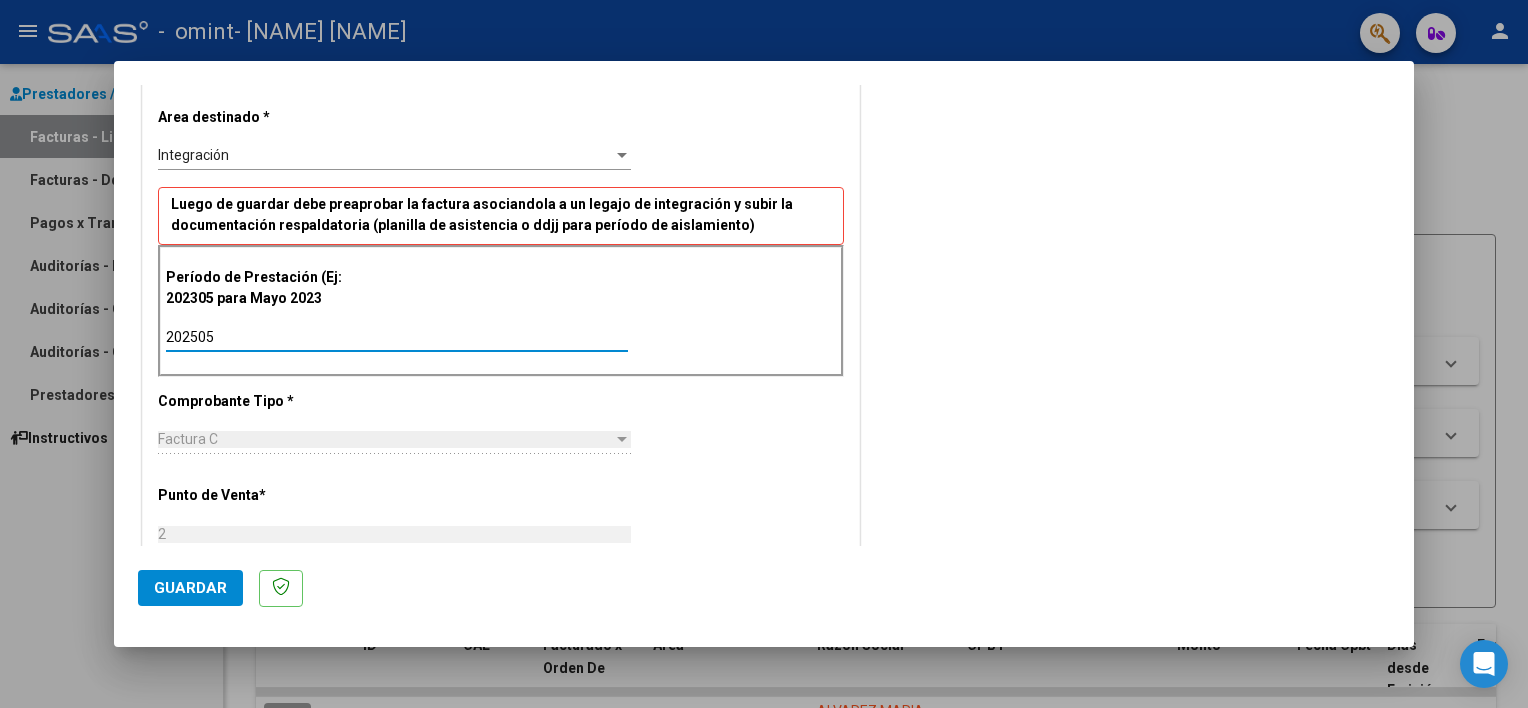type on "202505" 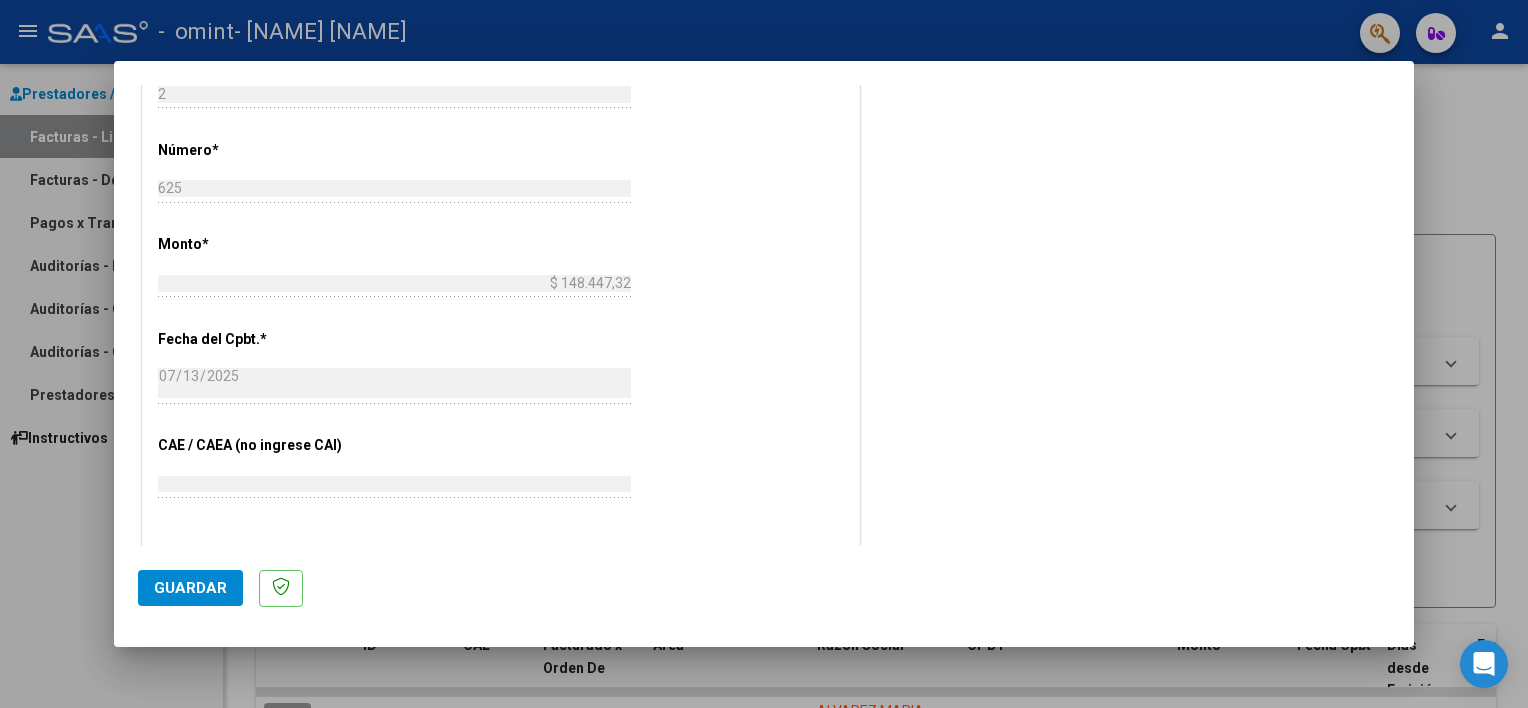 scroll, scrollTop: 888, scrollLeft: 0, axis: vertical 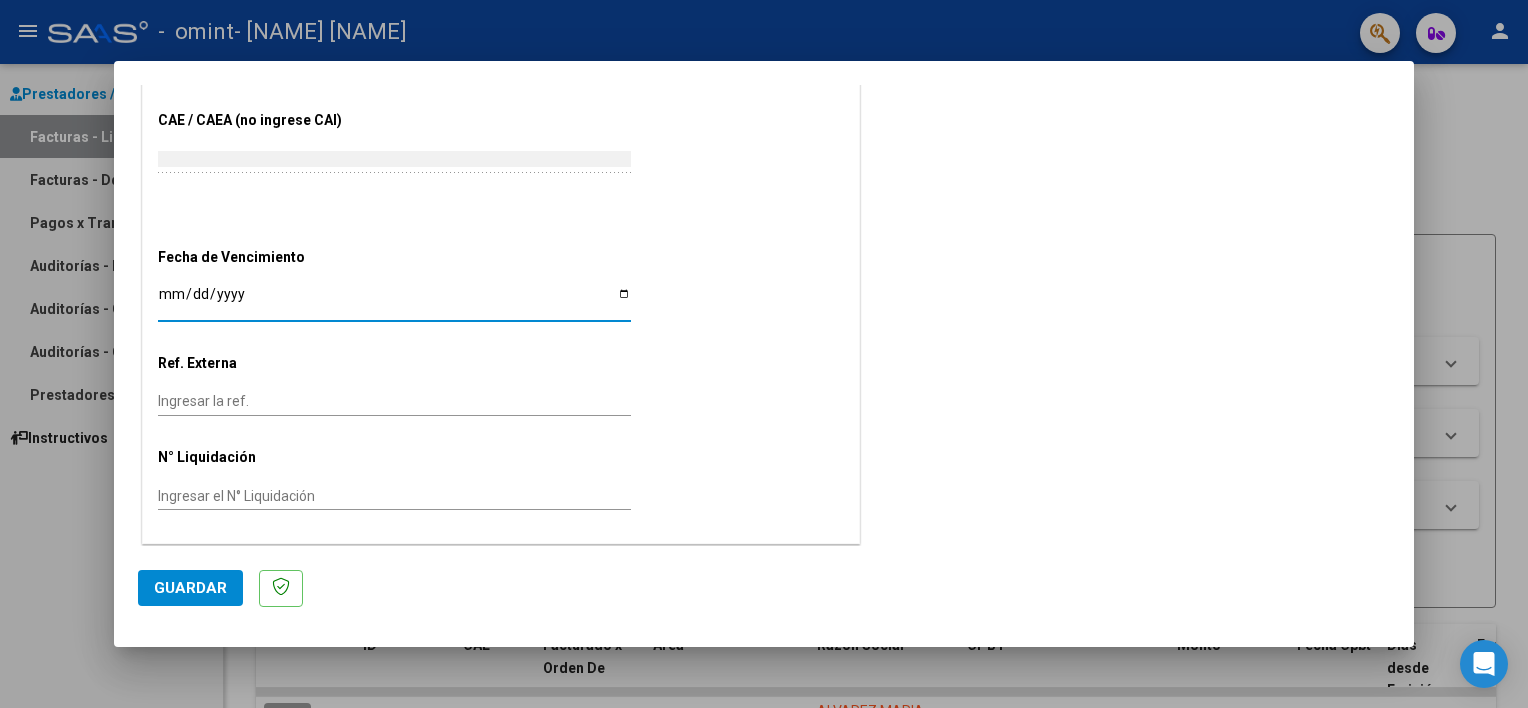 click on "Ingresar la fecha" at bounding box center [394, 301] 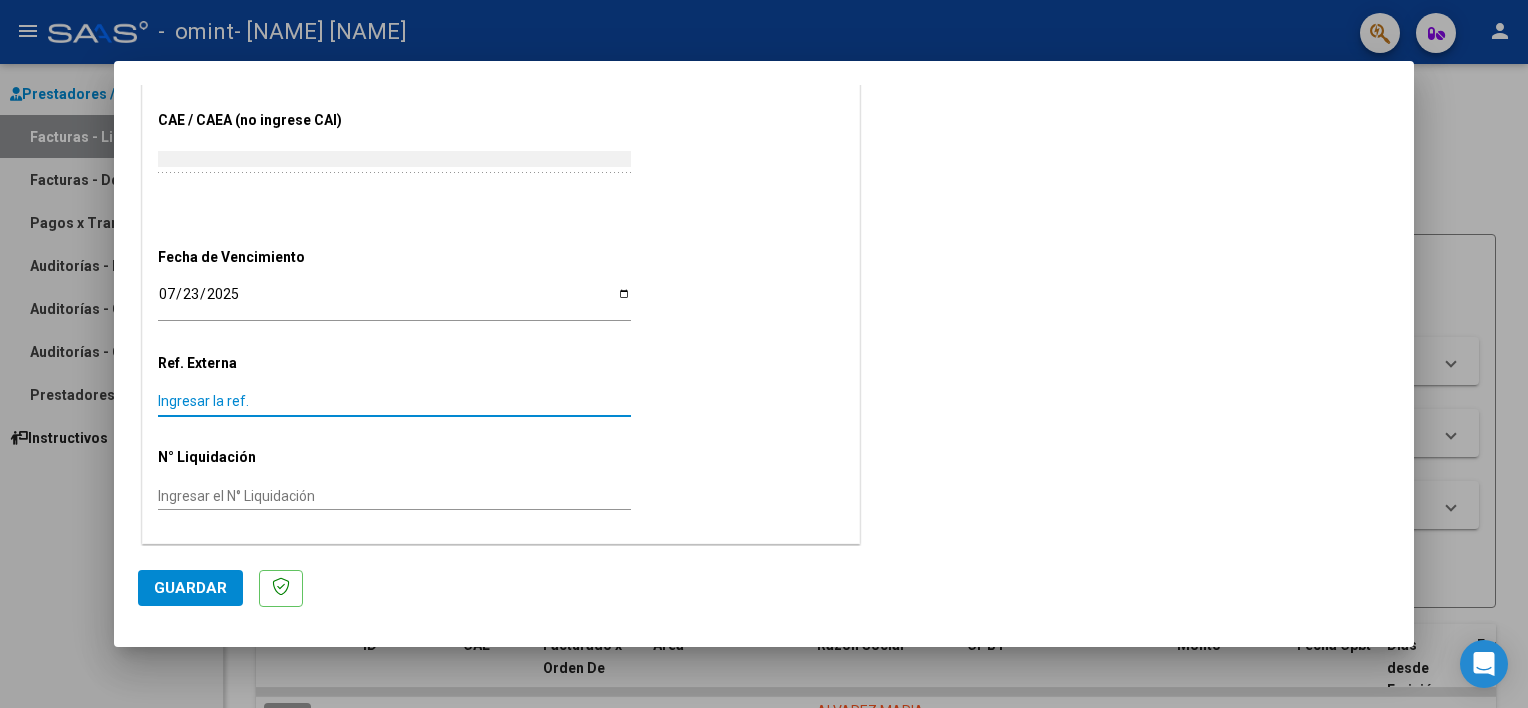 click on "Ingresar la ref." at bounding box center [394, 401] 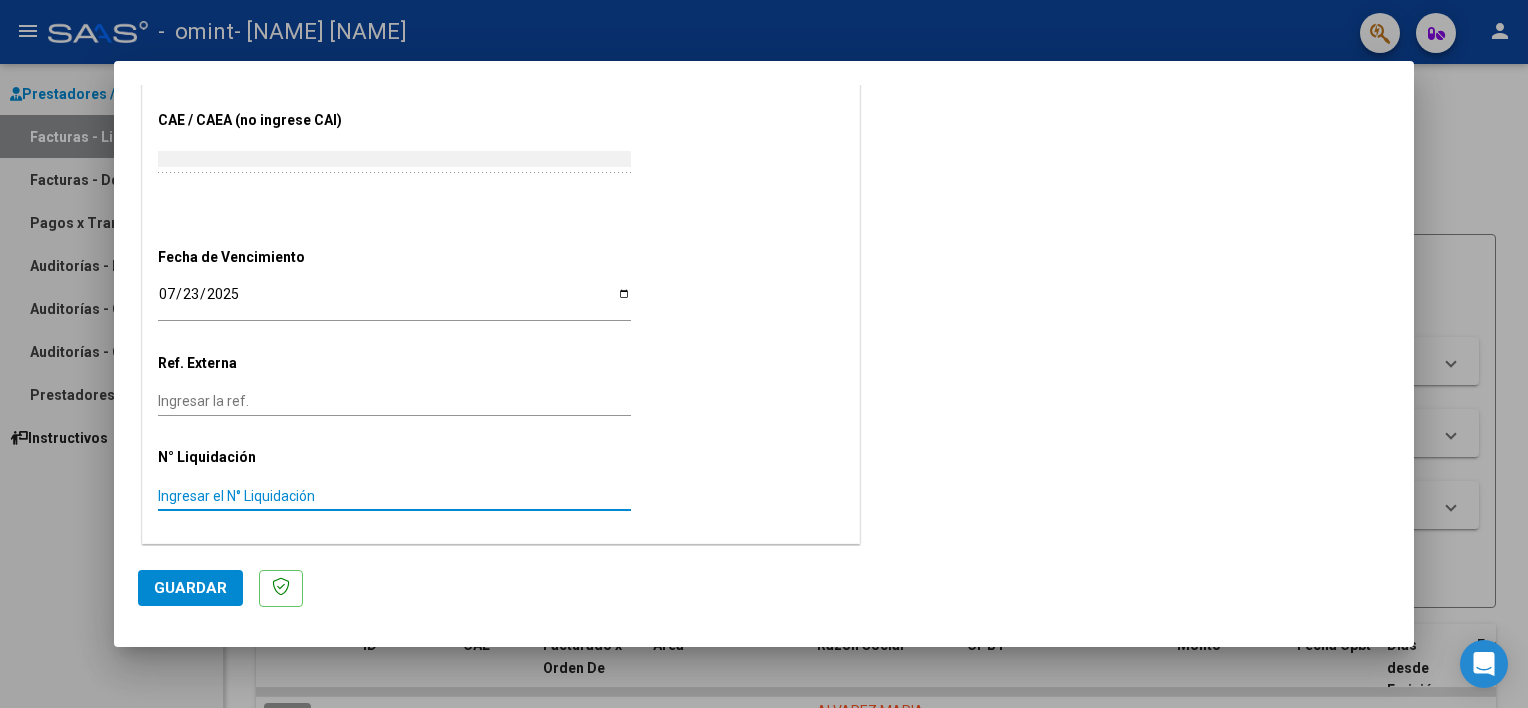 click on "Ingresar el N° Liquidación" at bounding box center (394, 496) 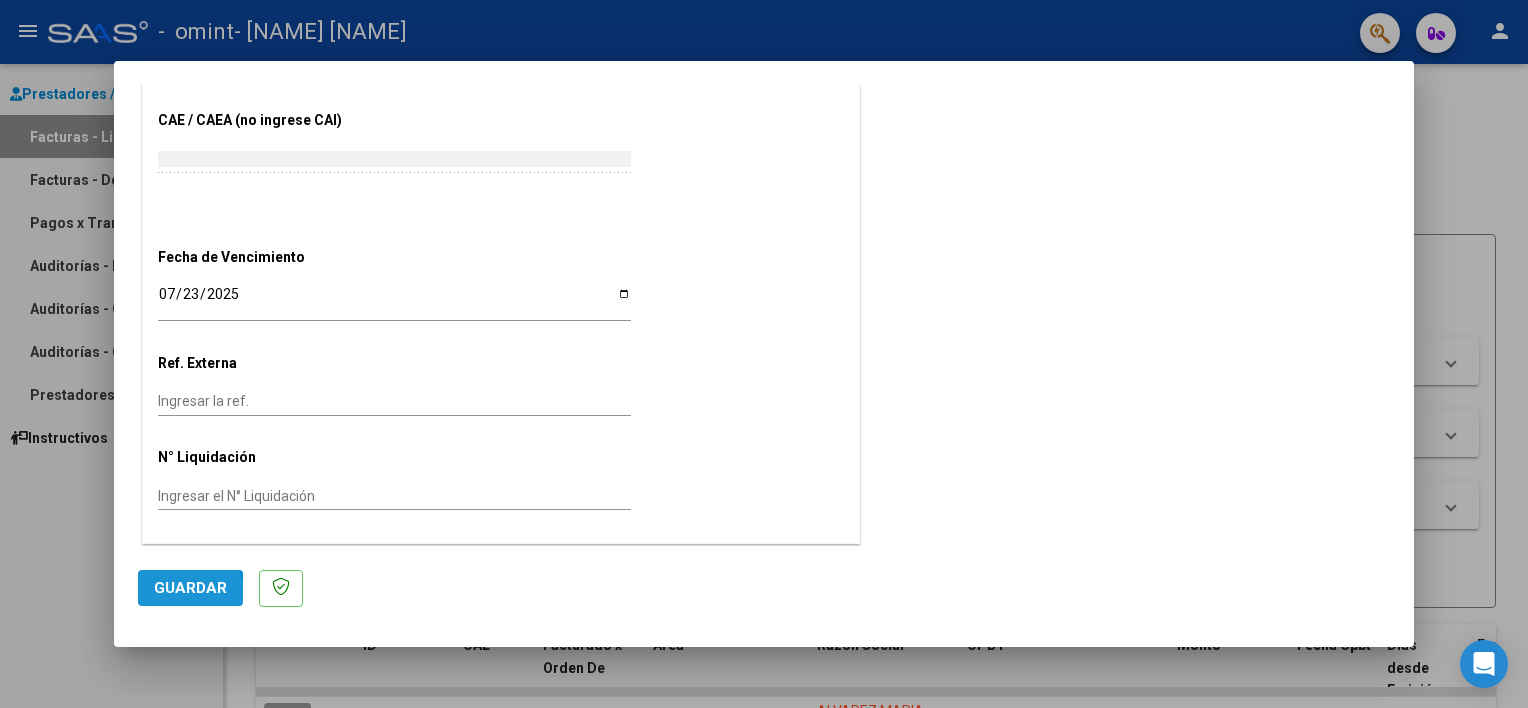 click on "Guardar" 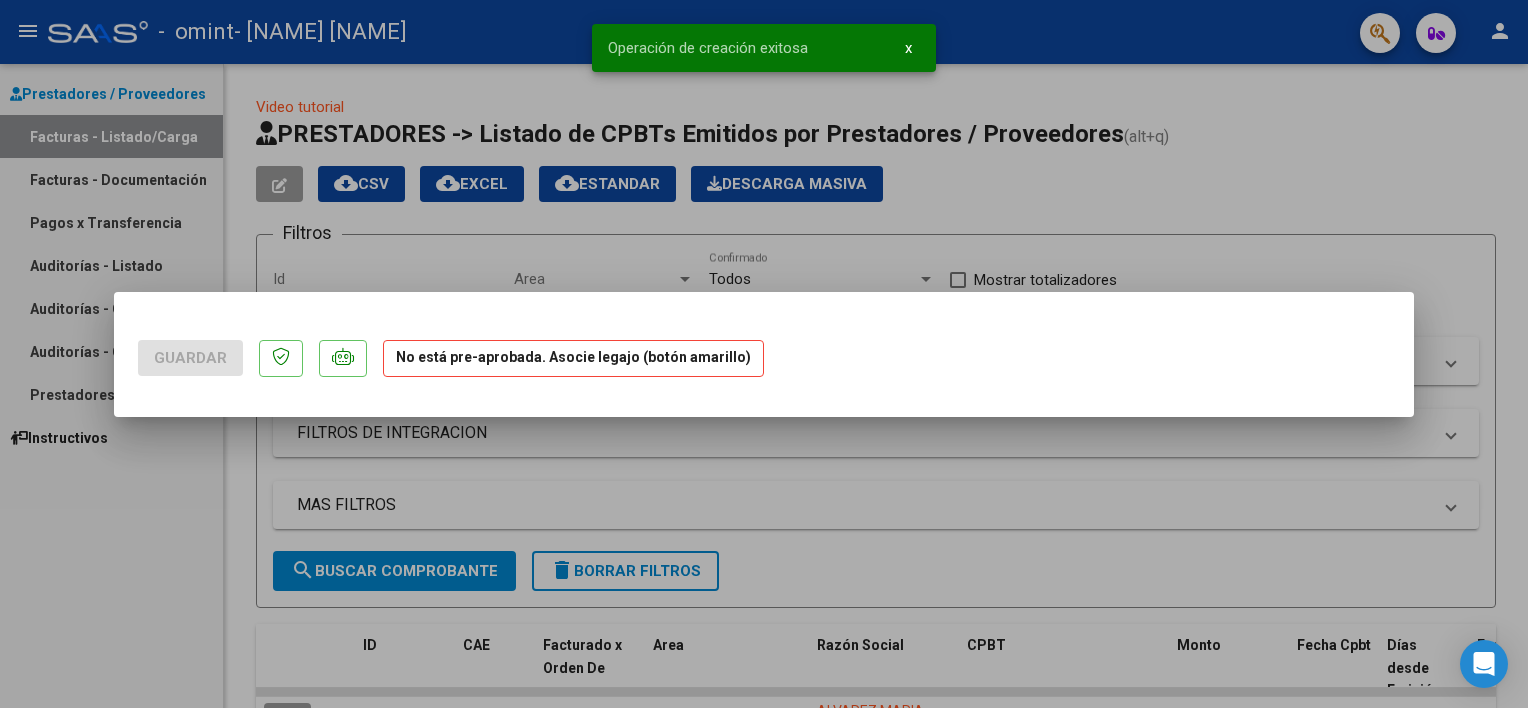 scroll, scrollTop: 0, scrollLeft: 0, axis: both 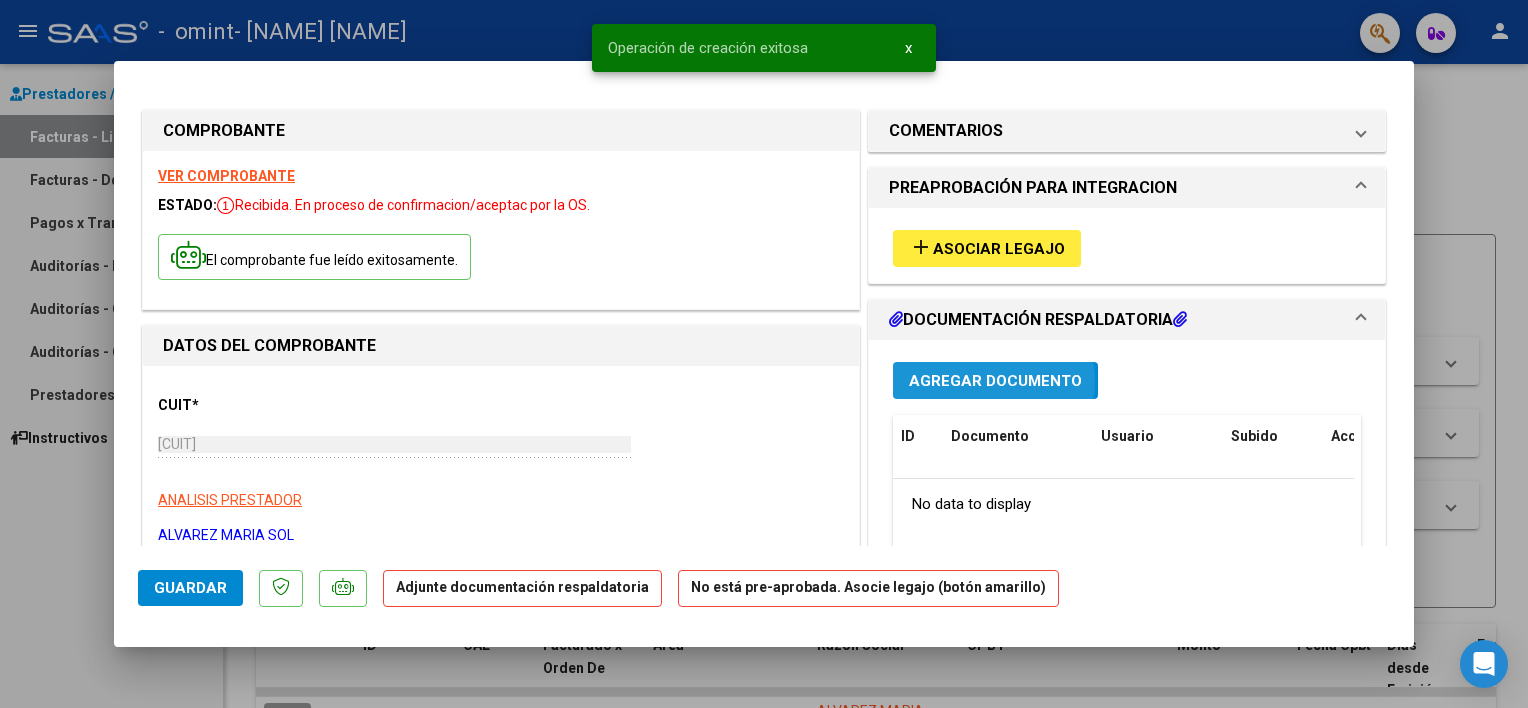 click on "Agregar Documento" at bounding box center [995, 381] 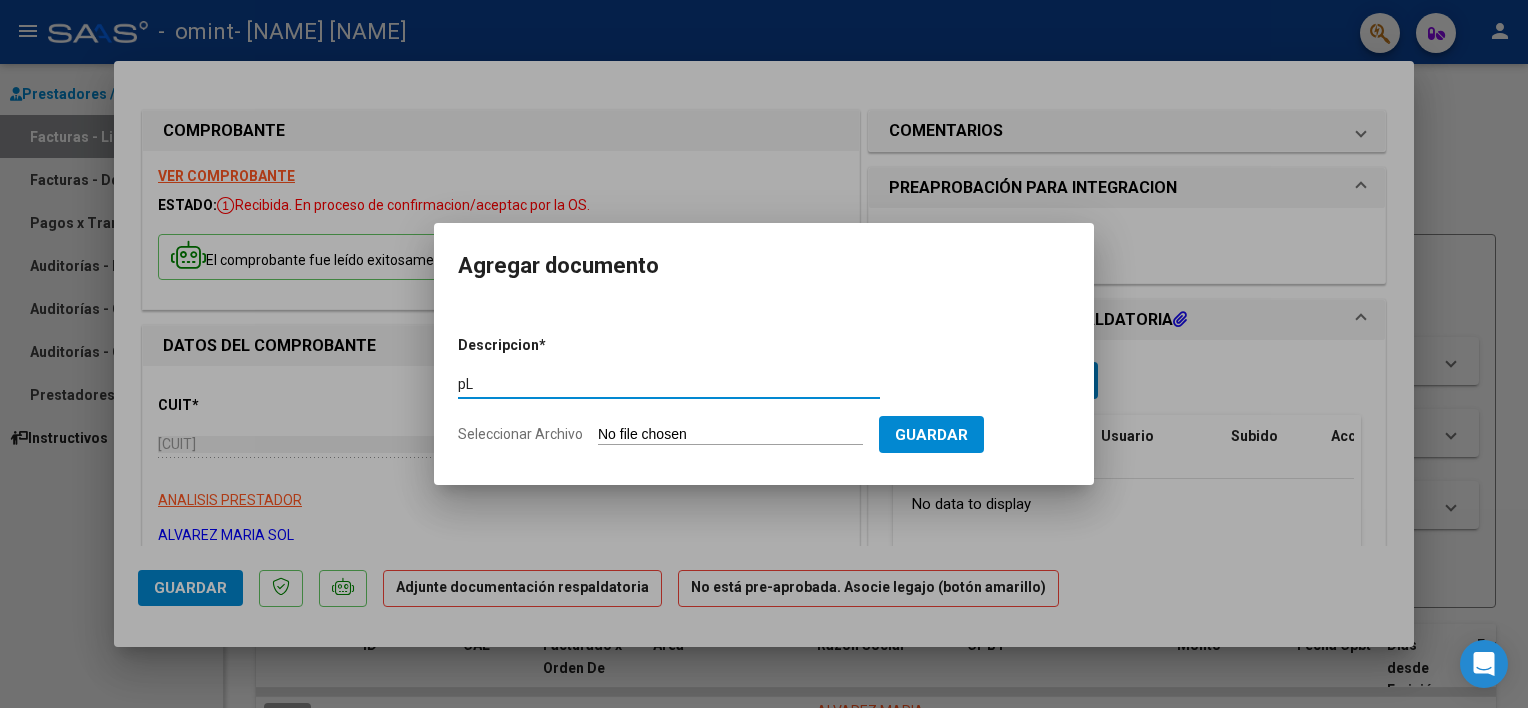 type on "p" 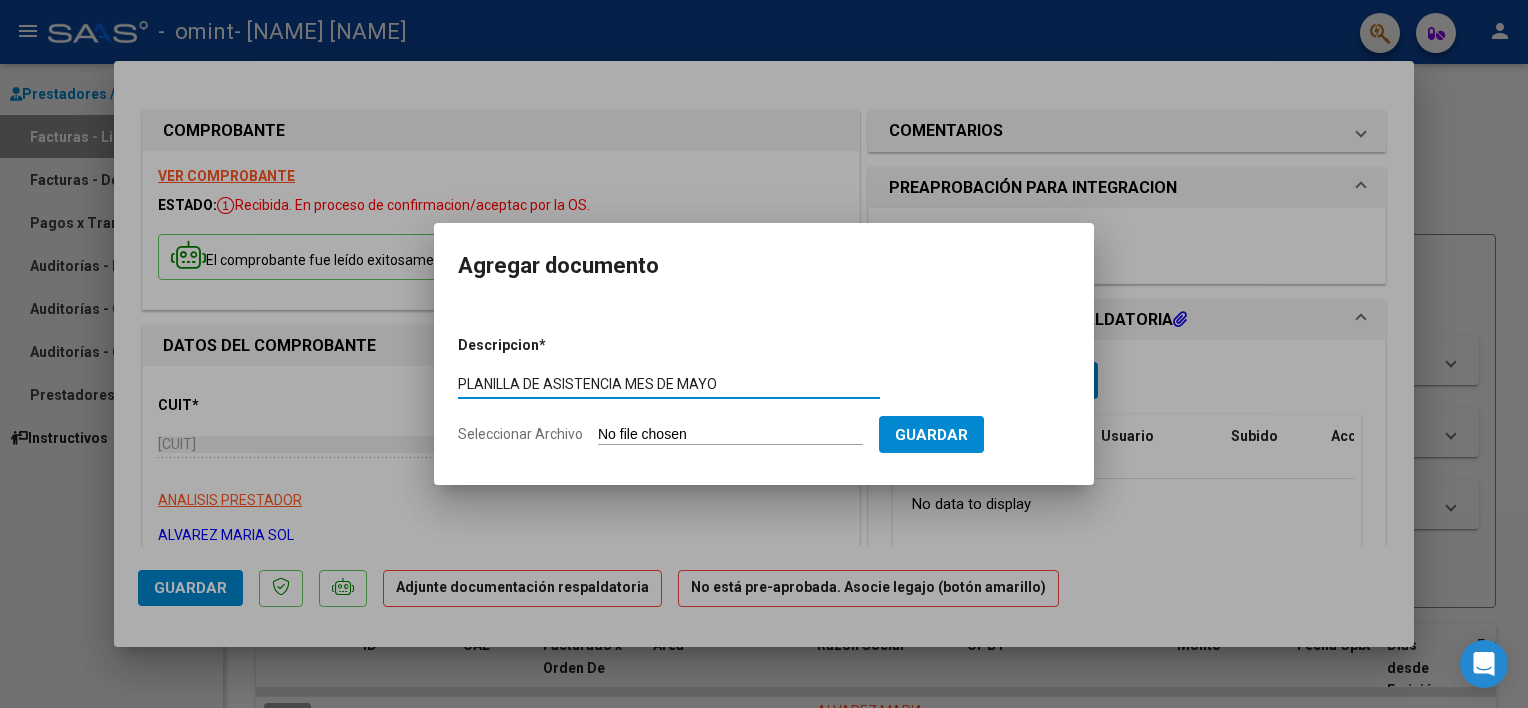 type on "PLANILLA DE ASISTENCIA MES DE MAYO" 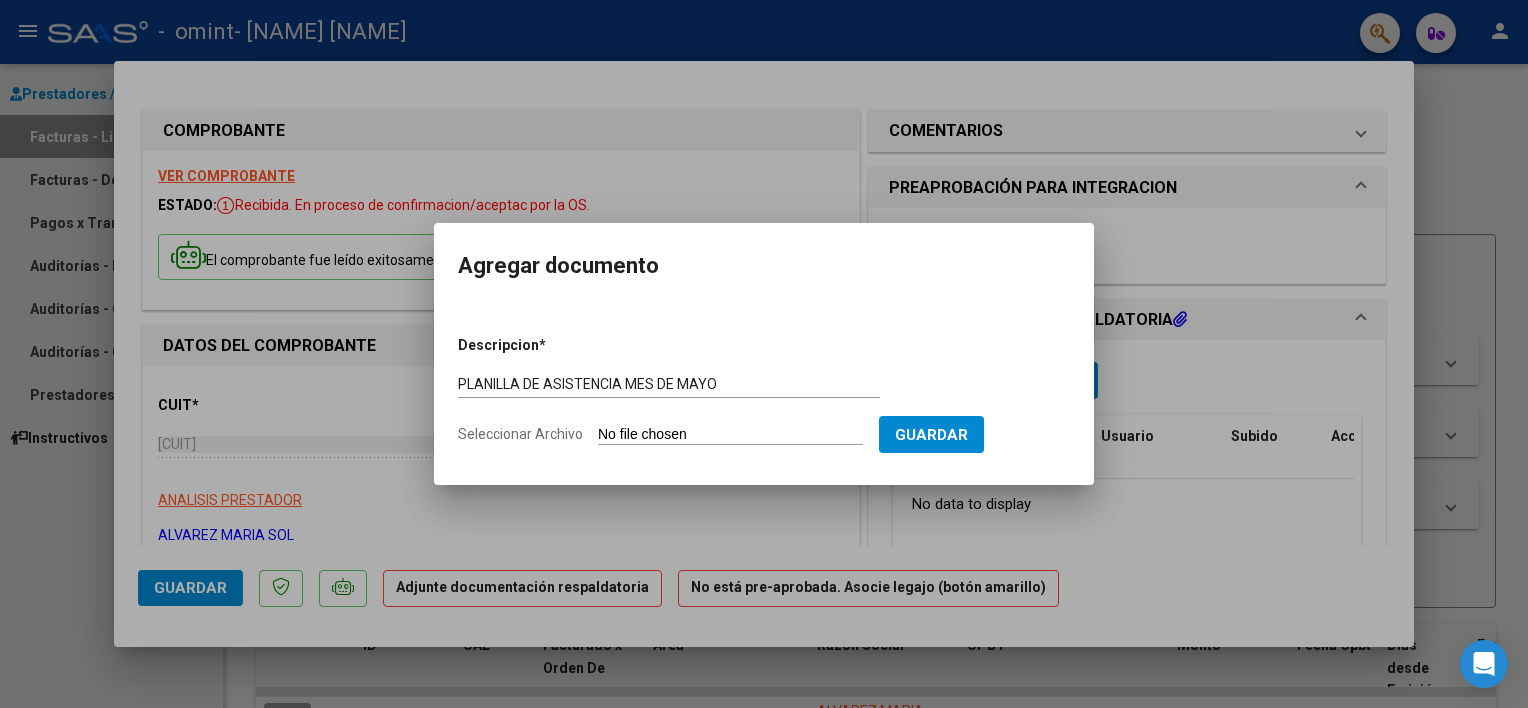 click on "Seleccionar Archivo" at bounding box center (730, 435) 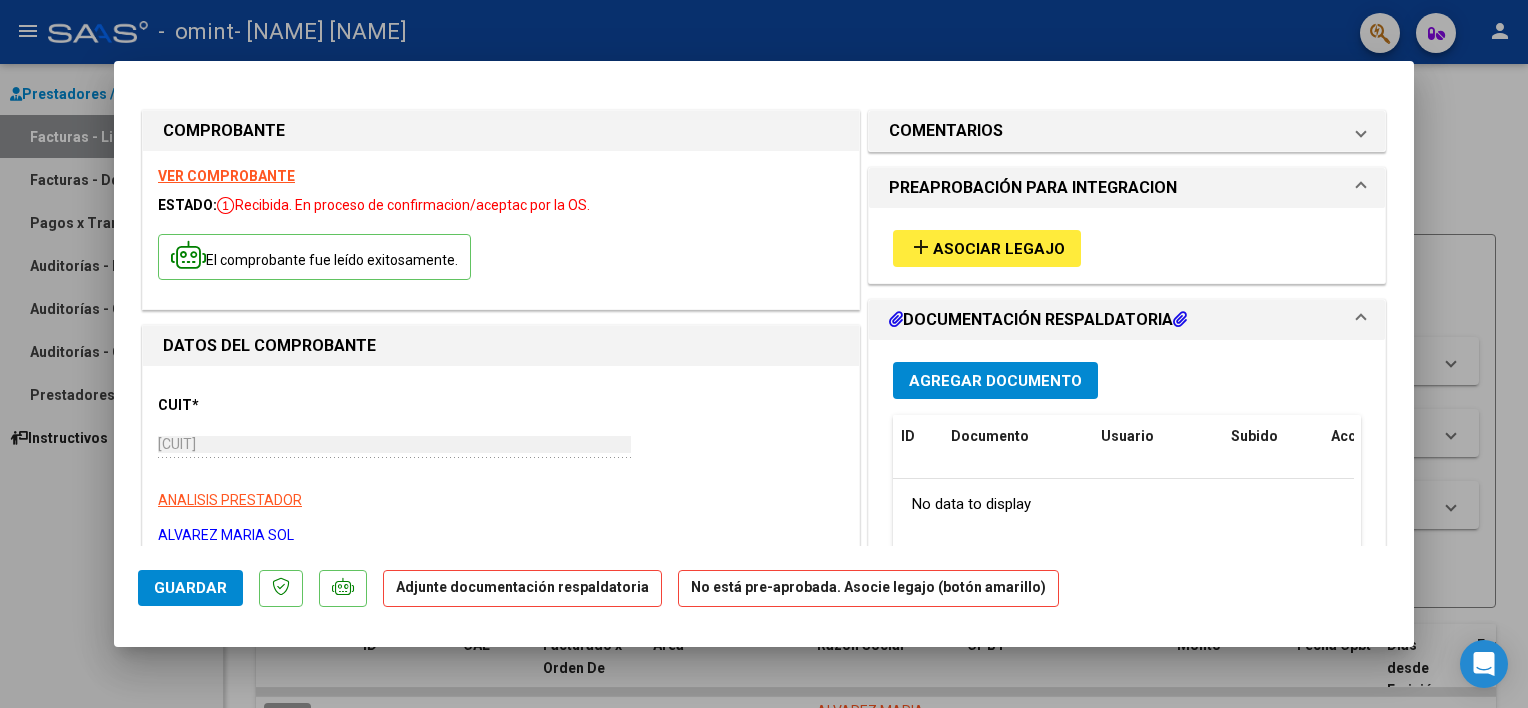 click on "COMPROBANTE VER COMPROBANTE ESTADO: Recibida. En proceso de confirmacion/aceptac por la OS. El comprobante fue leído exitosamente. DATOS DEL COMPROBANTE CUIT * [CUIT] Ingresar CUIT ANALISIS PRESTADOR [NAME] [NAME] ARCA Padrón Area destinado * Integración Seleccionar Area Período de Prestación (Ej: 202305 para Mayo 2023 202505 Ingrese el Período de Prestación como indica el ejemplo Comprobante Tipo * Factura C Seleccionar Tipo Punto de Venta * 2 Ingresar el Nro. Número * 625 Ingresar el Nro. Monto * $ 148.447,32 Ingresar el monto Fecha del Cpbt. * 2025-07-13 Ingresar la fecha CAE / CAEA (no ingrese CAI) [CAE] Ingresar el CAE o CAEA (no ingrese CAI) Fecha de Vencimiento 2025-07-23 Ingresar la fecha Ref. Externa Ingresar la ref. N° Liquidación Ingresar el N° Liquidación COMENTARIOS Comentarios del Prestador / Gerenciador: PREAPROBACIÓN PARA INTEGRACION add Asociar Legajo DOCUMENTACIÓN RESPALDATORIA Agregar Documento" at bounding box center (764, 315) 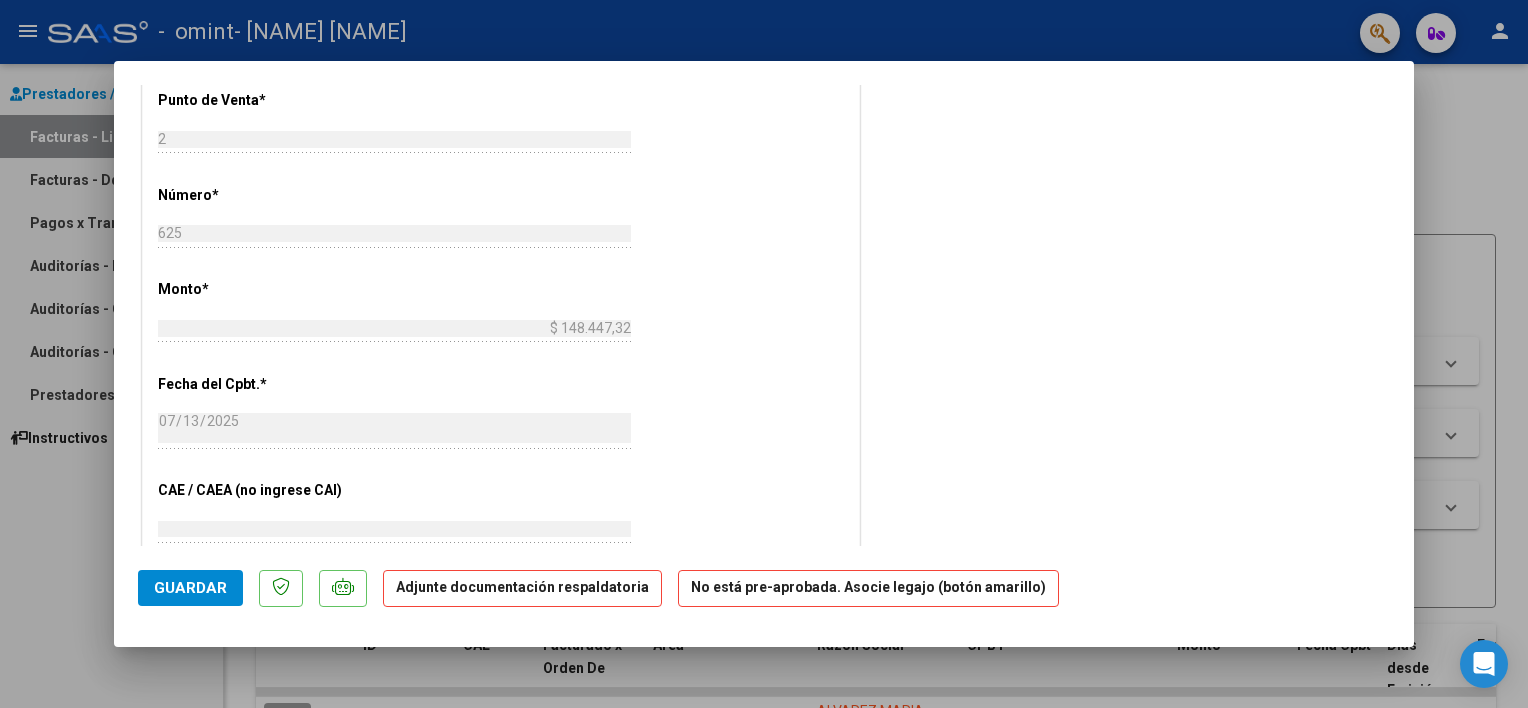 scroll, scrollTop: 1174, scrollLeft: 0, axis: vertical 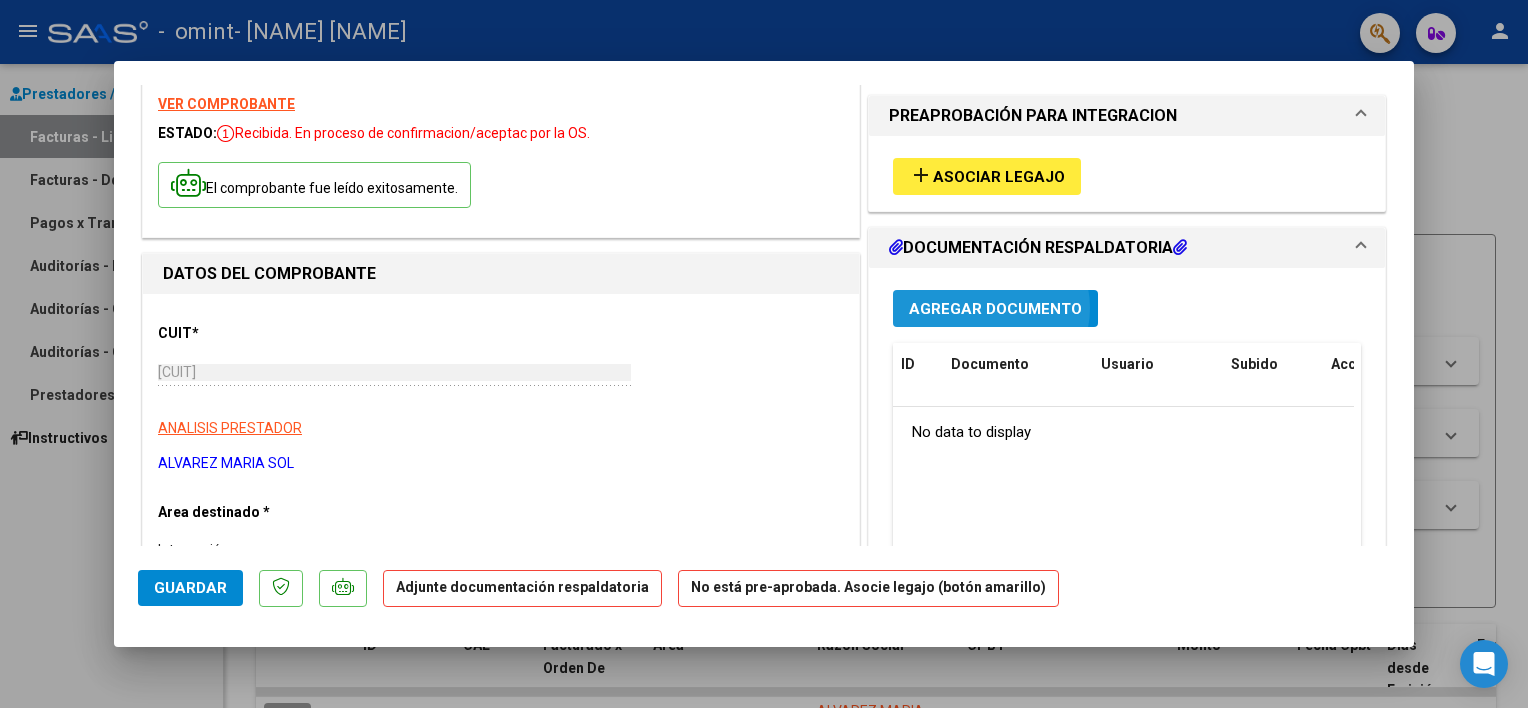 click on "Agregar Documento" at bounding box center (995, 309) 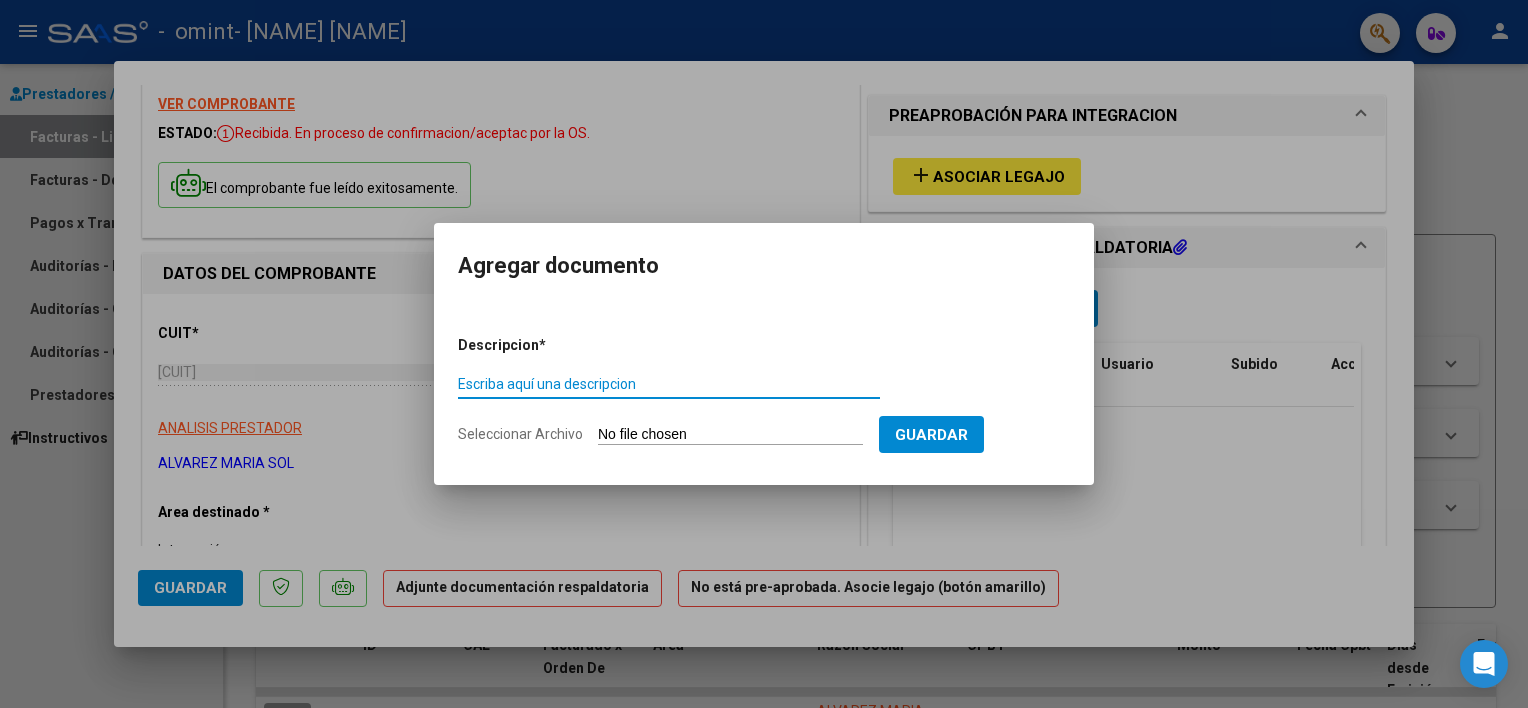 click on "Escriba aquí una descripcion" at bounding box center [669, 384] 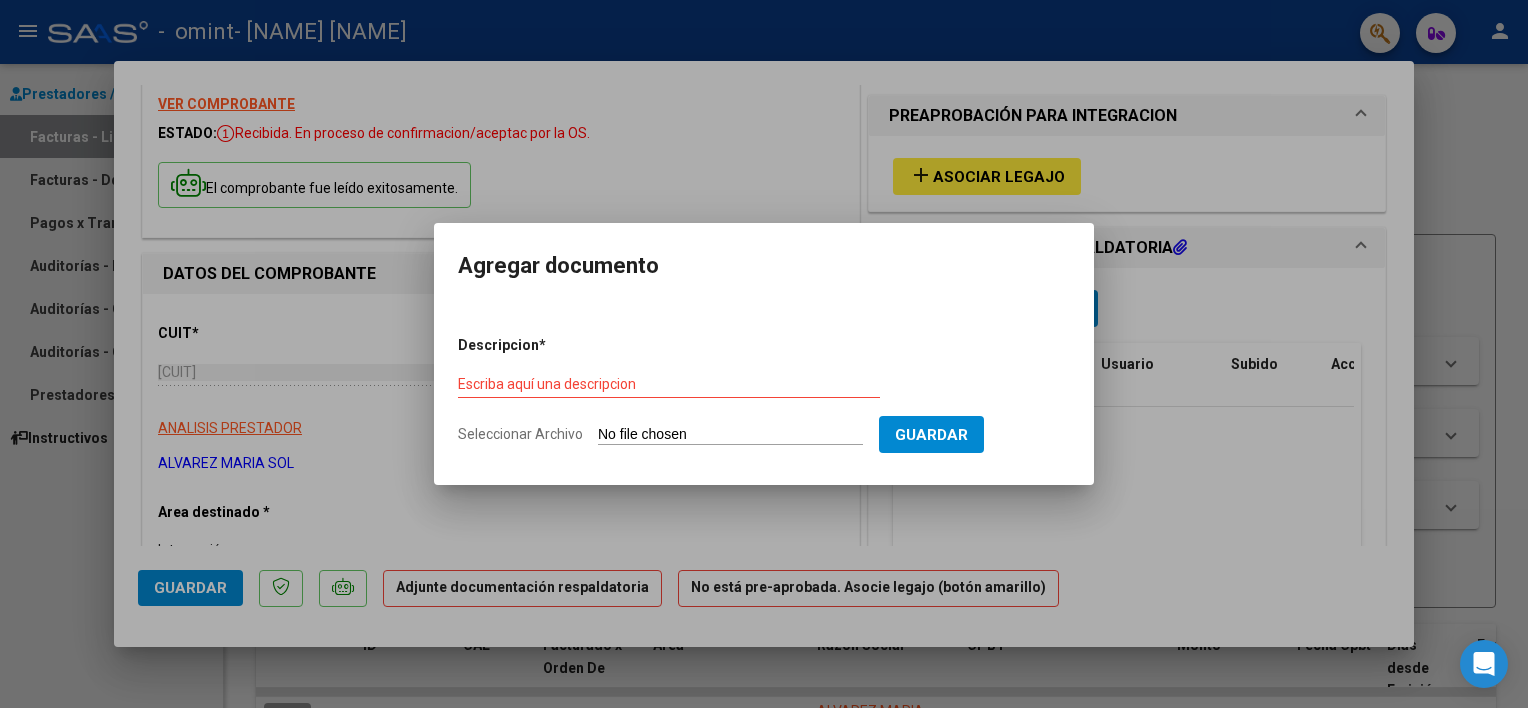 click on "Agregar documento Descripcion  *   Escriba aquí una descripcion  Seleccionar Archivo Guardar" at bounding box center (764, 353) 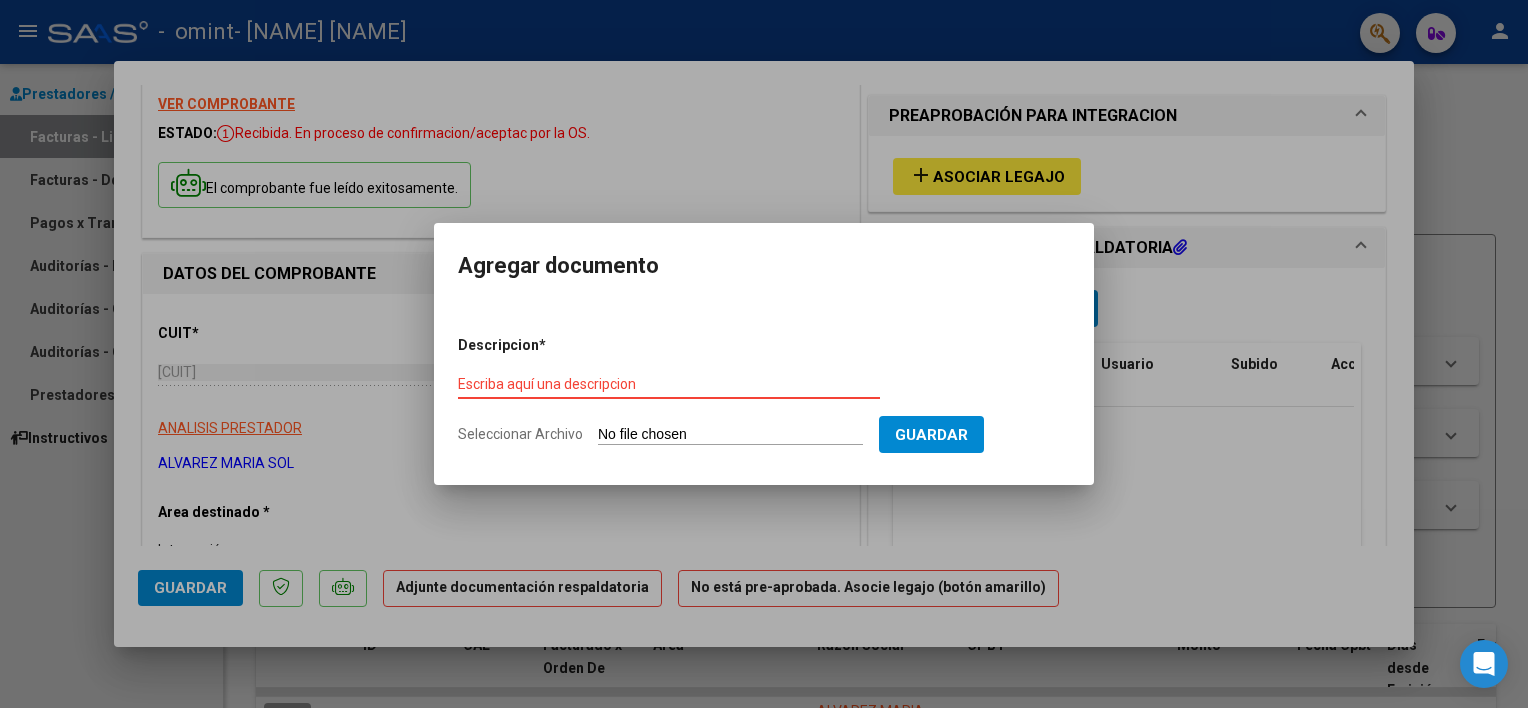 click on "Escriba aquí una descripcion" at bounding box center (669, 384) 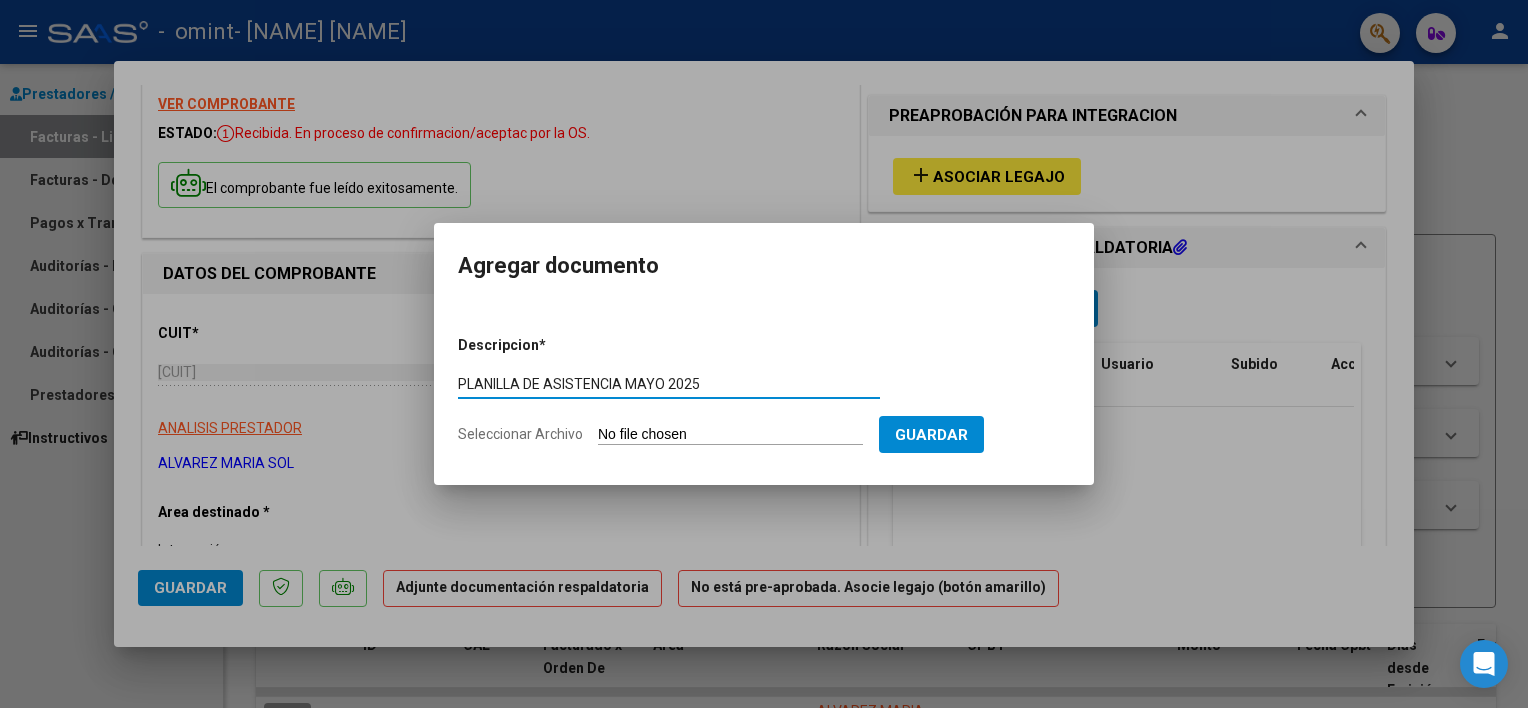 type on "PLANILLA DE ASISTENCIA MAYO 2025" 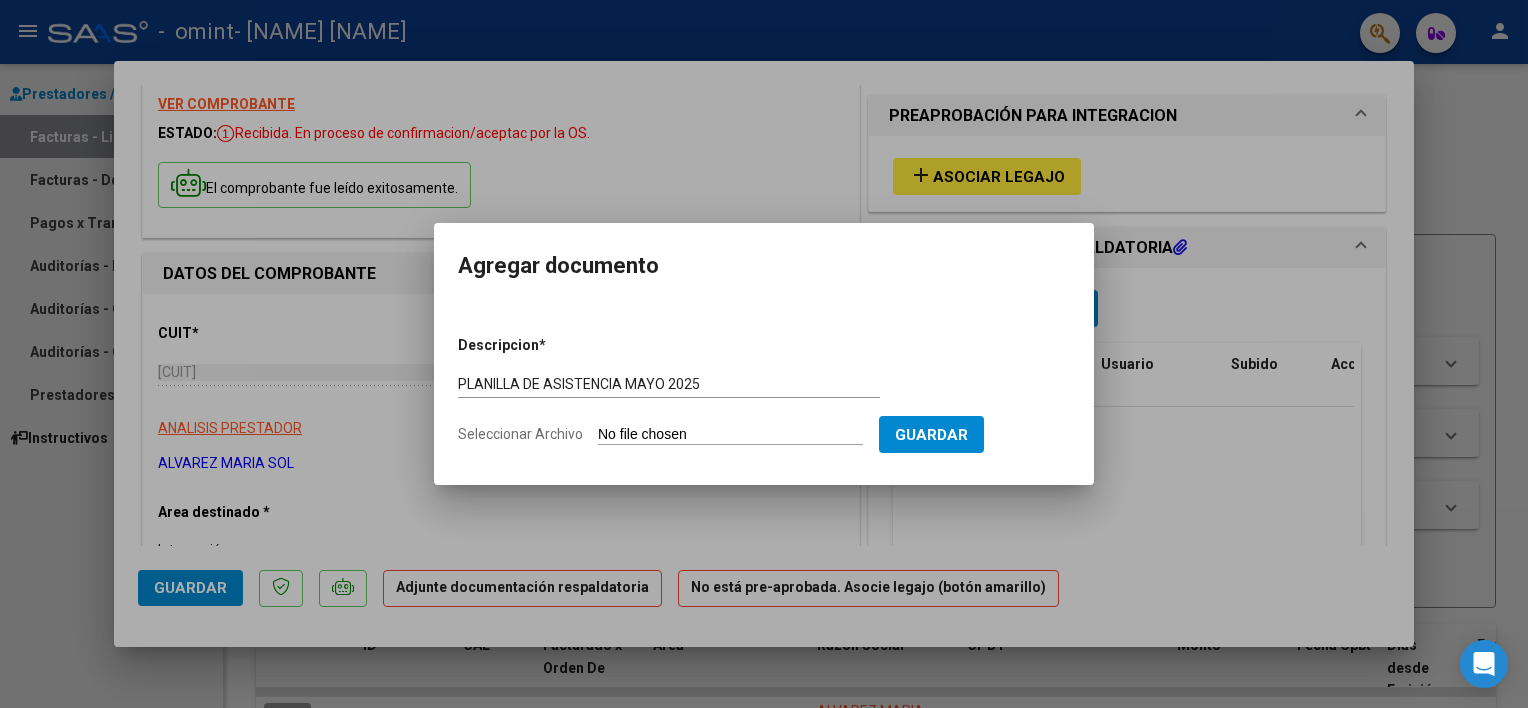 click on "Seleccionar Archivo" at bounding box center (730, 435) 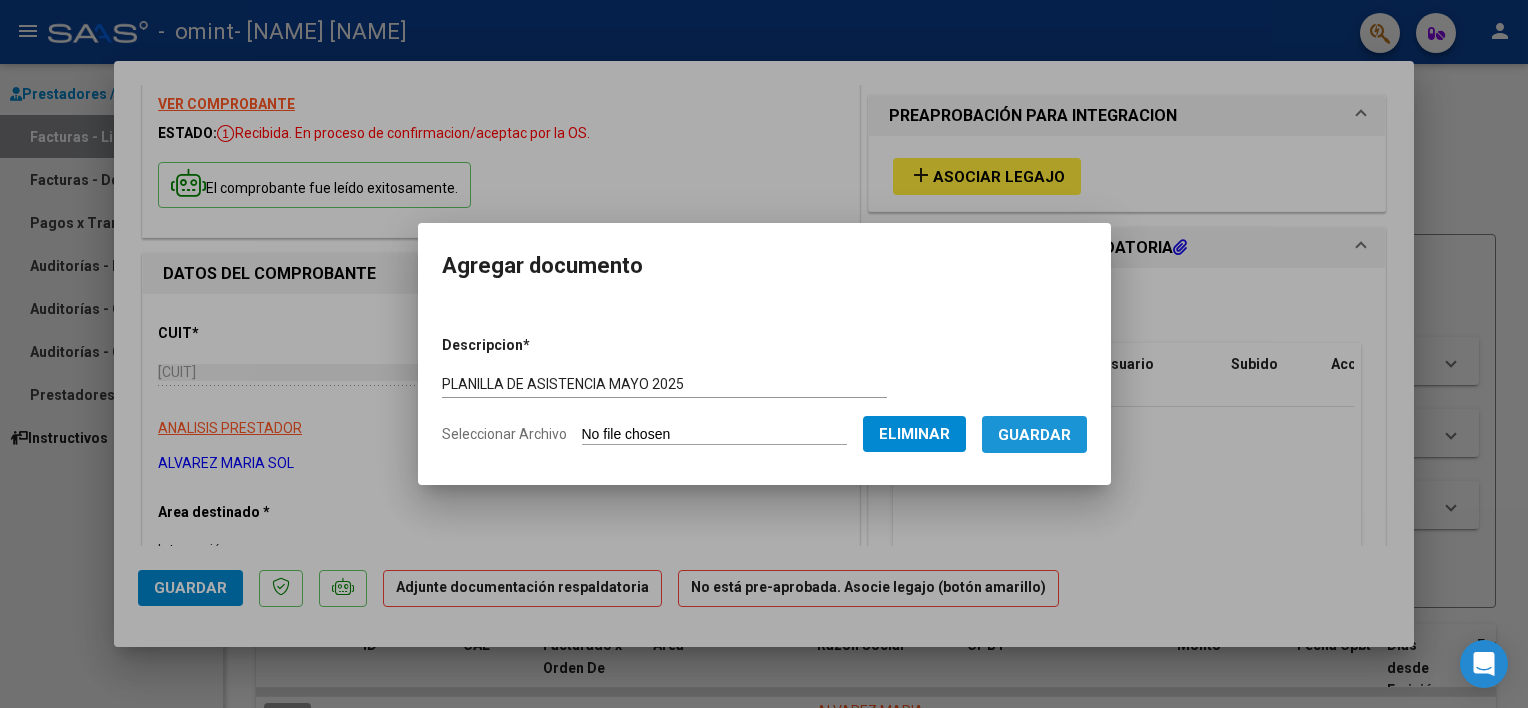 click on "Guardar" at bounding box center [1034, 435] 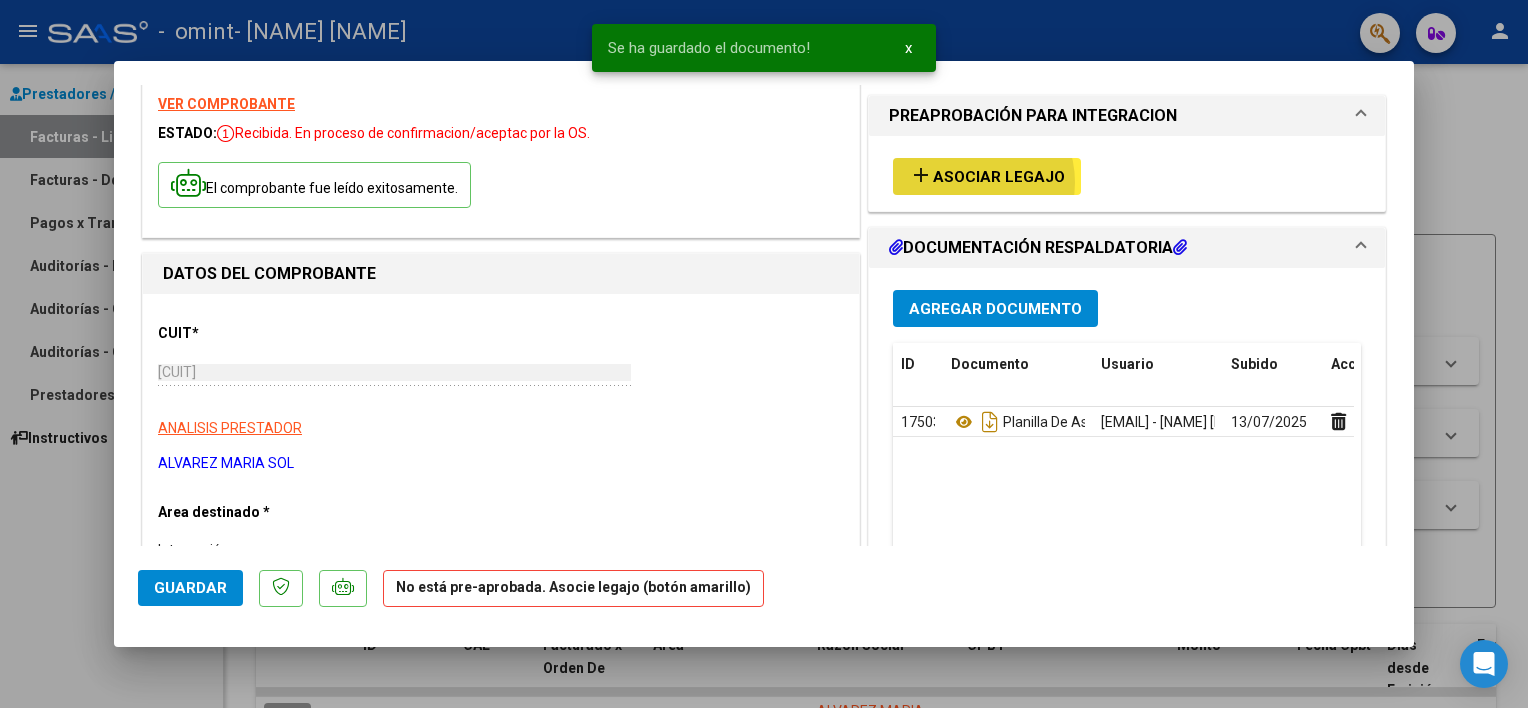 click on "Asociar Legajo" at bounding box center (999, 177) 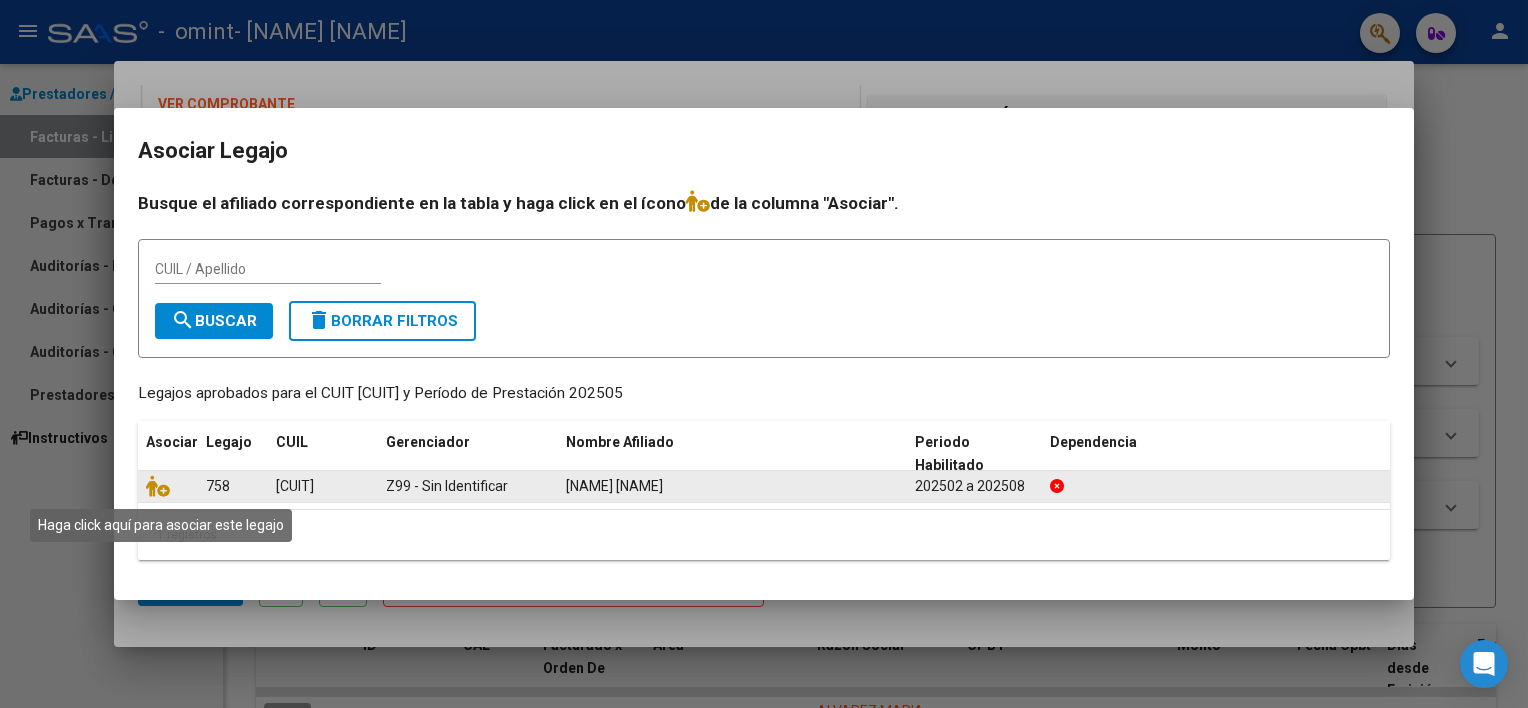 click 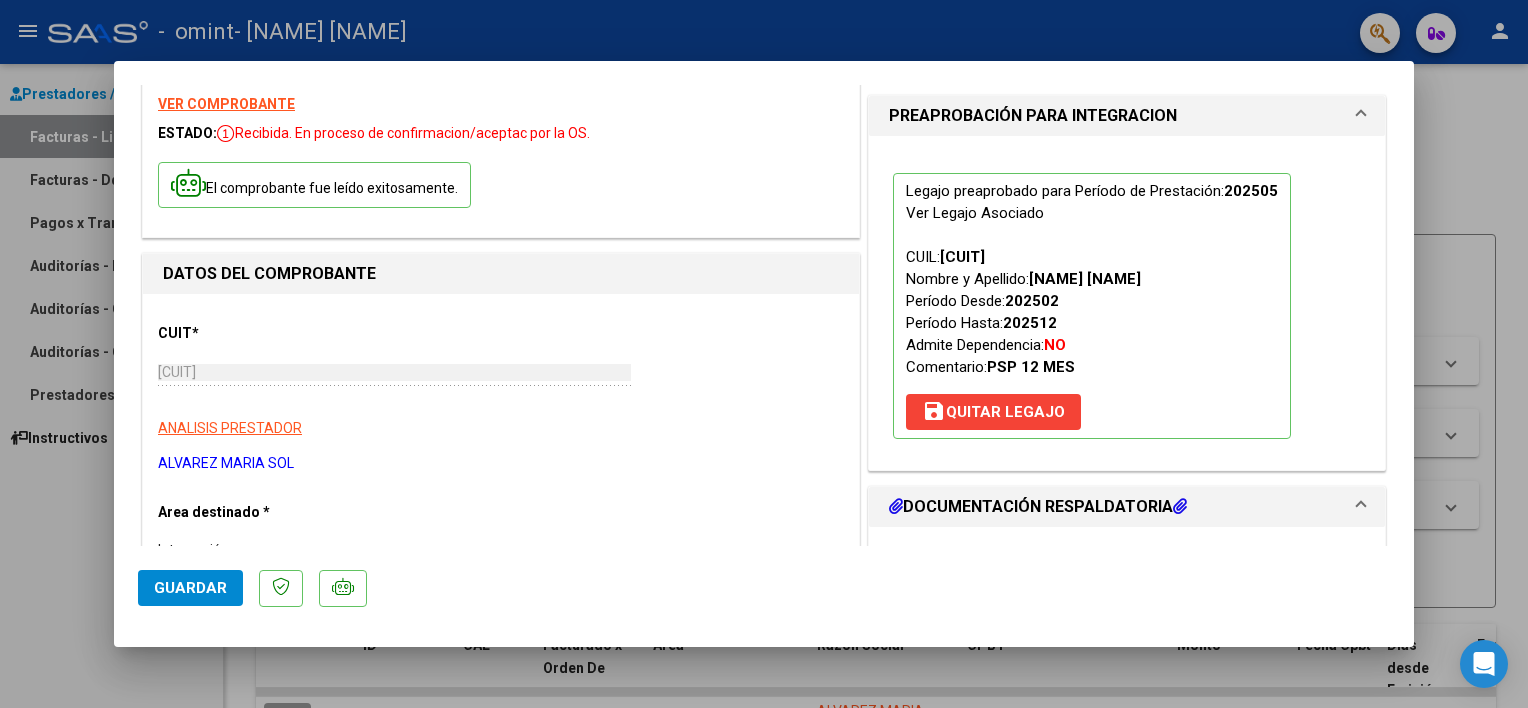 click on "DOCUMENTACIÓN RESPALDATORIA" at bounding box center [1038, 507] 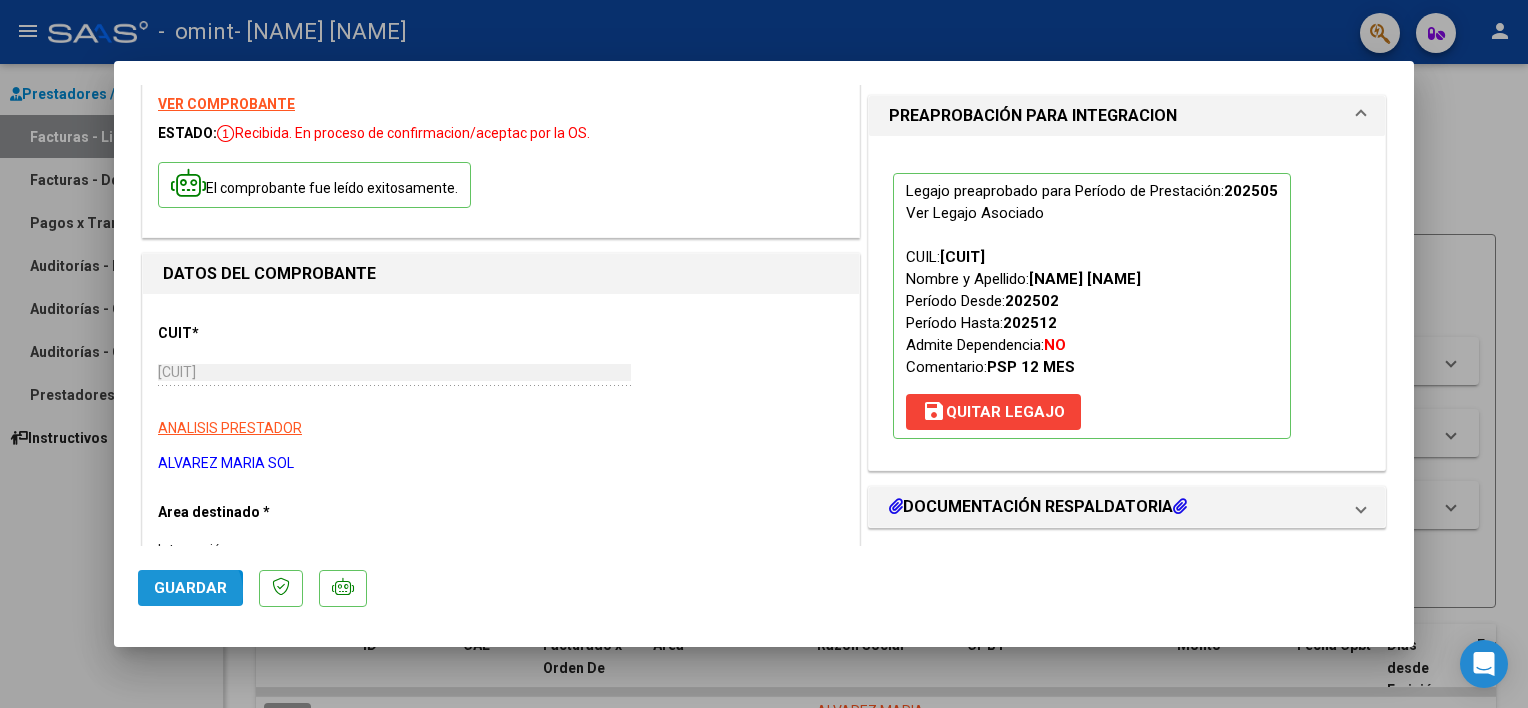 click on "Guardar" 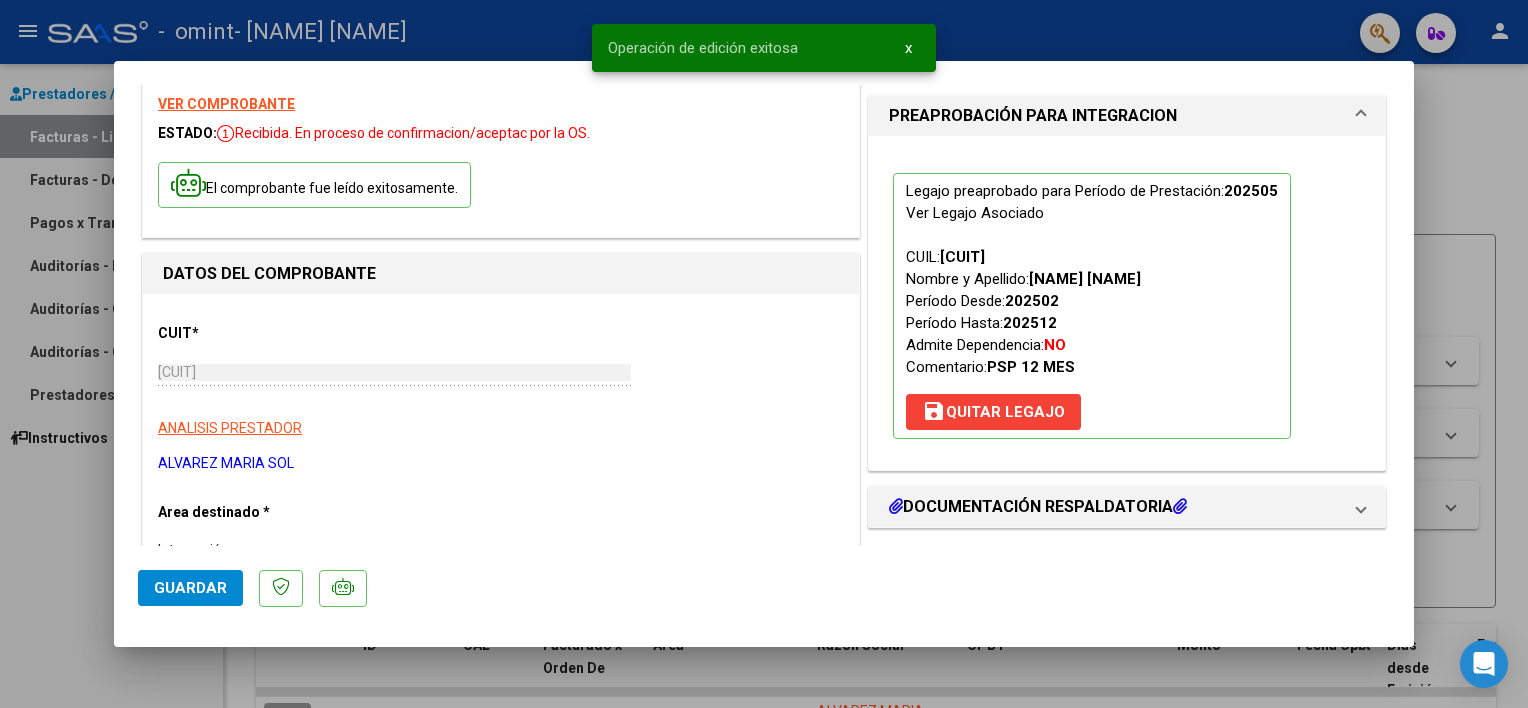 scroll, scrollTop: 0, scrollLeft: 0, axis: both 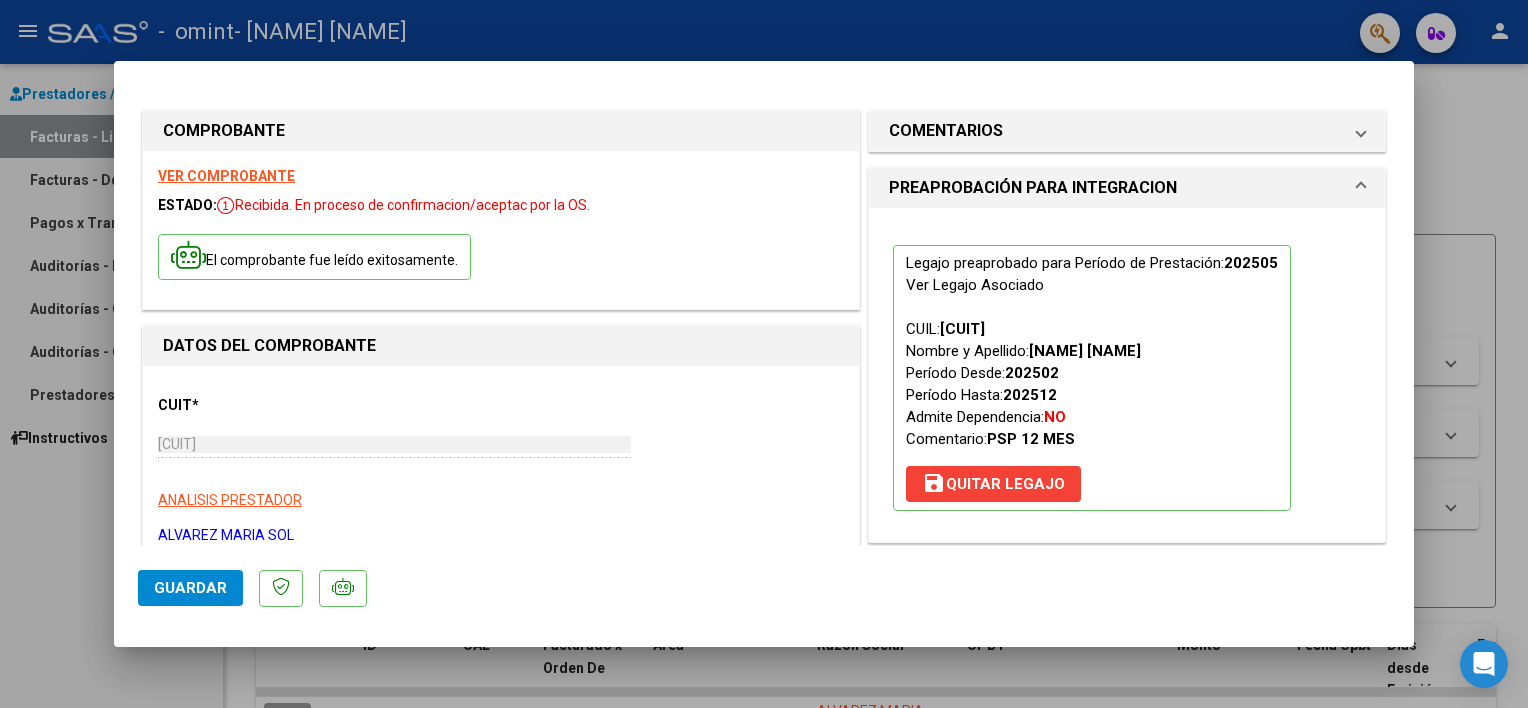 click at bounding box center (764, 354) 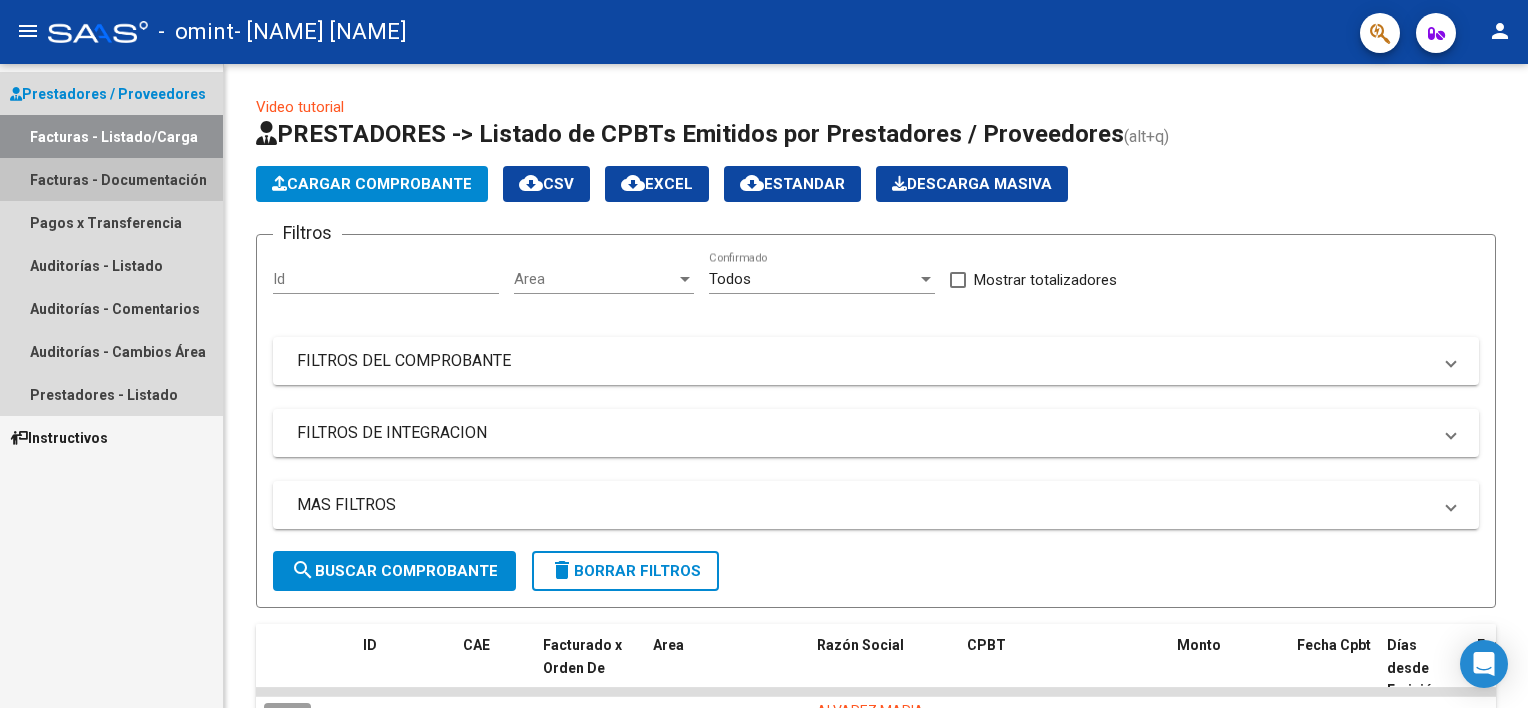 click on "Facturas - Documentación" at bounding box center [111, 179] 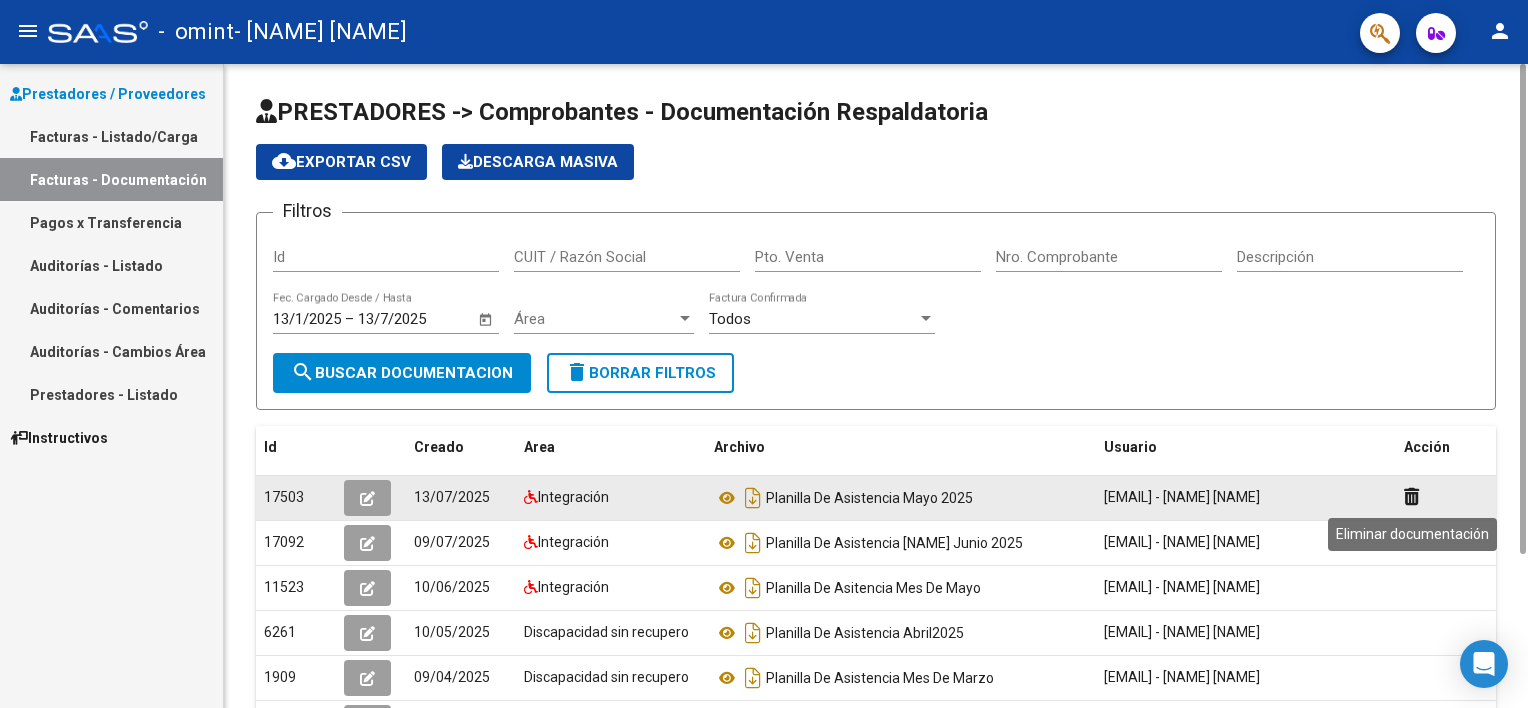 click 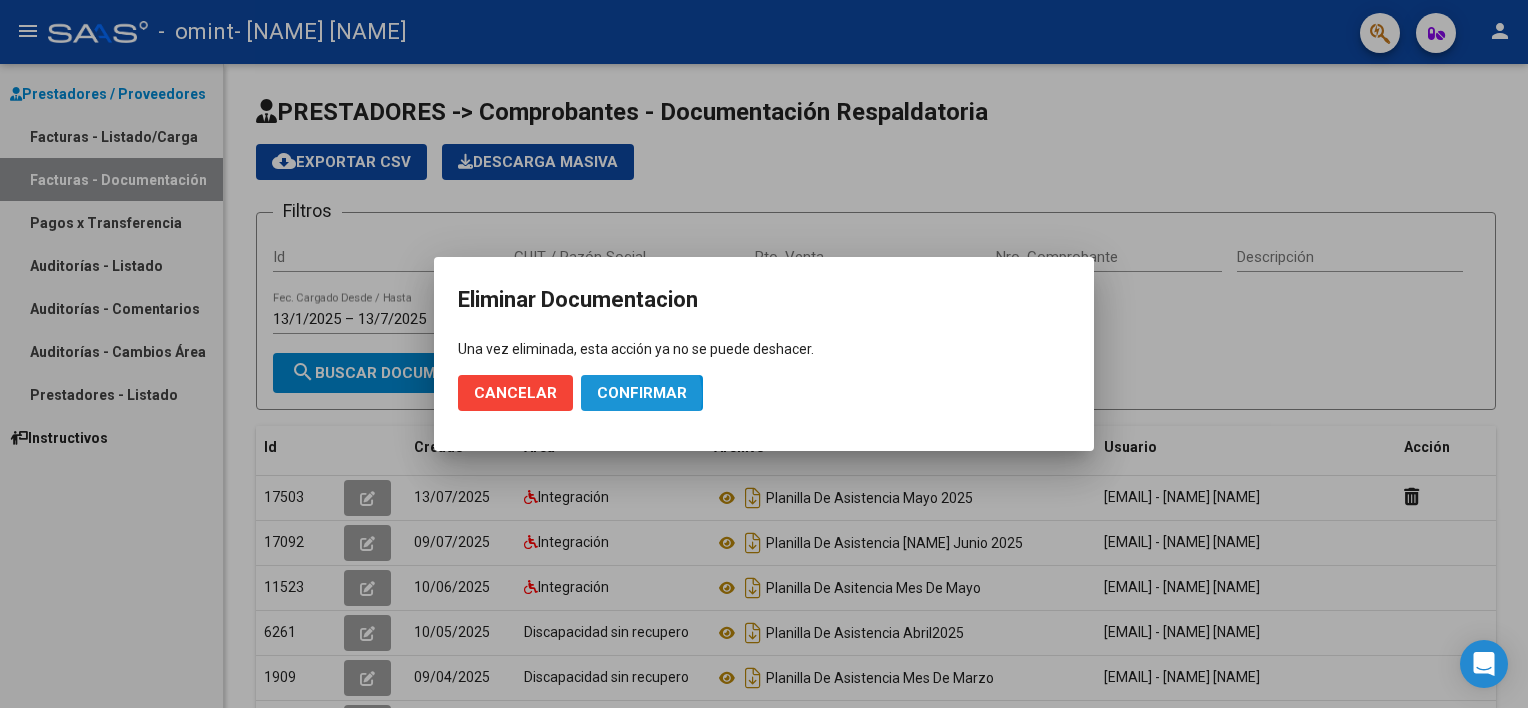 click on "Confirmar" 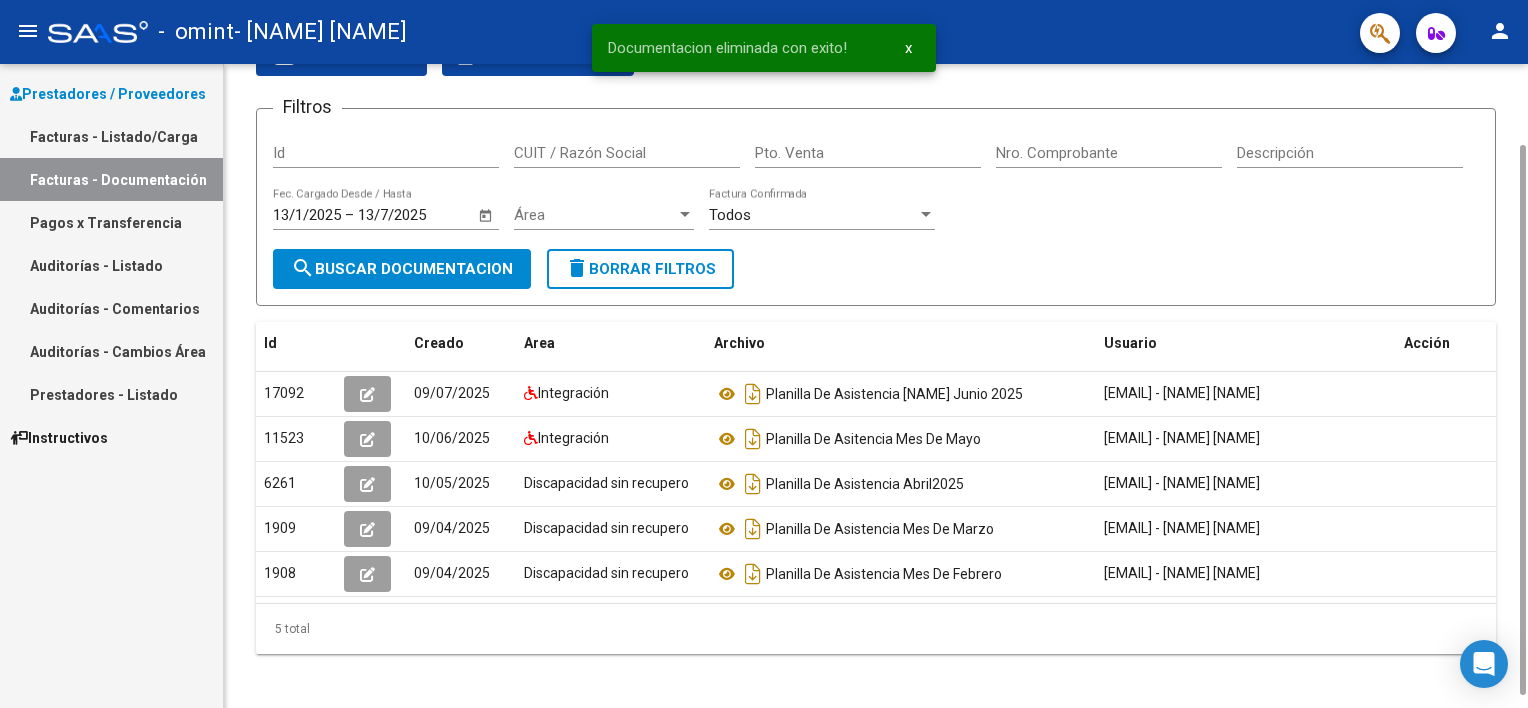 scroll, scrollTop: 108, scrollLeft: 0, axis: vertical 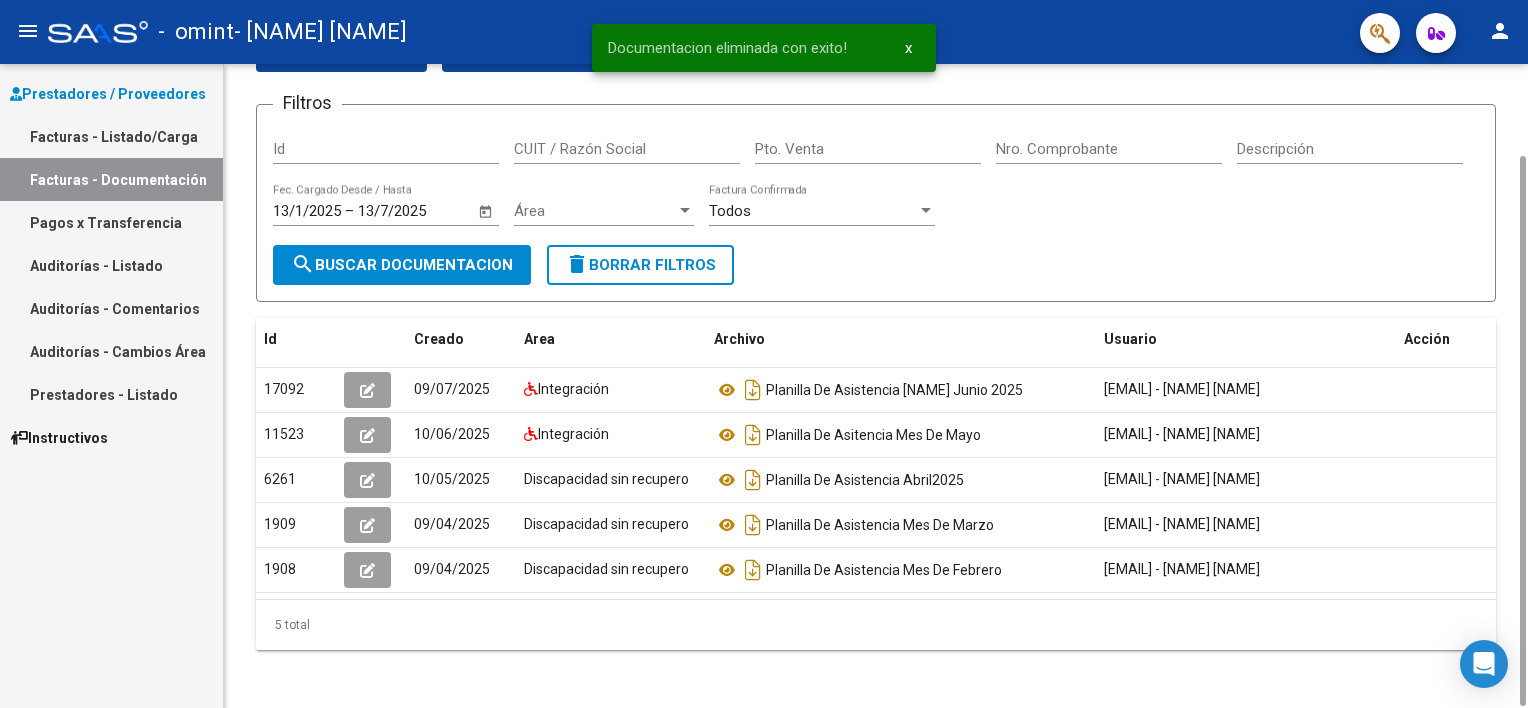drag, startPoint x: 1522, startPoint y: 400, endPoint x: 1505, endPoint y: 483, distance: 84.723076 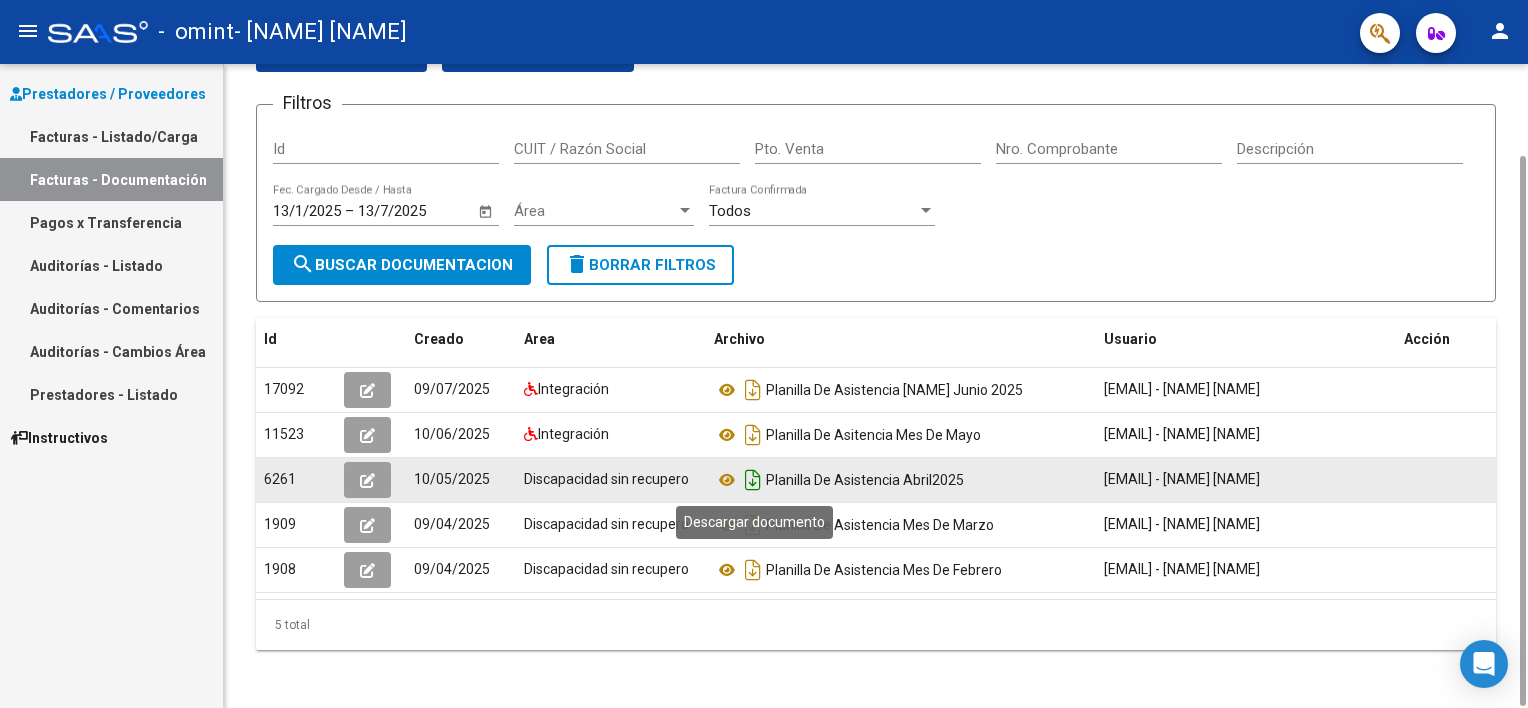 click 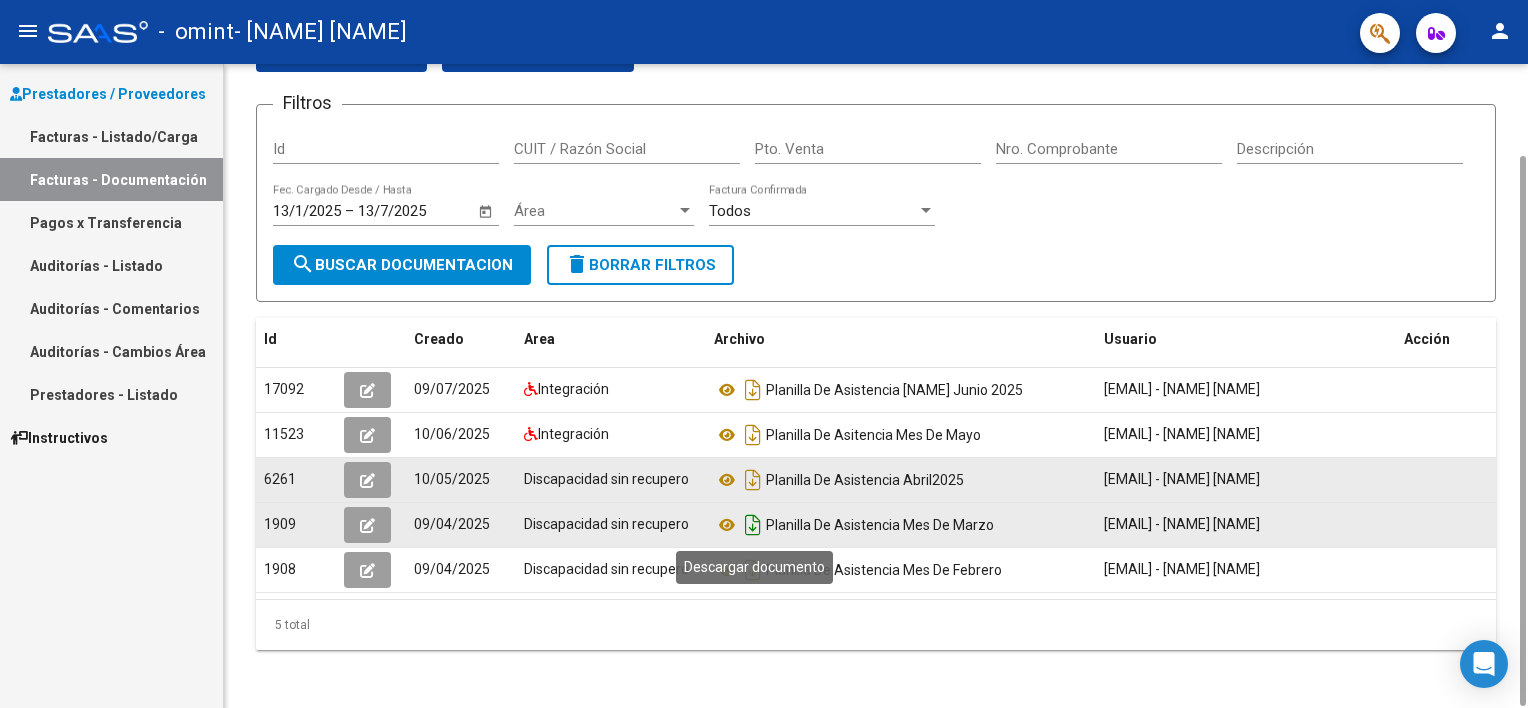 click 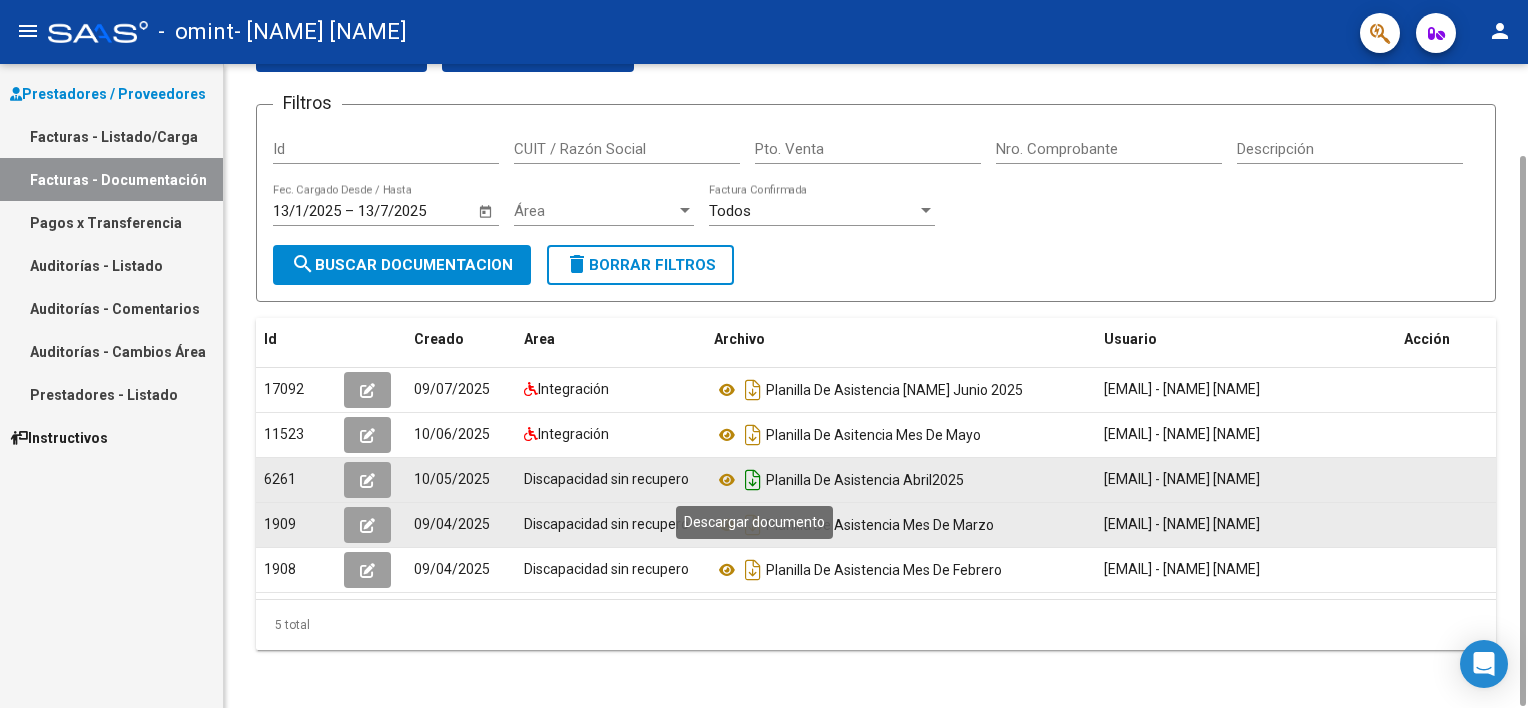 click 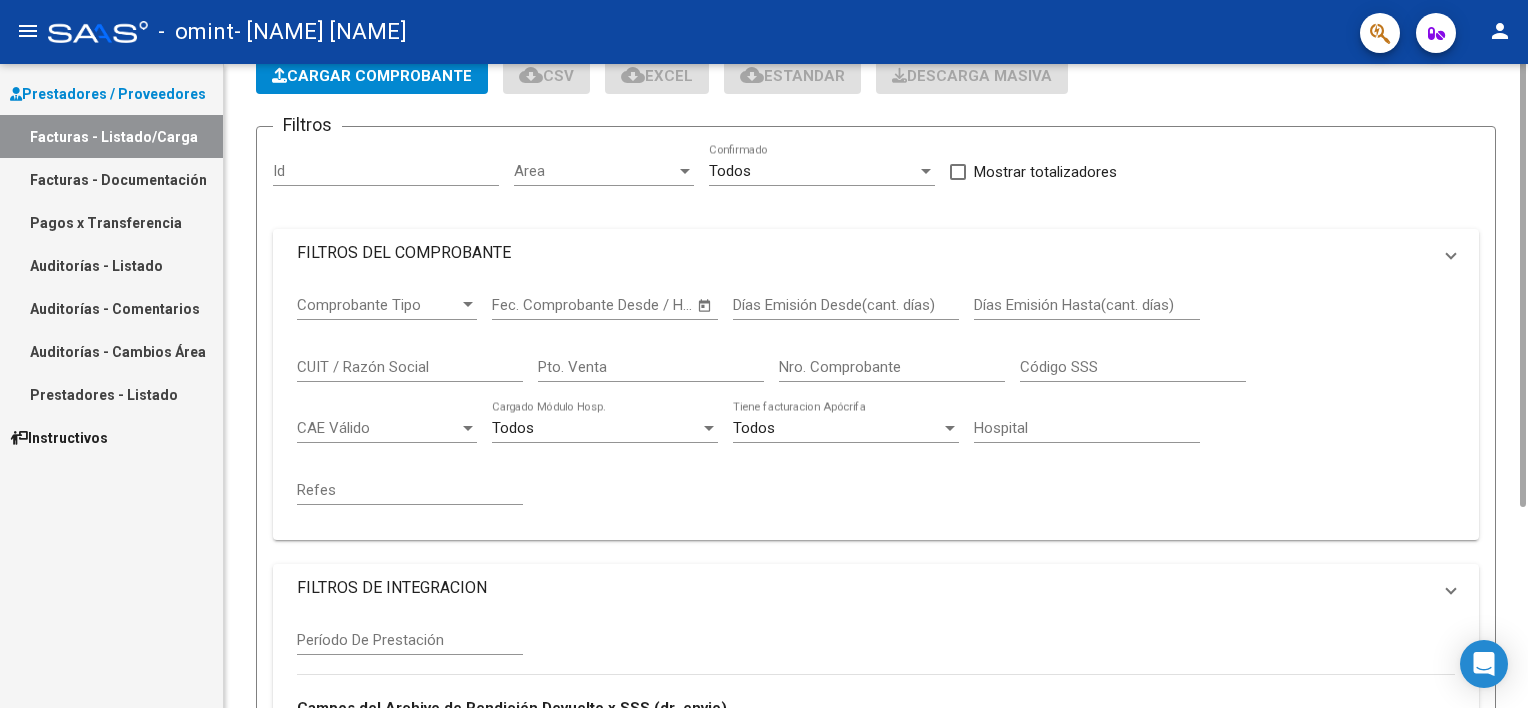 scroll, scrollTop: 0, scrollLeft: 0, axis: both 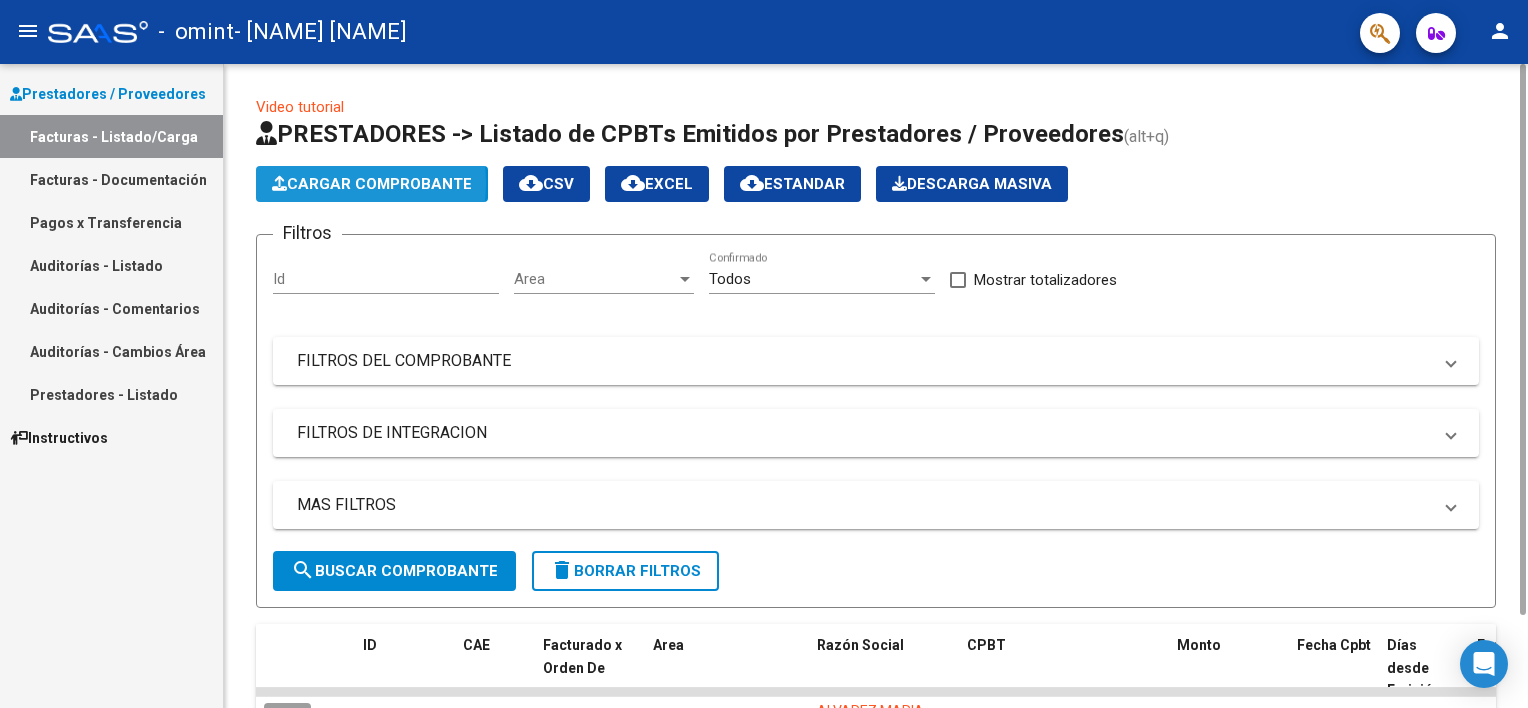 click on "Cargar Comprobante" 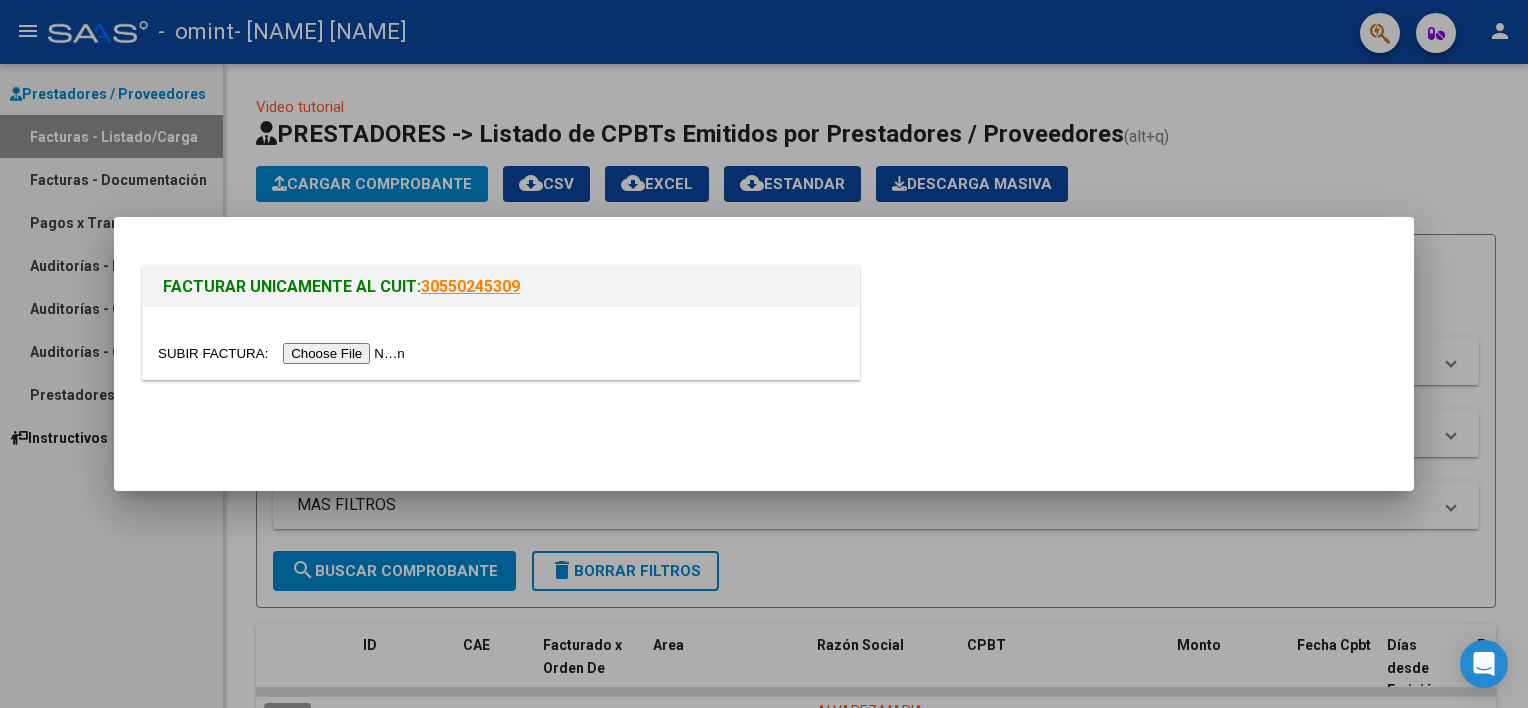 click at bounding box center (284, 353) 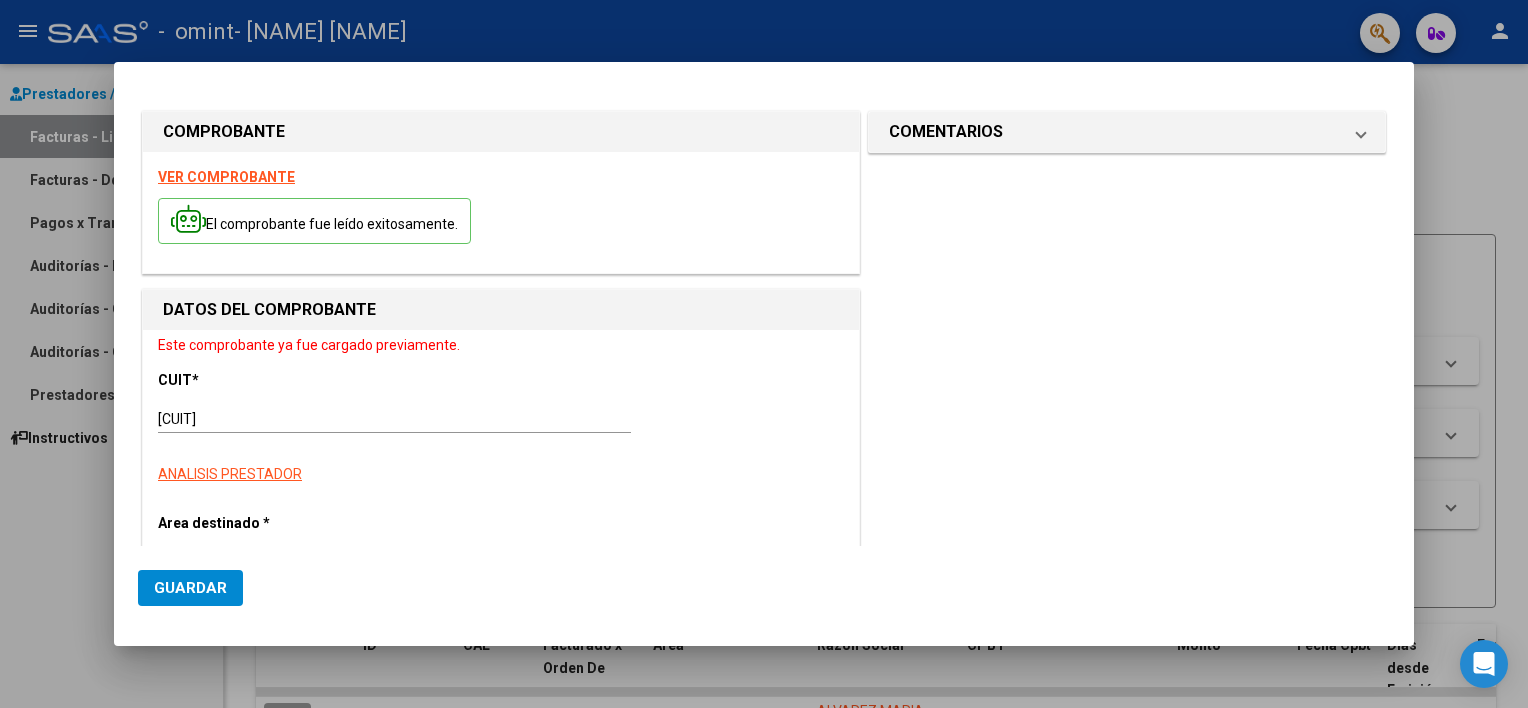 click on "VER COMPROBANTE" at bounding box center (226, 177) 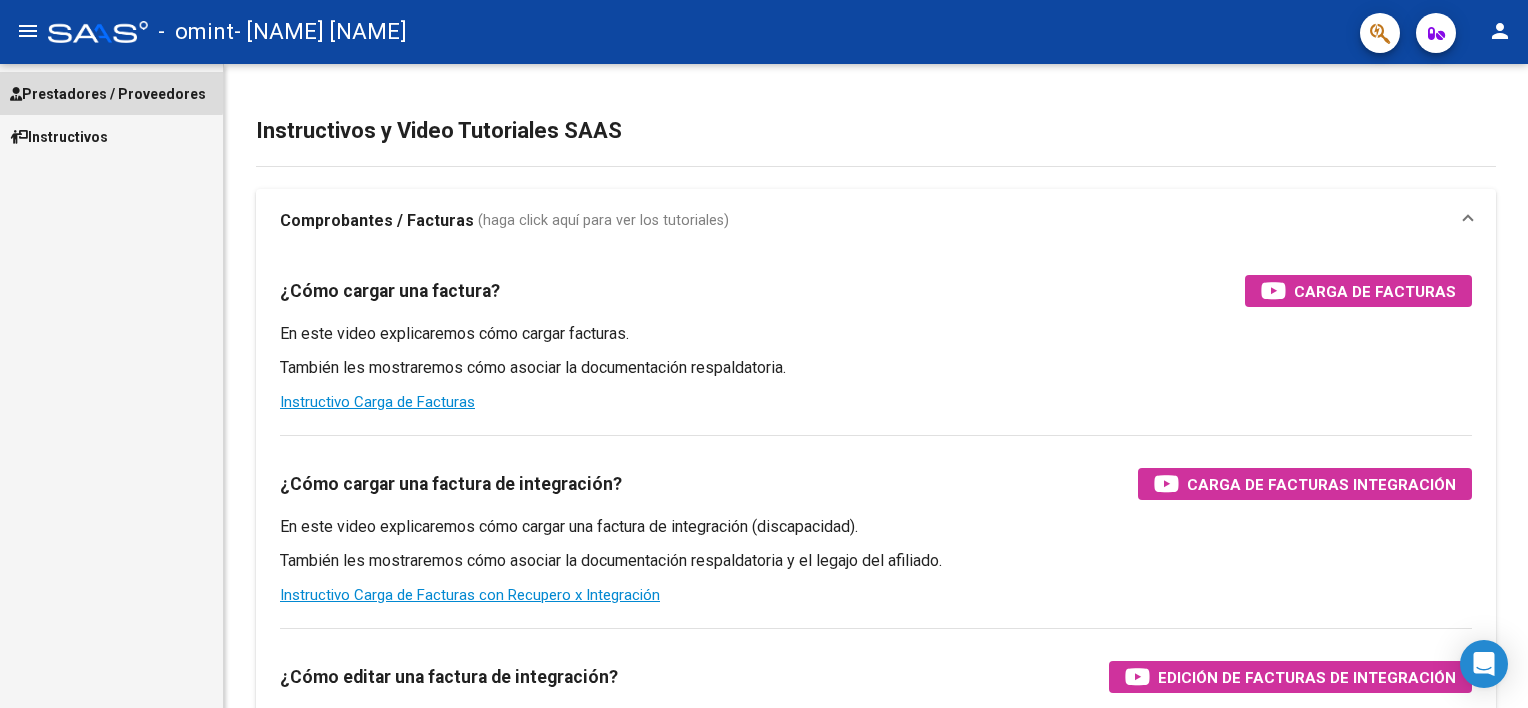 click on "Prestadores / Proveedores" at bounding box center [108, 94] 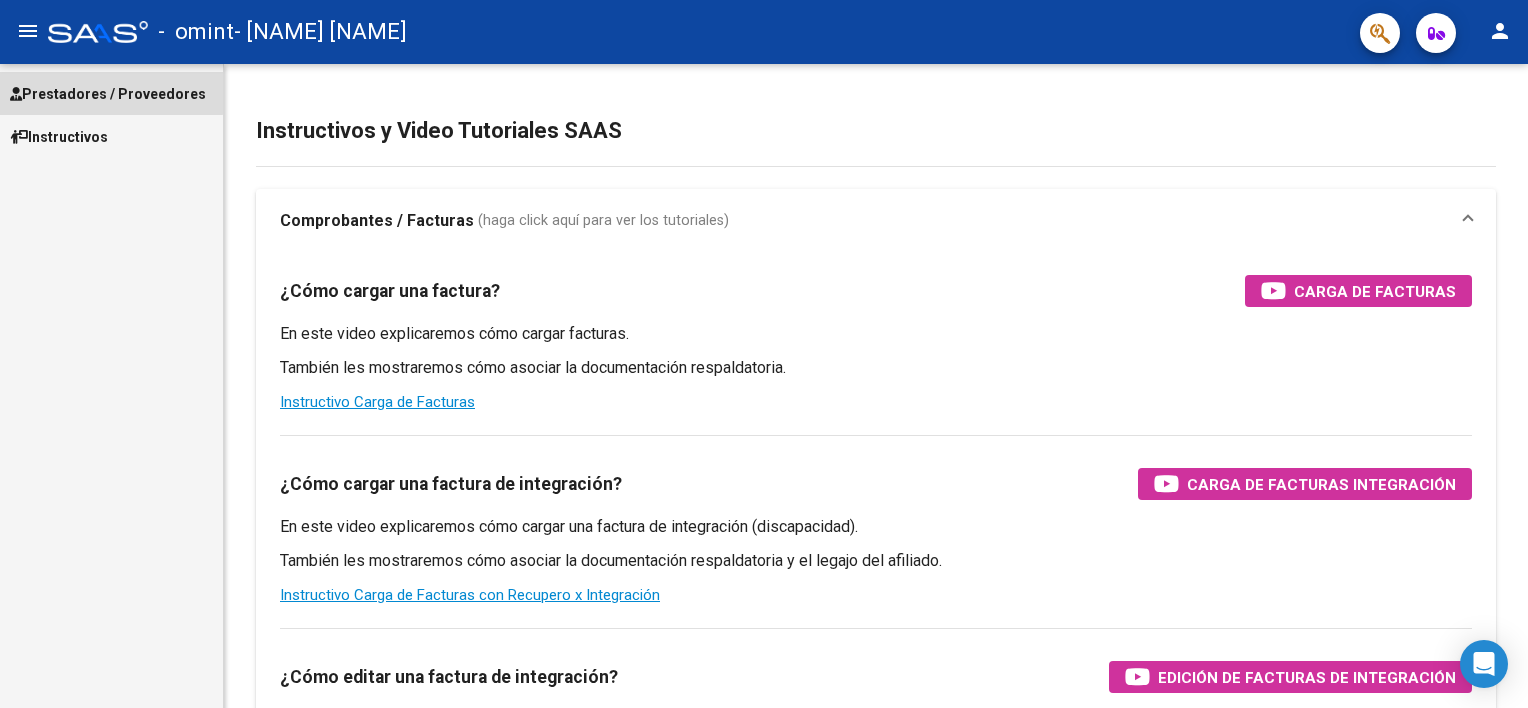 click on "Prestadores / Proveedores" at bounding box center [108, 94] 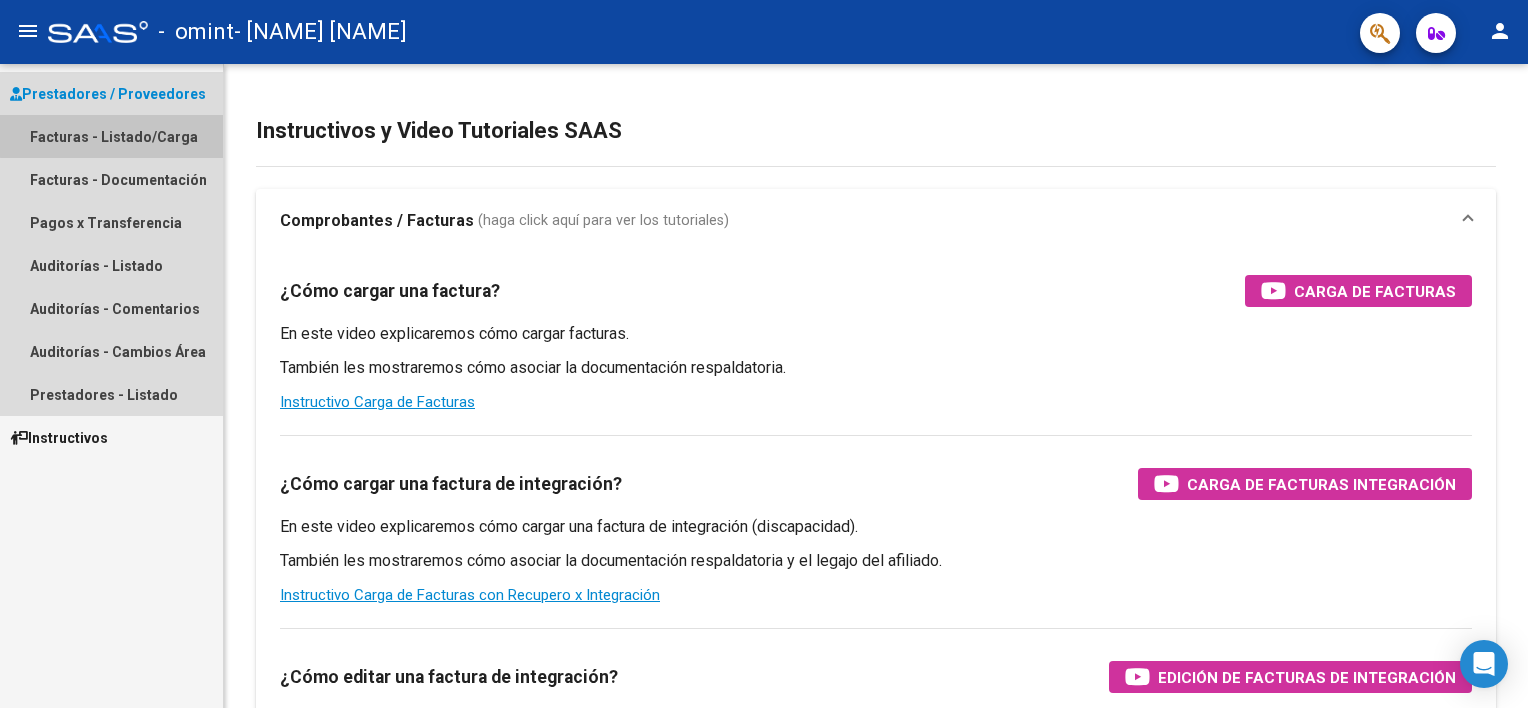 click on "Facturas - Listado/Carga" at bounding box center [111, 136] 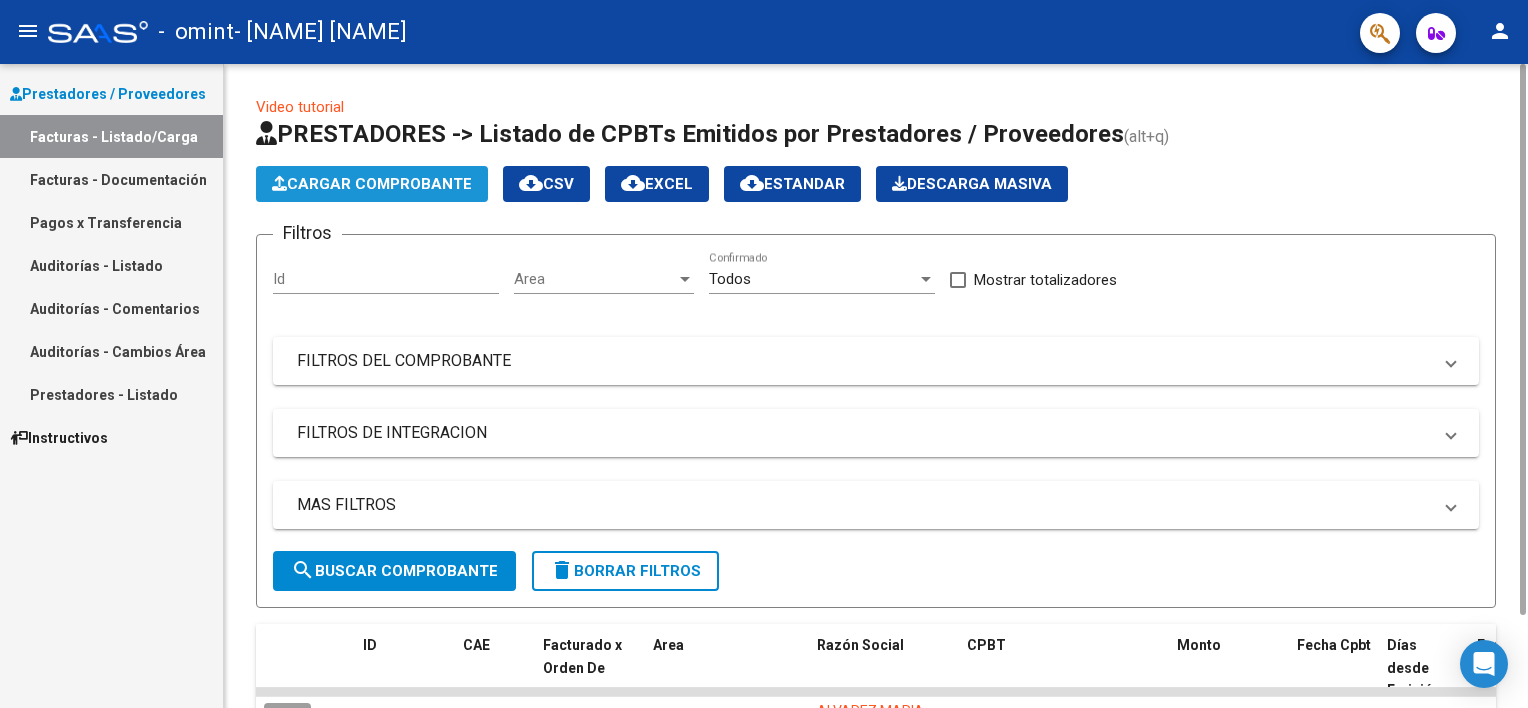 click on "Cargar Comprobante" 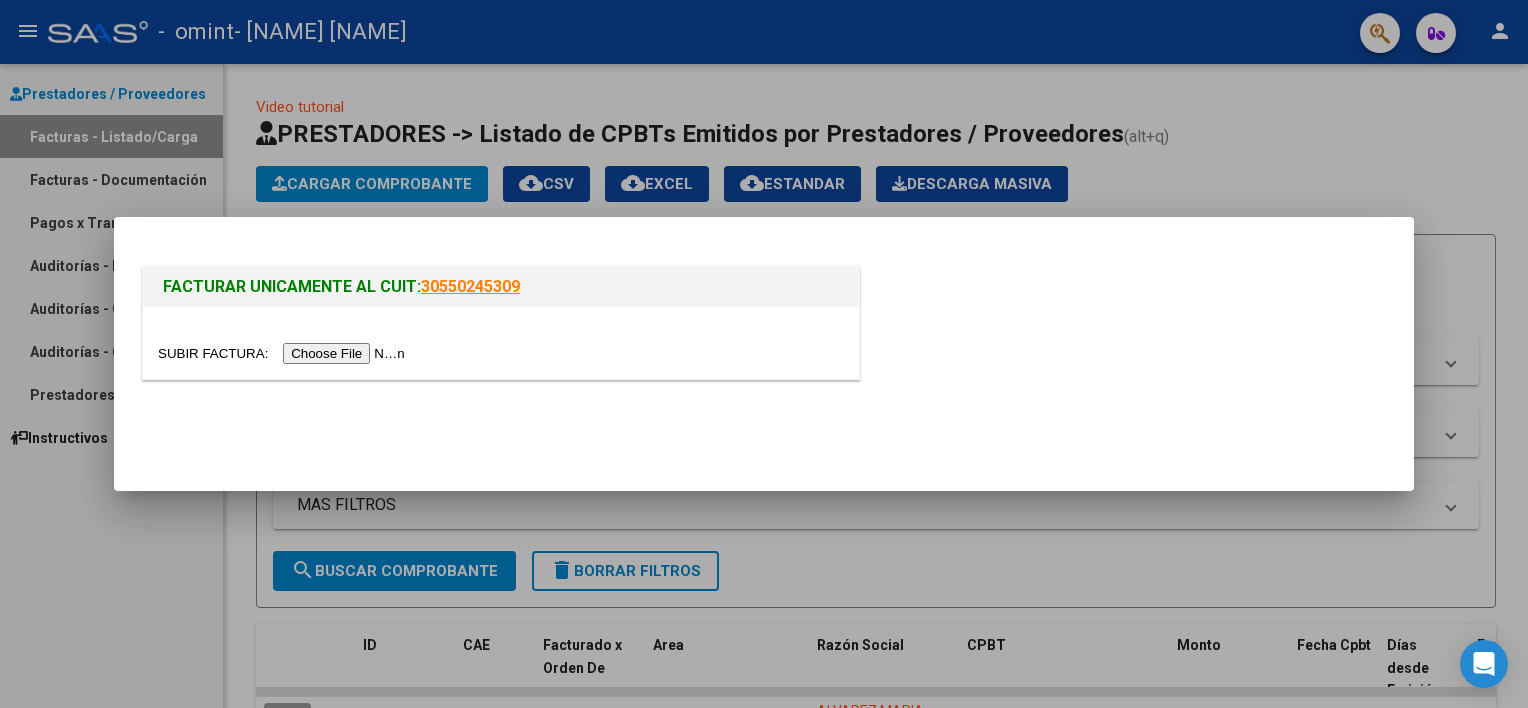 click at bounding box center [284, 353] 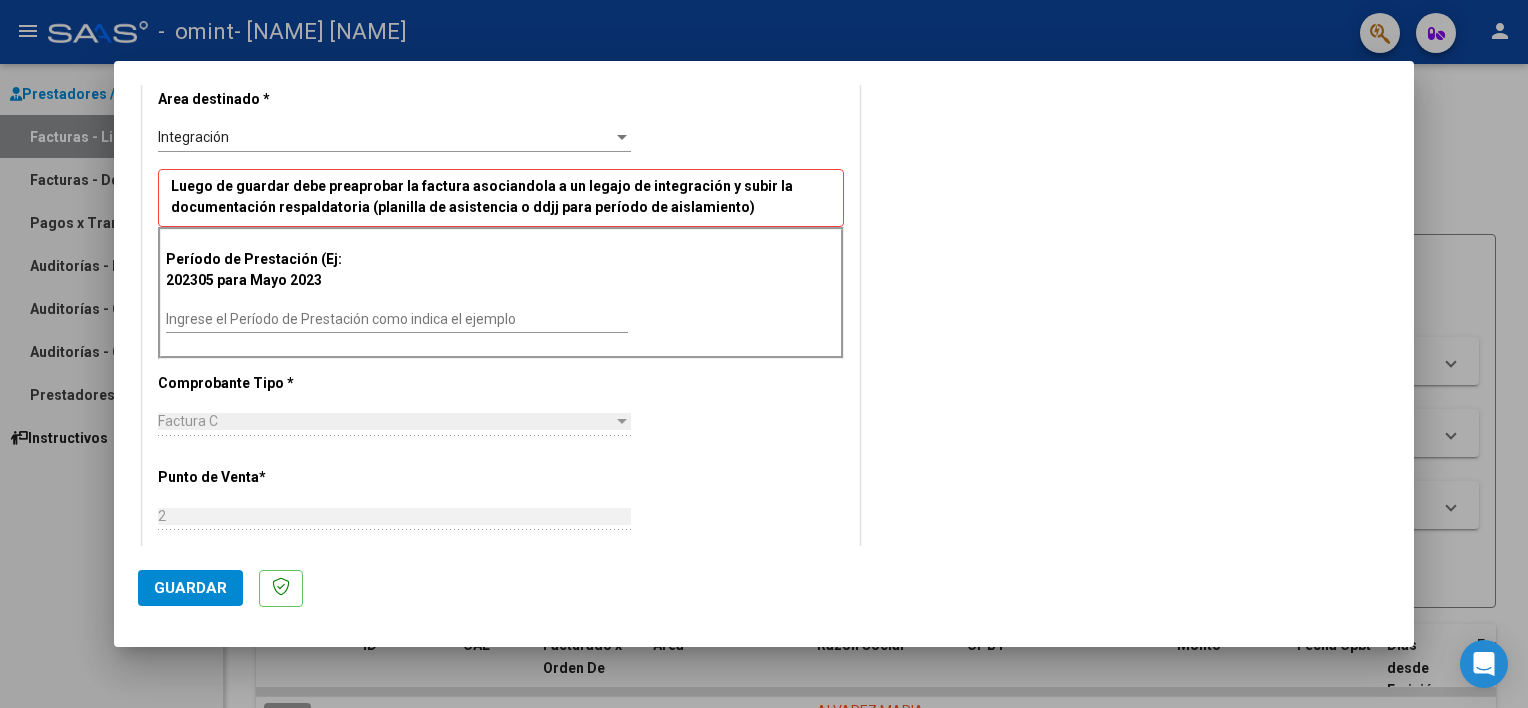 scroll, scrollTop: 493, scrollLeft: 0, axis: vertical 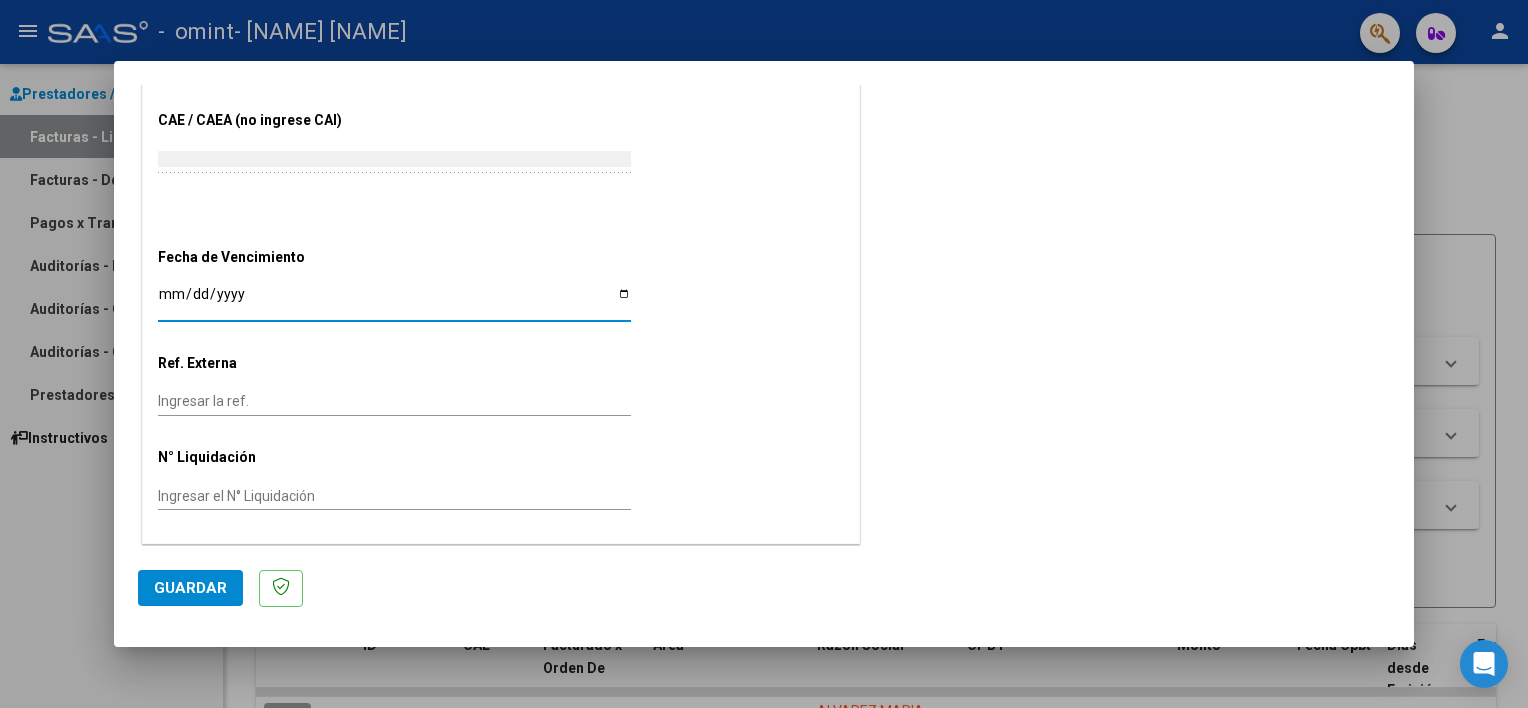 click on "Ingresar la fecha" at bounding box center (394, 301) 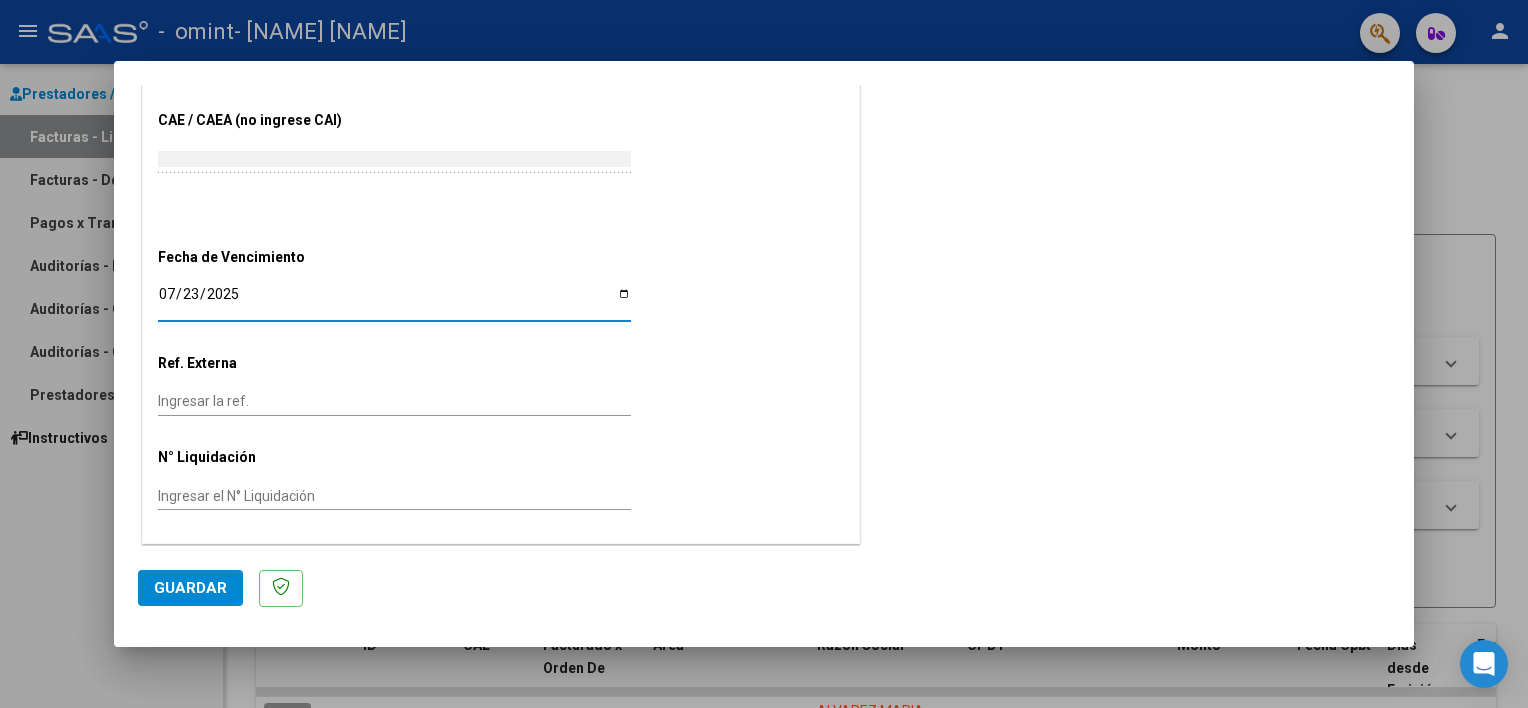 type on "2025-07-23" 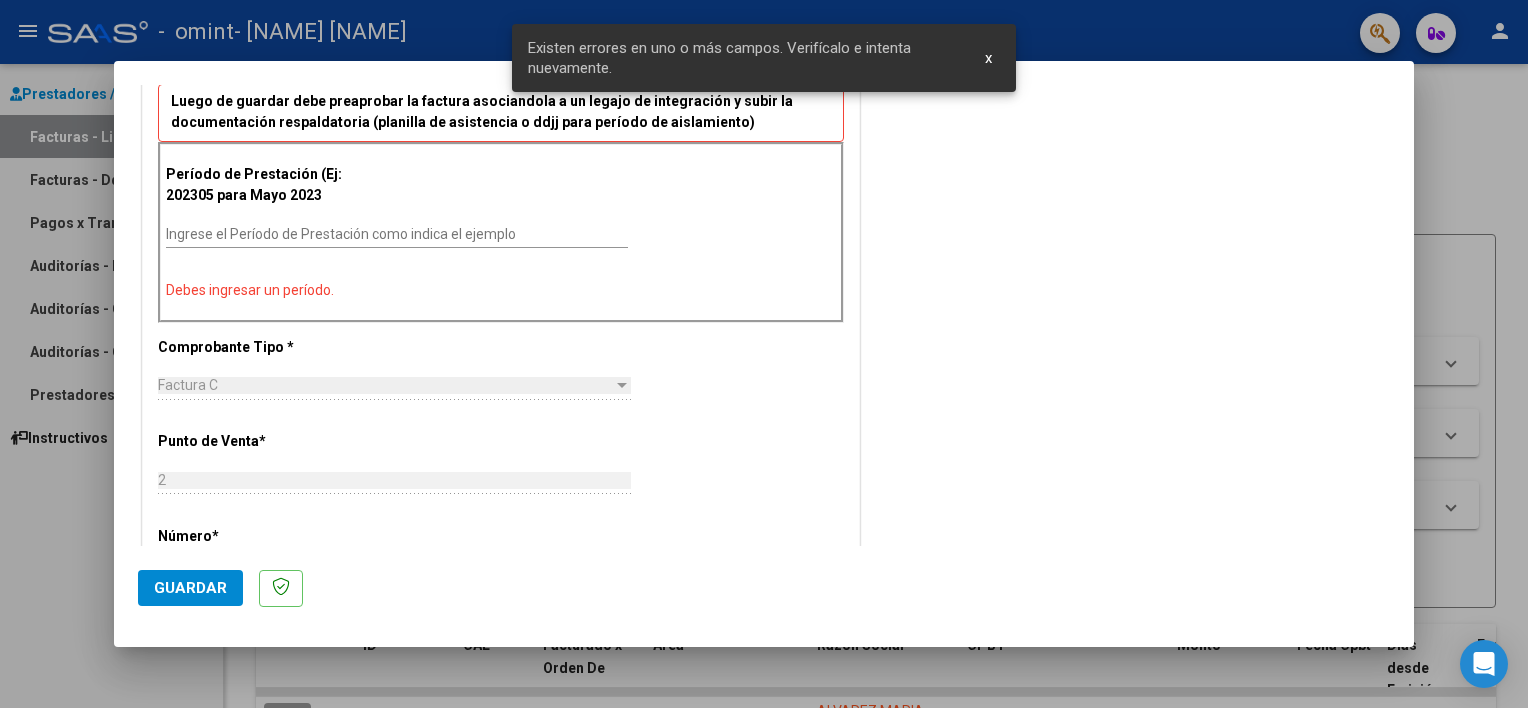 scroll, scrollTop: 395, scrollLeft: 0, axis: vertical 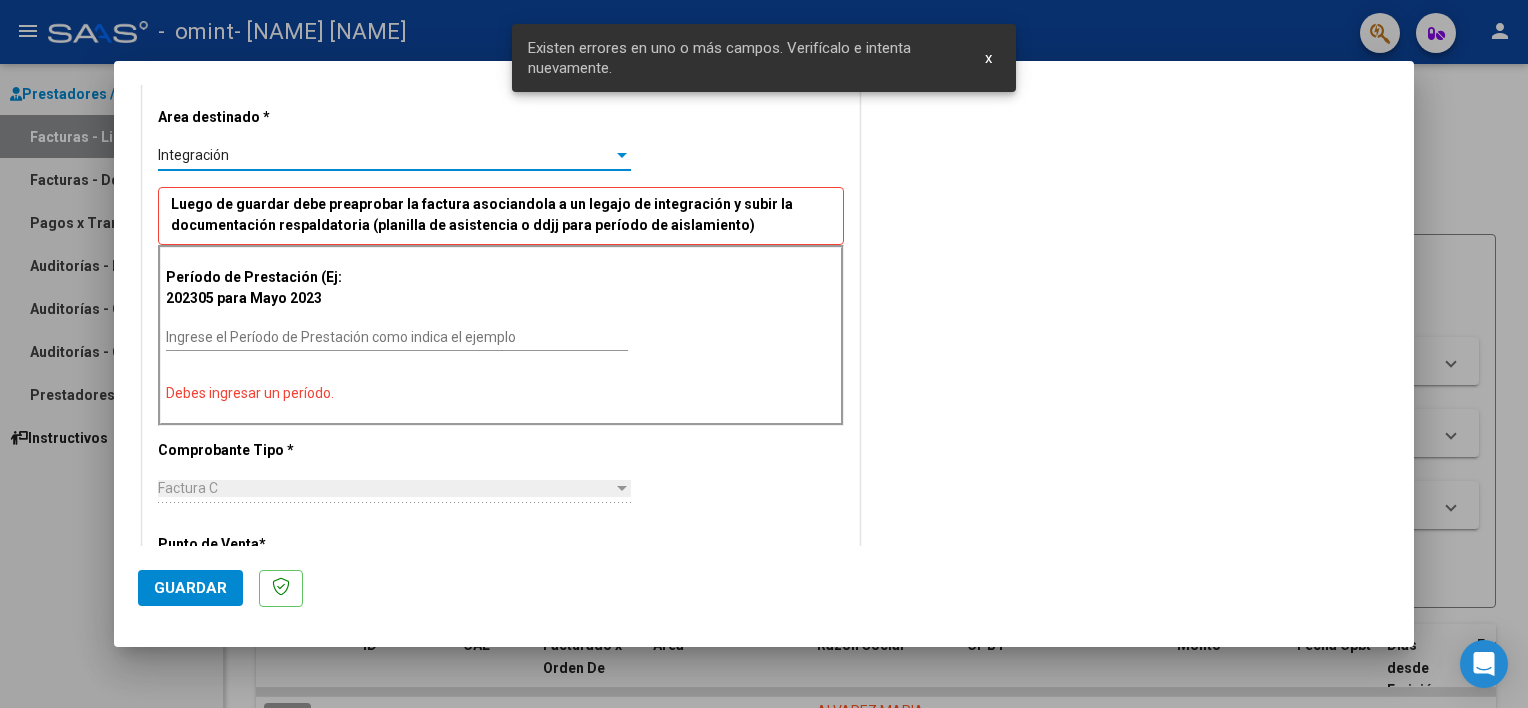 click on "Integración" at bounding box center [385, 155] 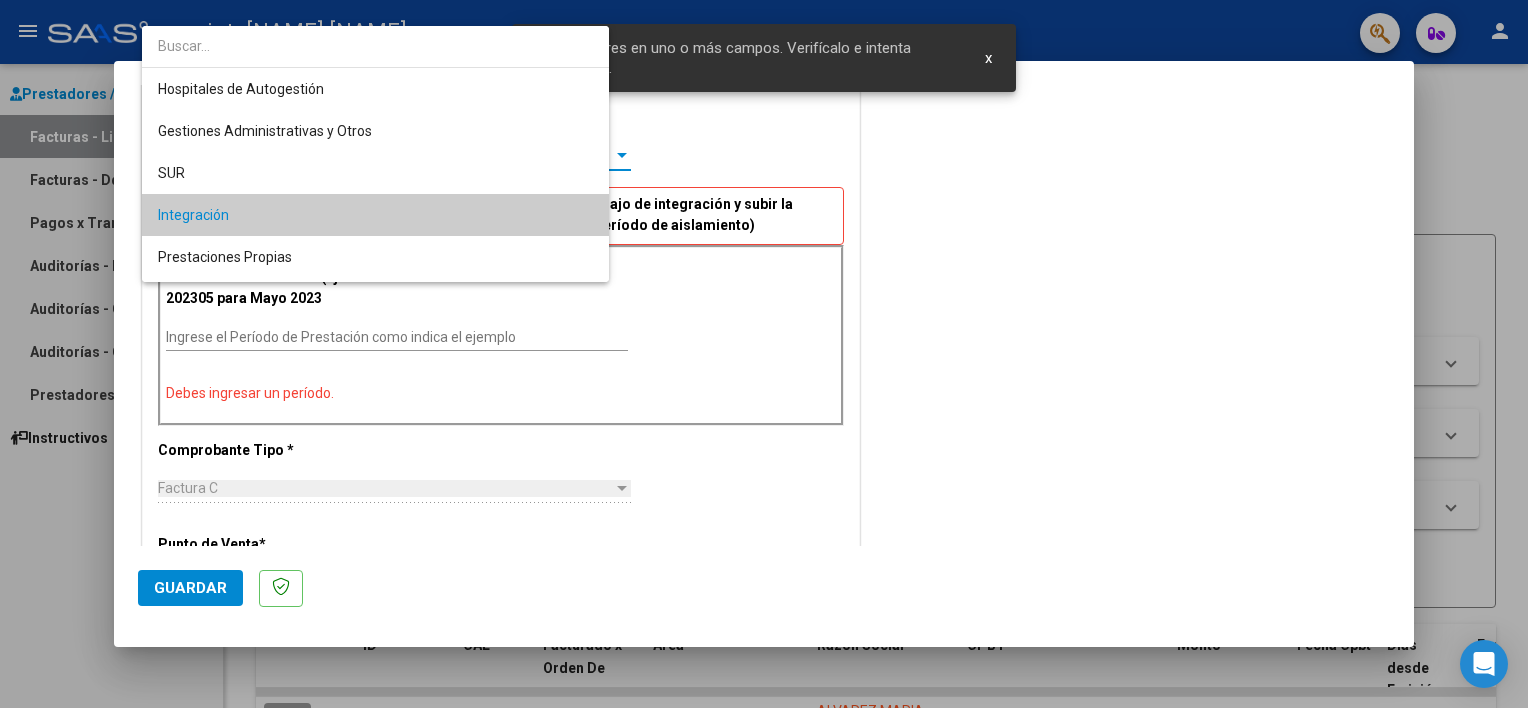 scroll, scrollTop: 60, scrollLeft: 0, axis: vertical 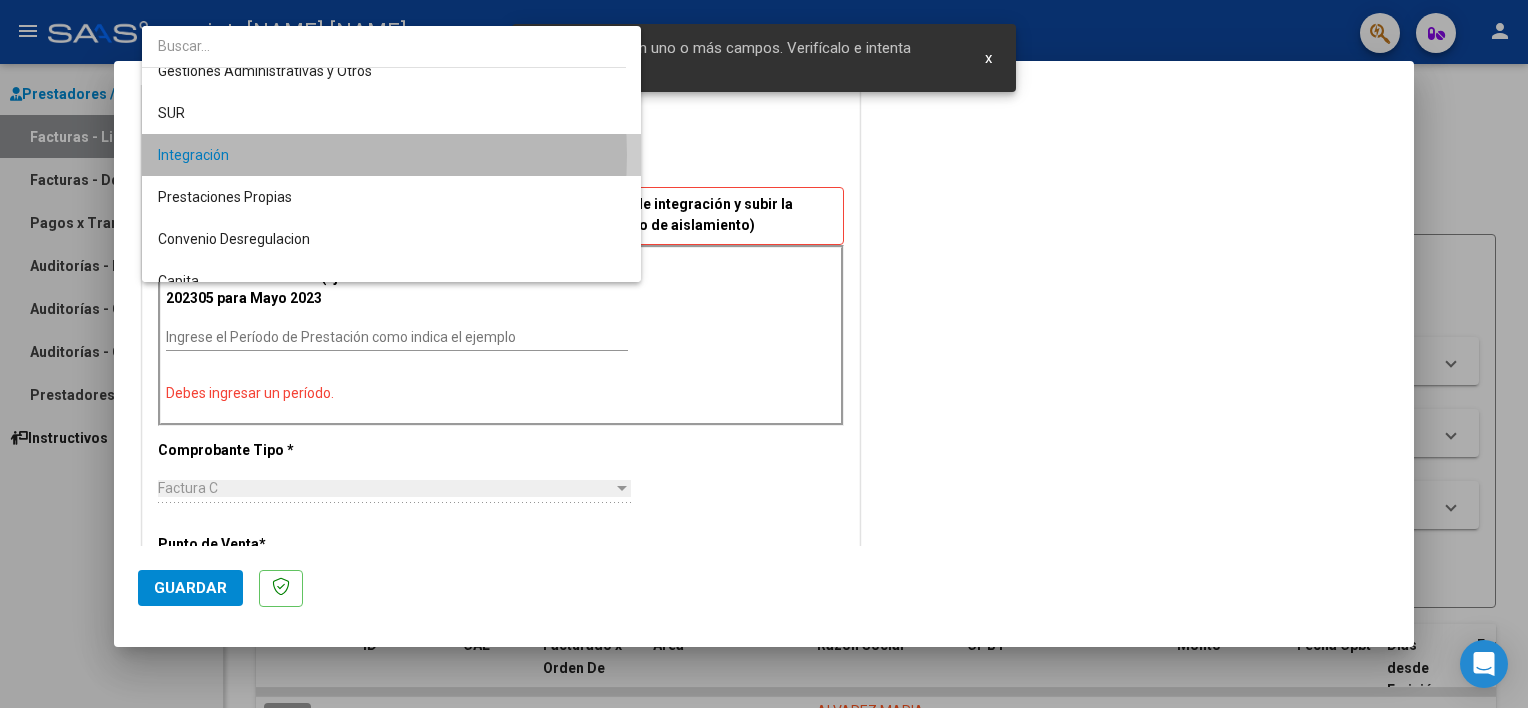 click on "Integración" at bounding box center (392, 155) 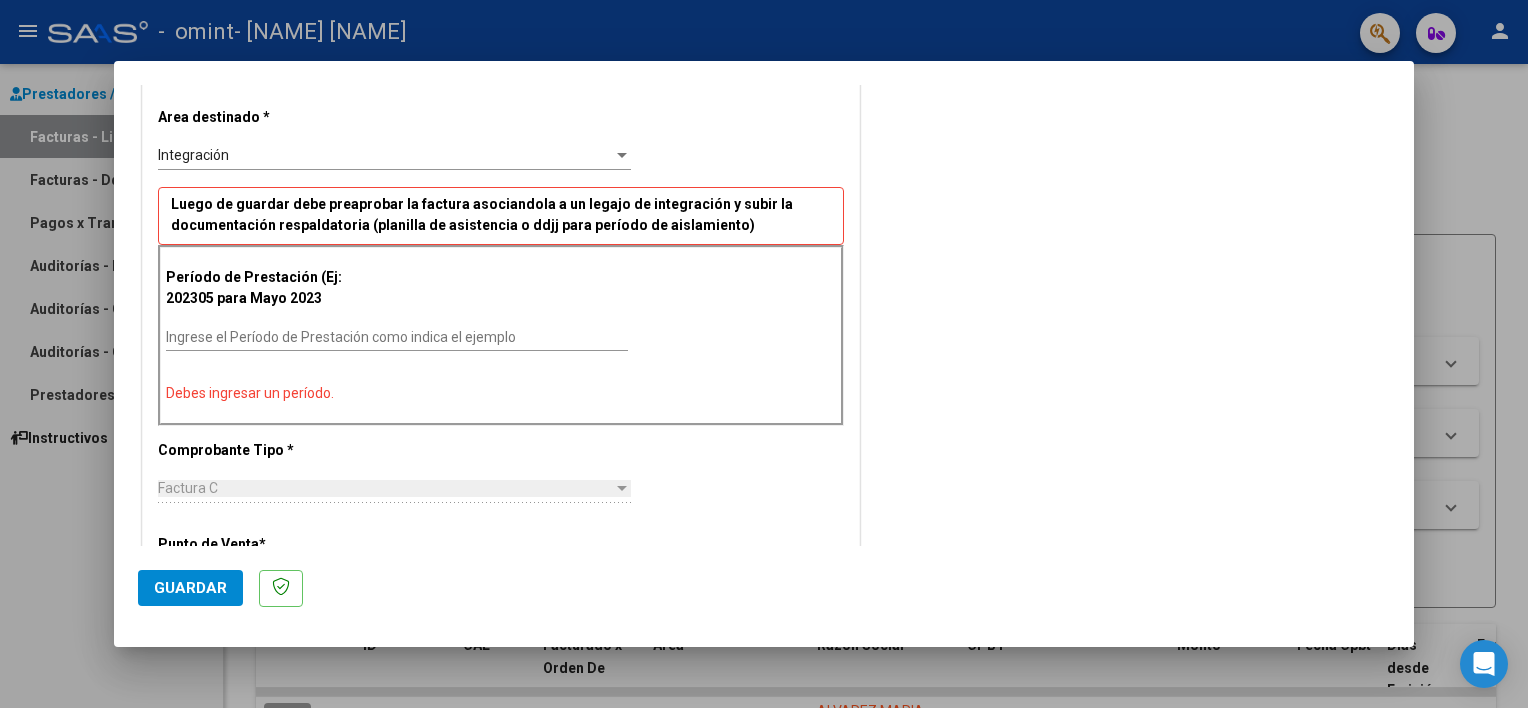 click on "Ingrese el Período de Prestación como indica el ejemplo" at bounding box center [397, 337] 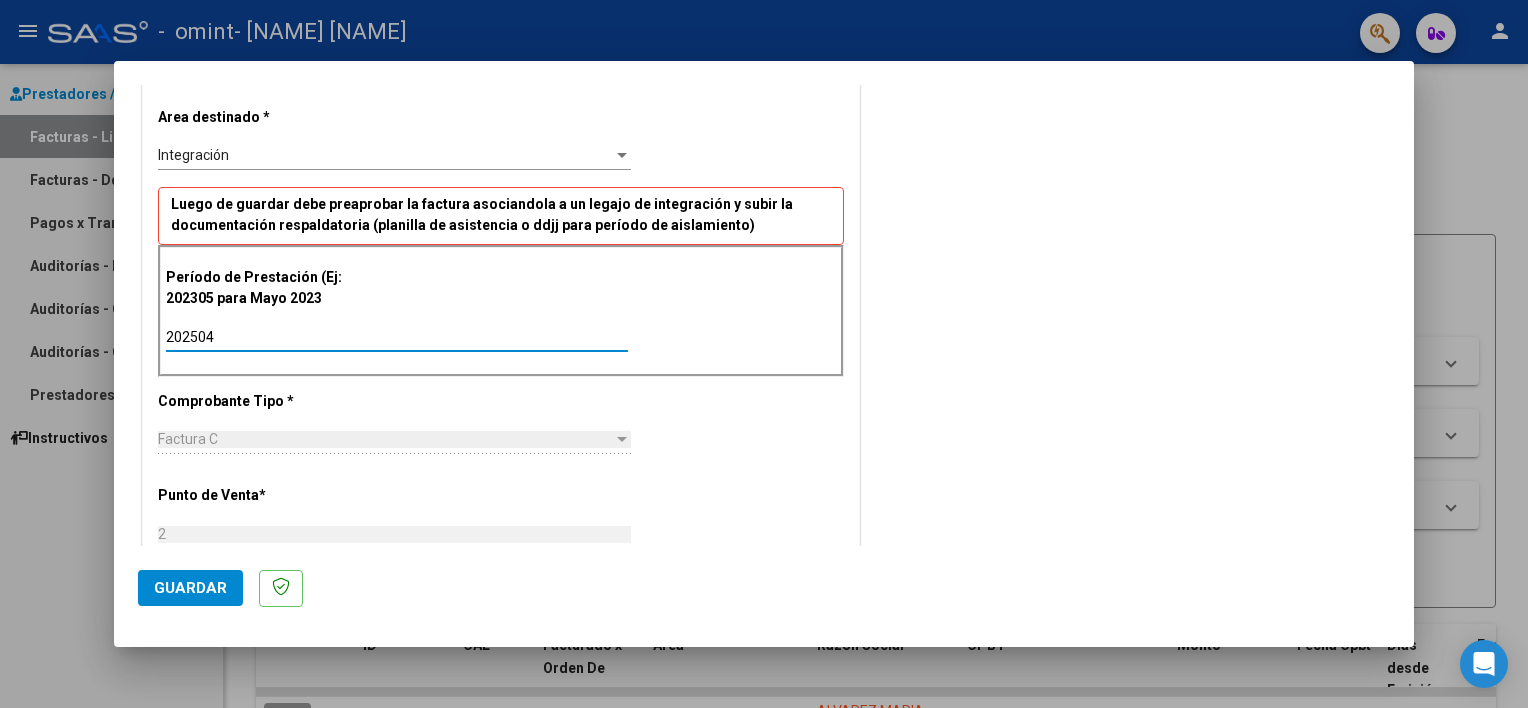 type on "202504" 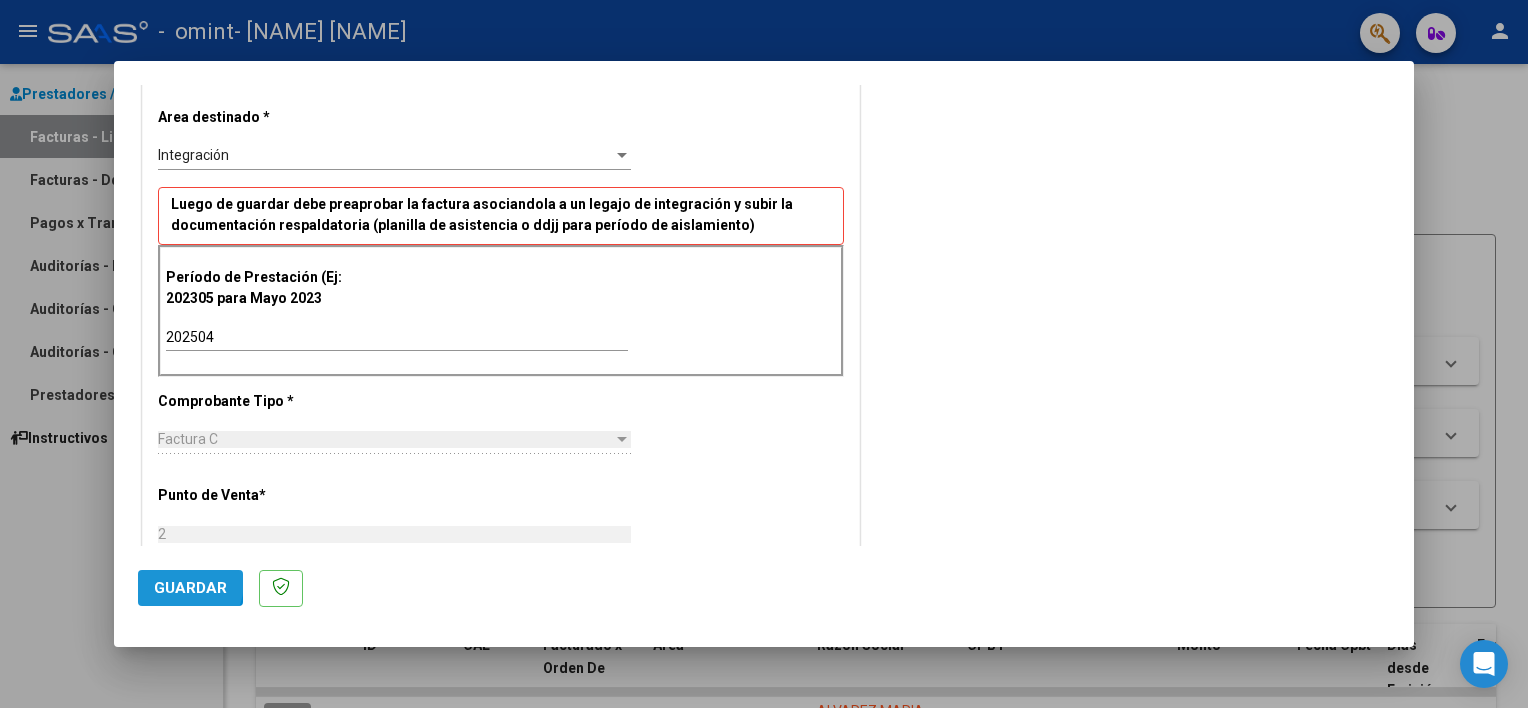 click on "Guardar" 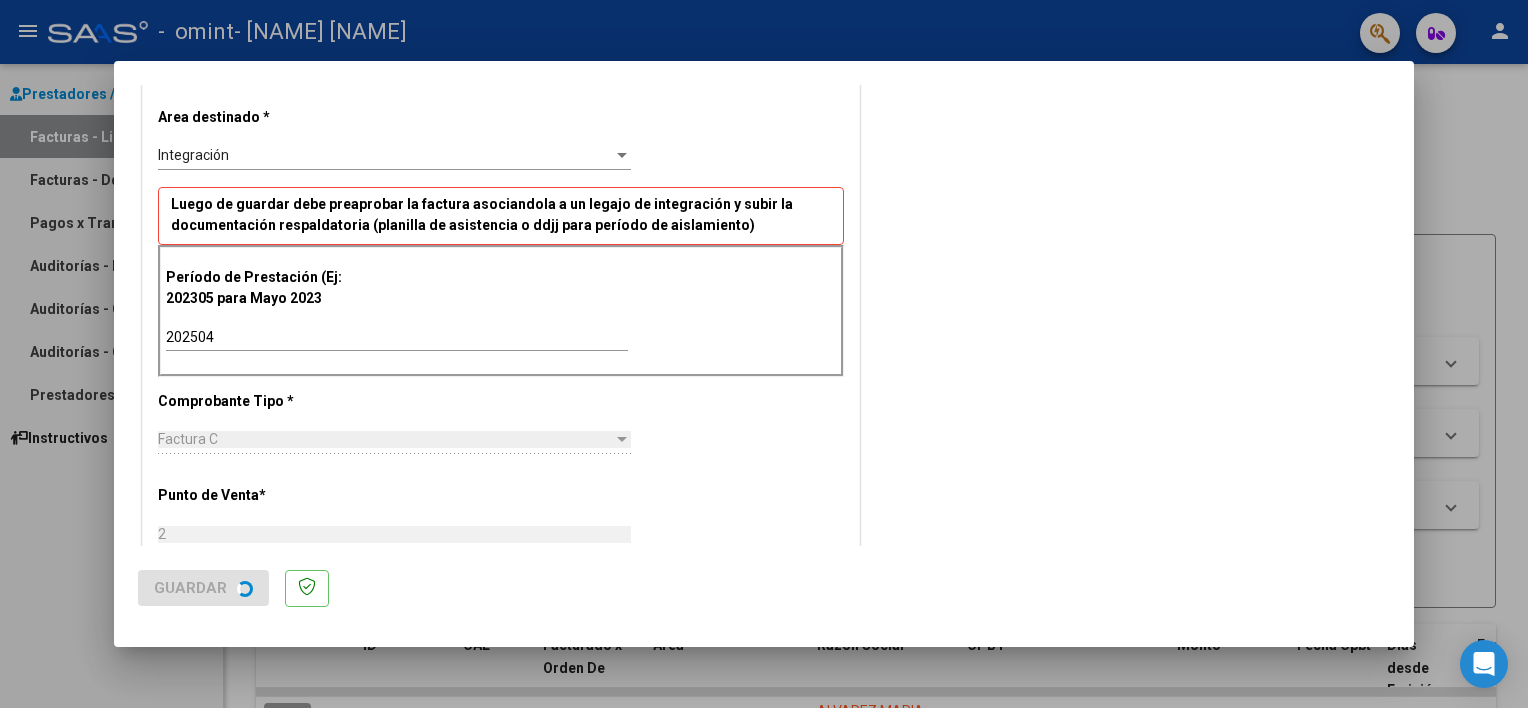 scroll, scrollTop: 0, scrollLeft: 0, axis: both 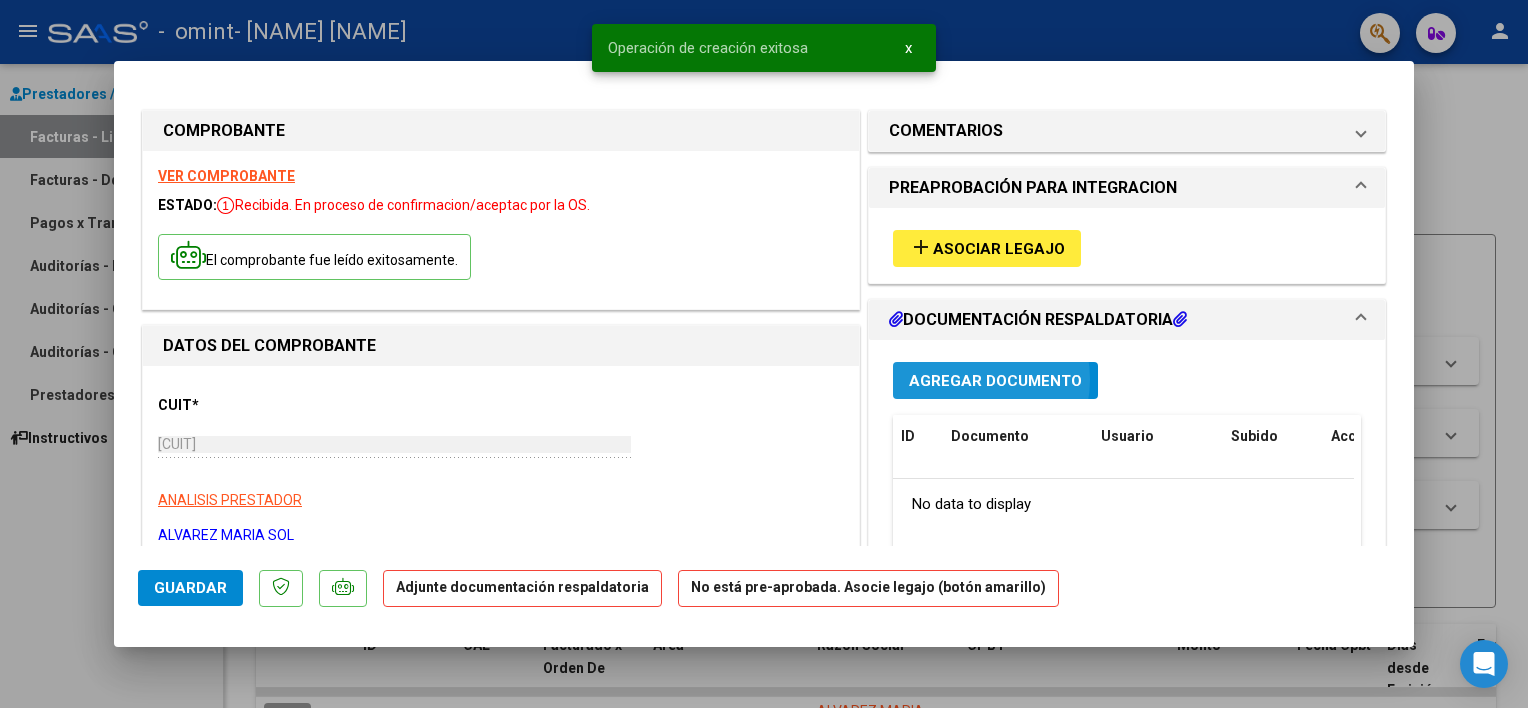 click on "Agregar Documento" at bounding box center (995, 381) 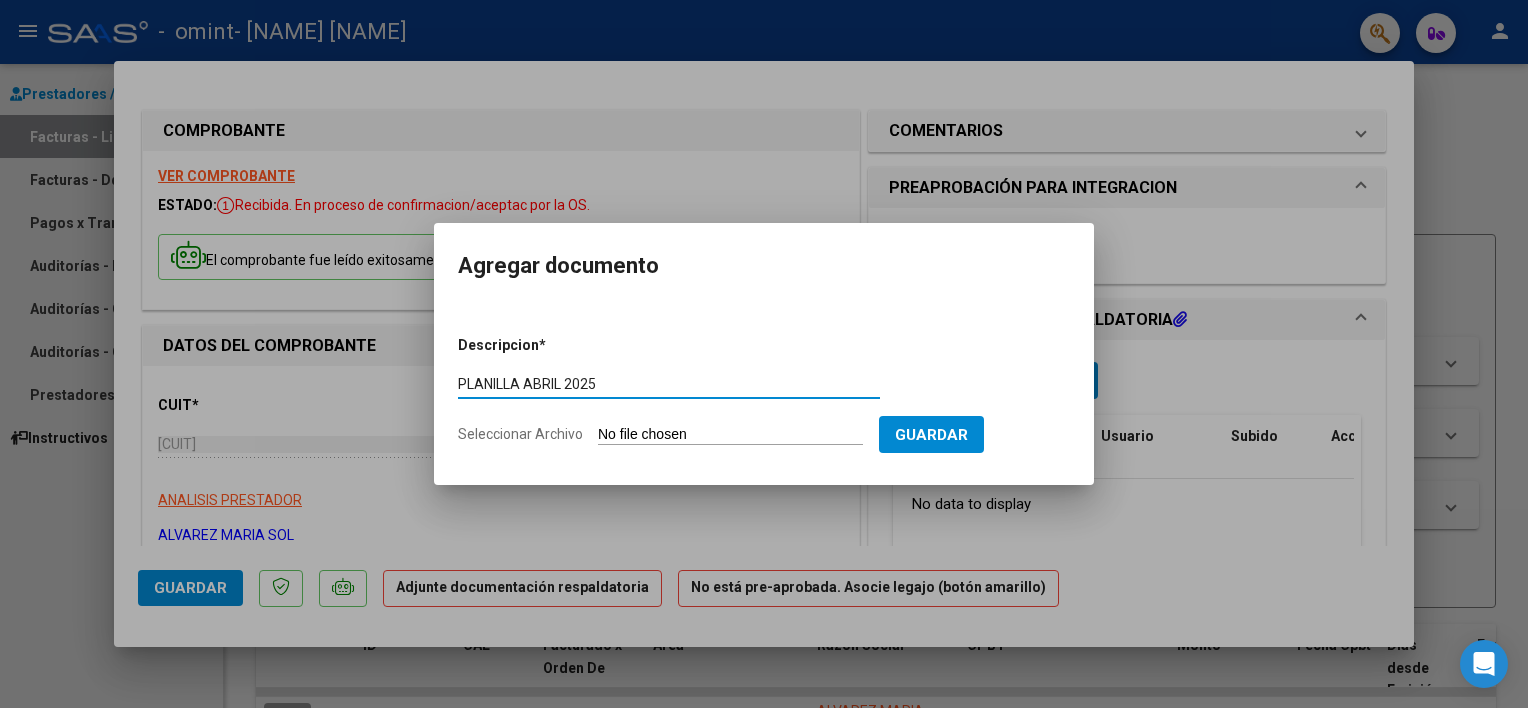 type on "PLANILLA ABRIL 2025" 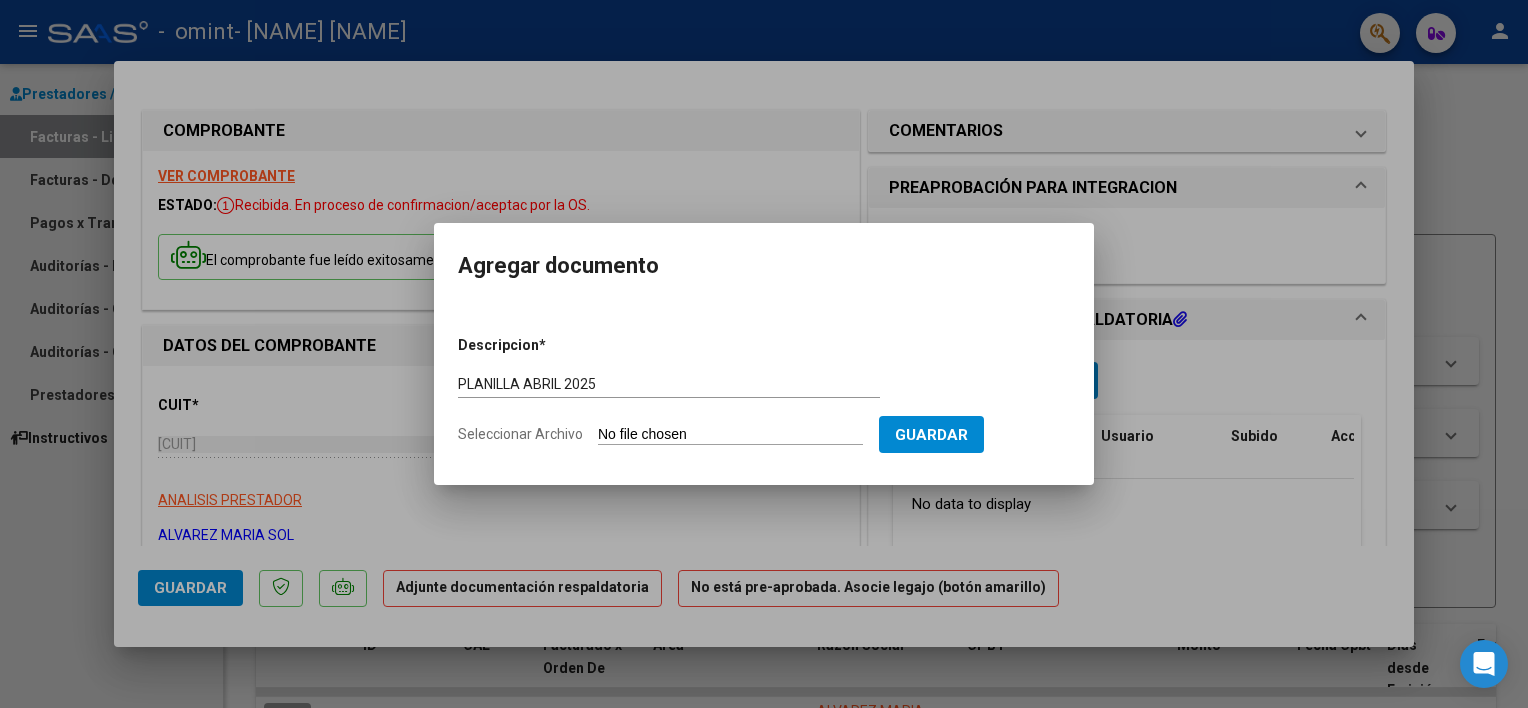 click on "Seleccionar Archivo" at bounding box center [730, 435] 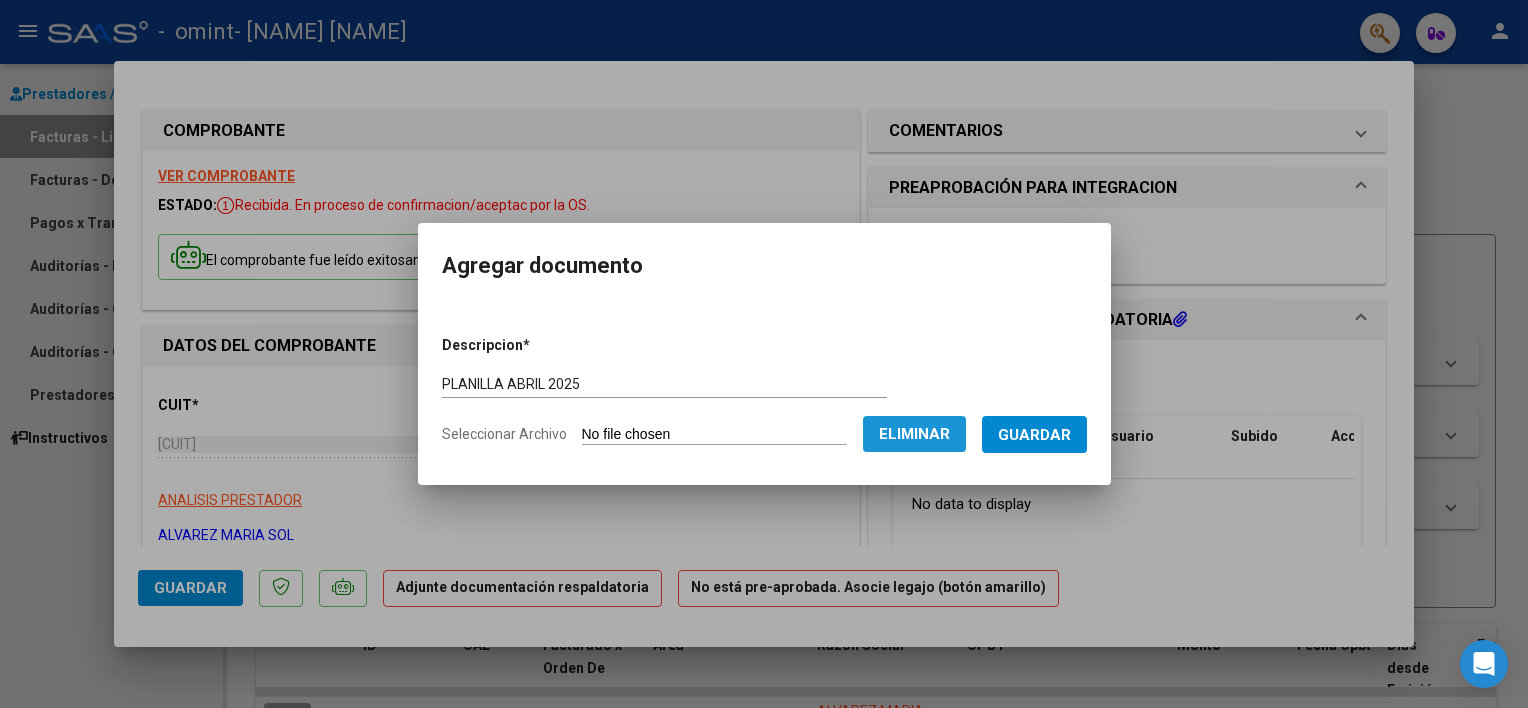 click on "Eliminar" 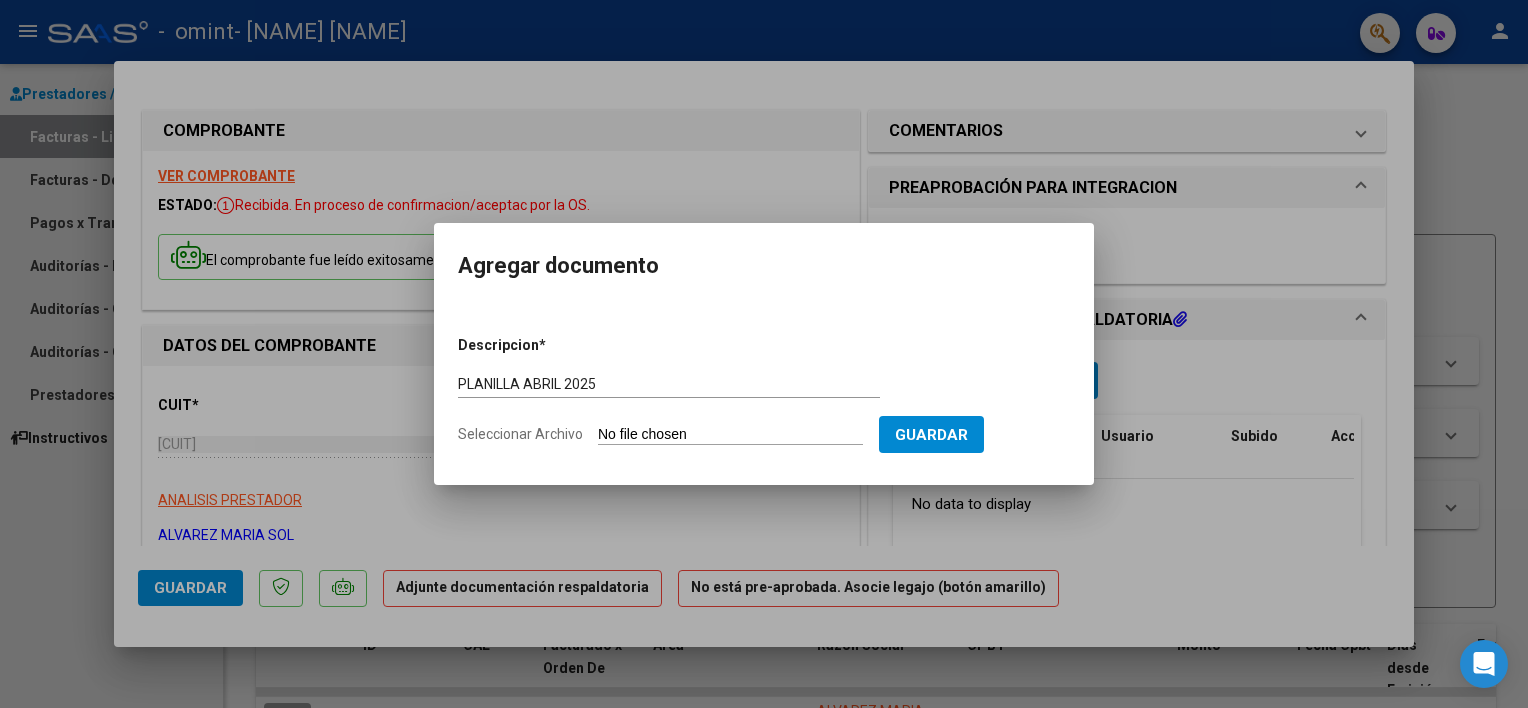 click on "Seleccionar Archivo" at bounding box center (730, 435) 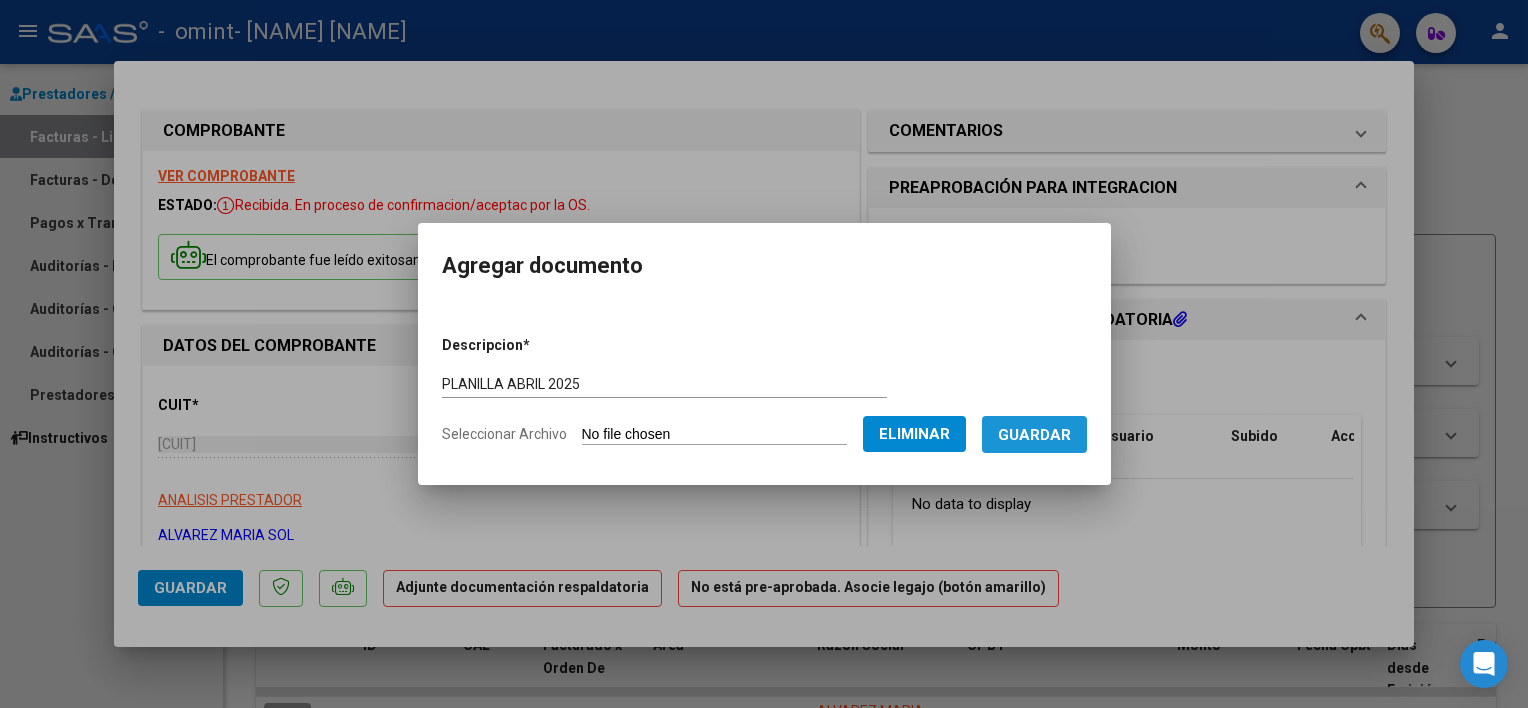click on "Guardar" at bounding box center [1034, 435] 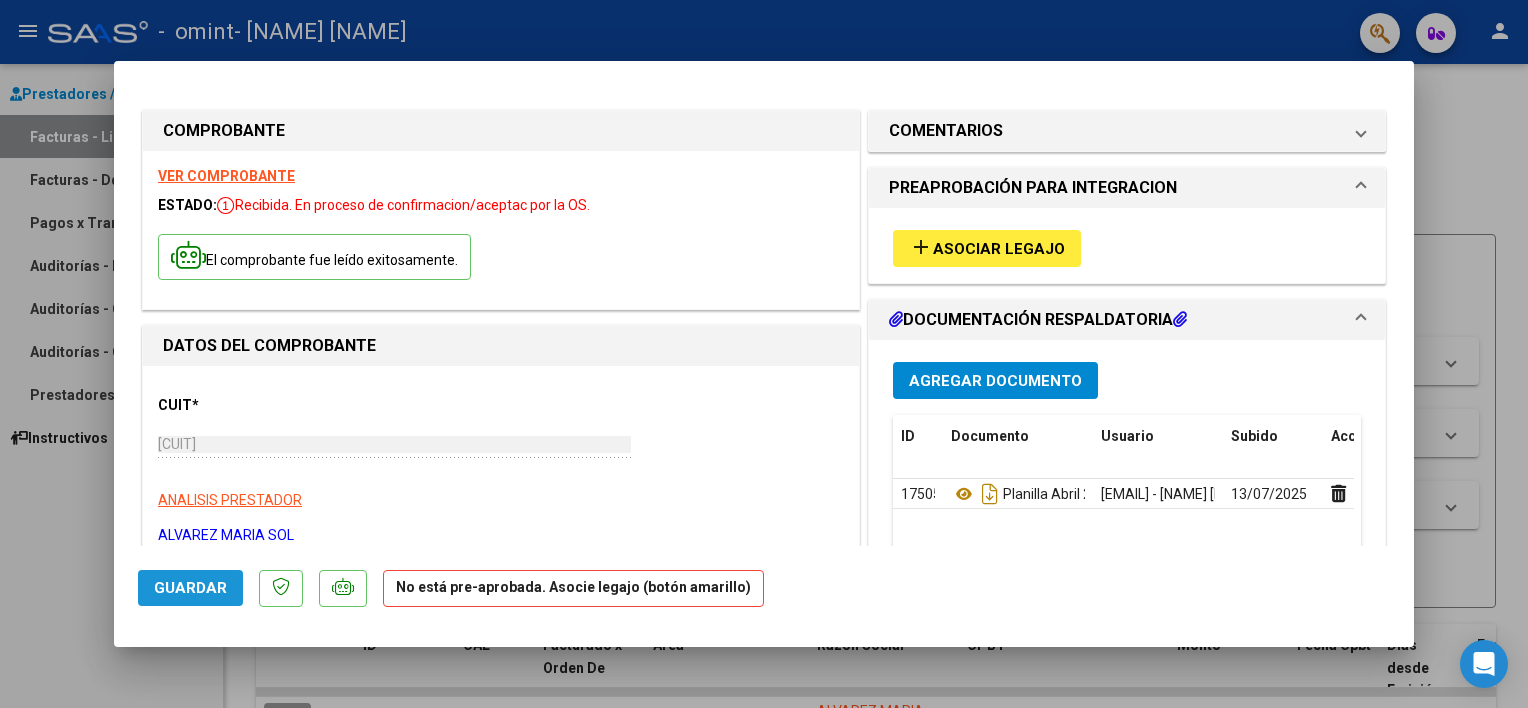click on "Guardar" 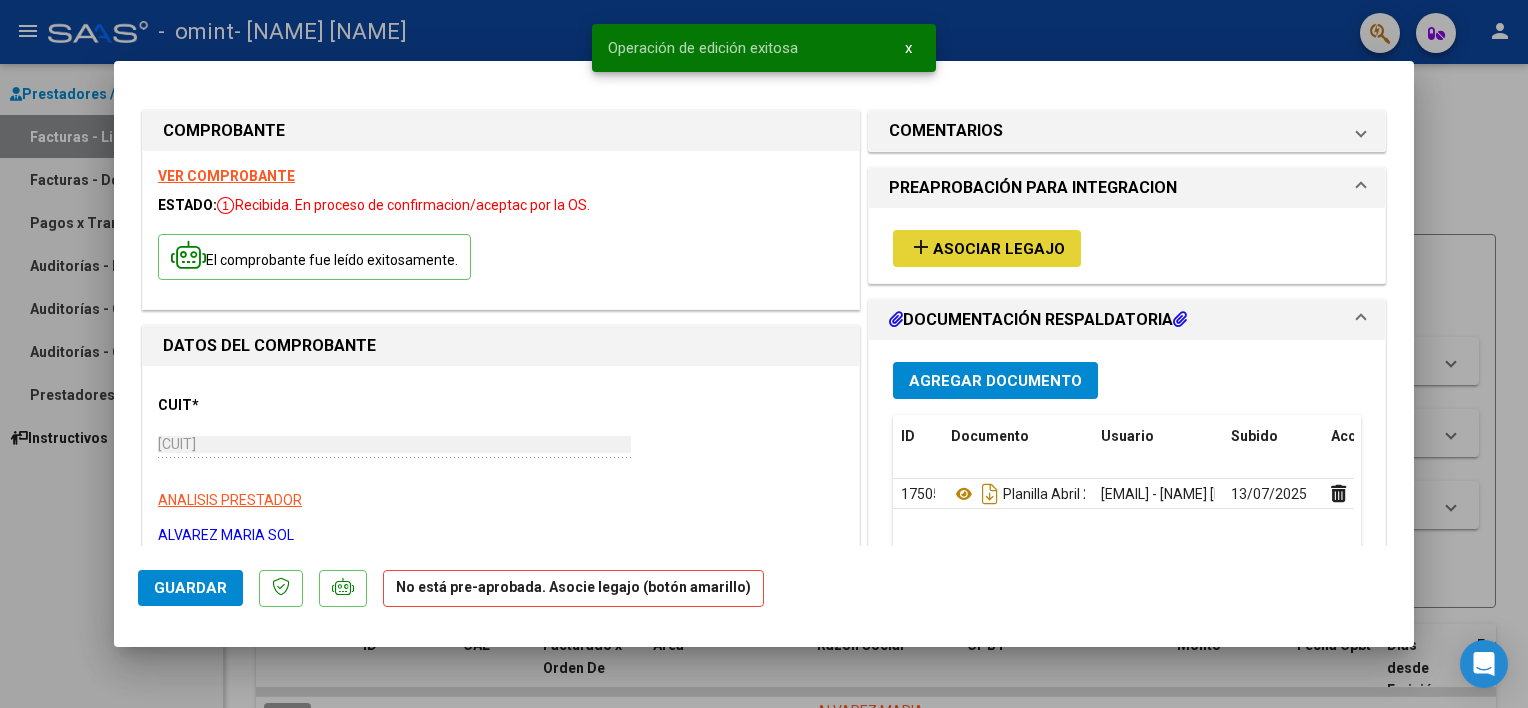 click on "Asociar Legajo" at bounding box center [999, 249] 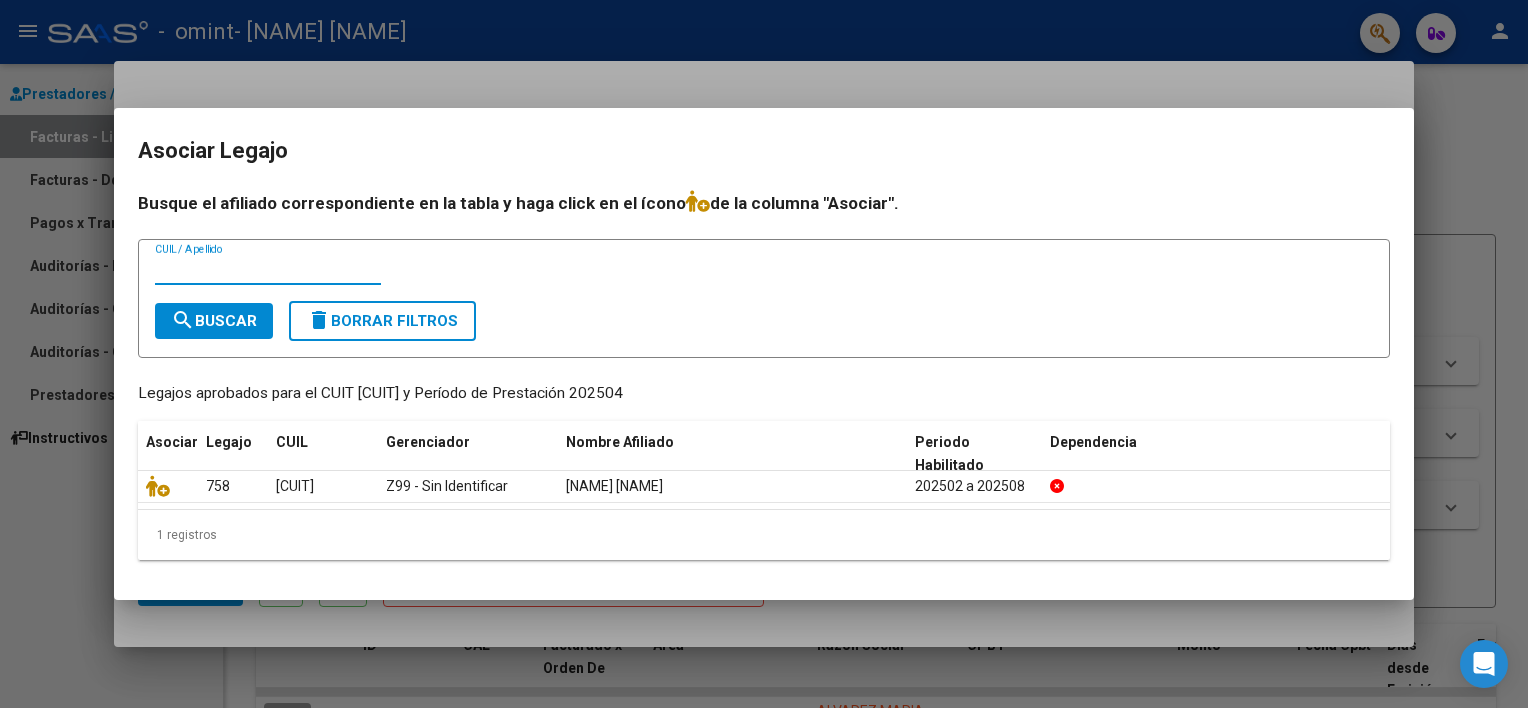 click on "CUIL / Apellido" at bounding box center (268, 269) 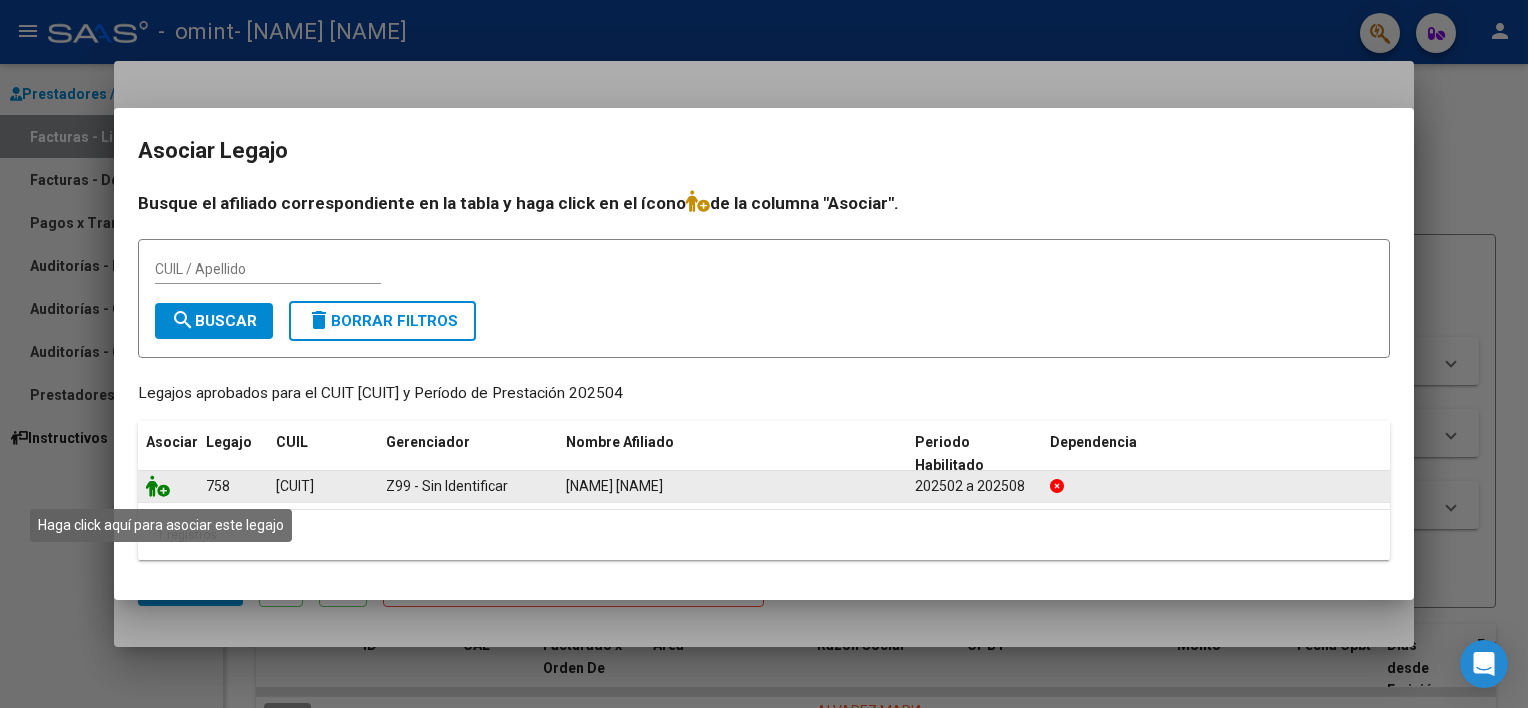 click 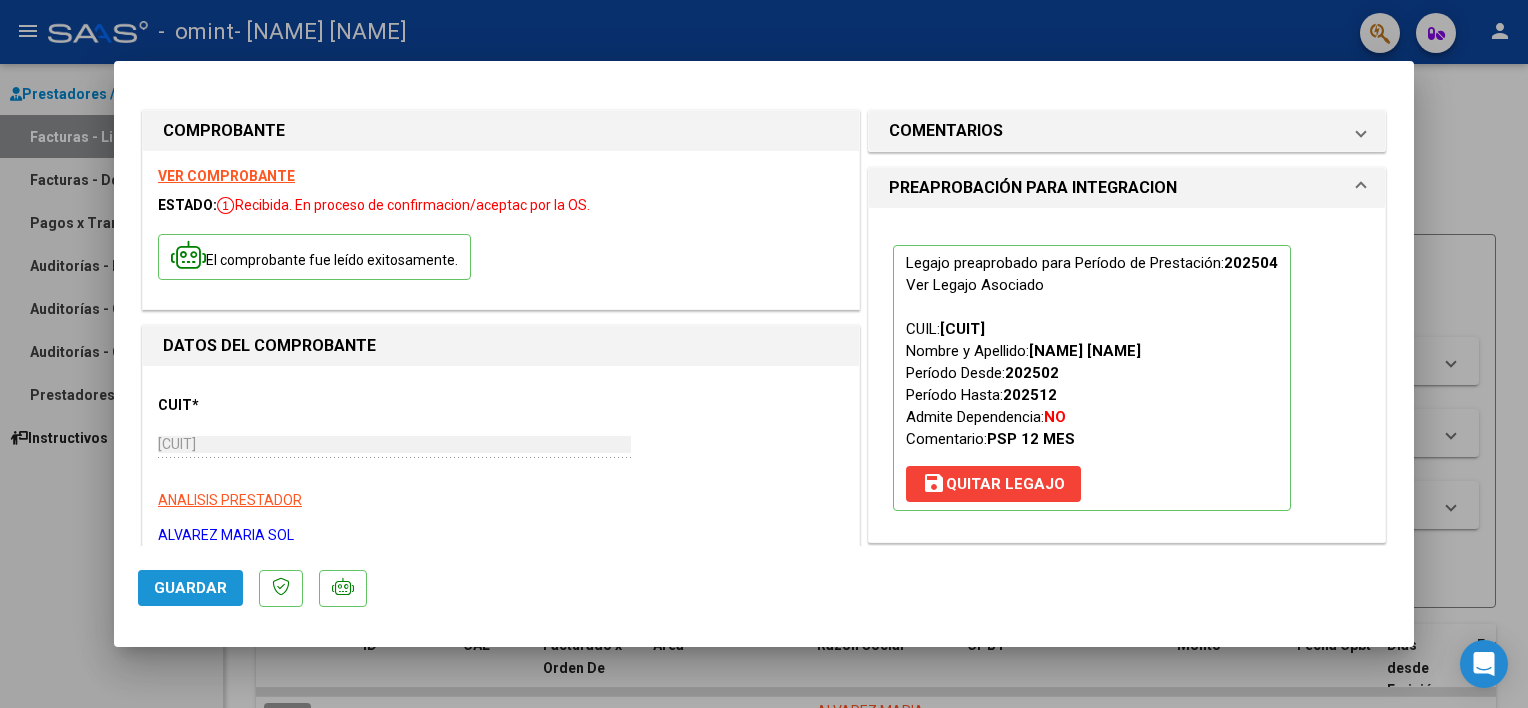 click on "Guardar" 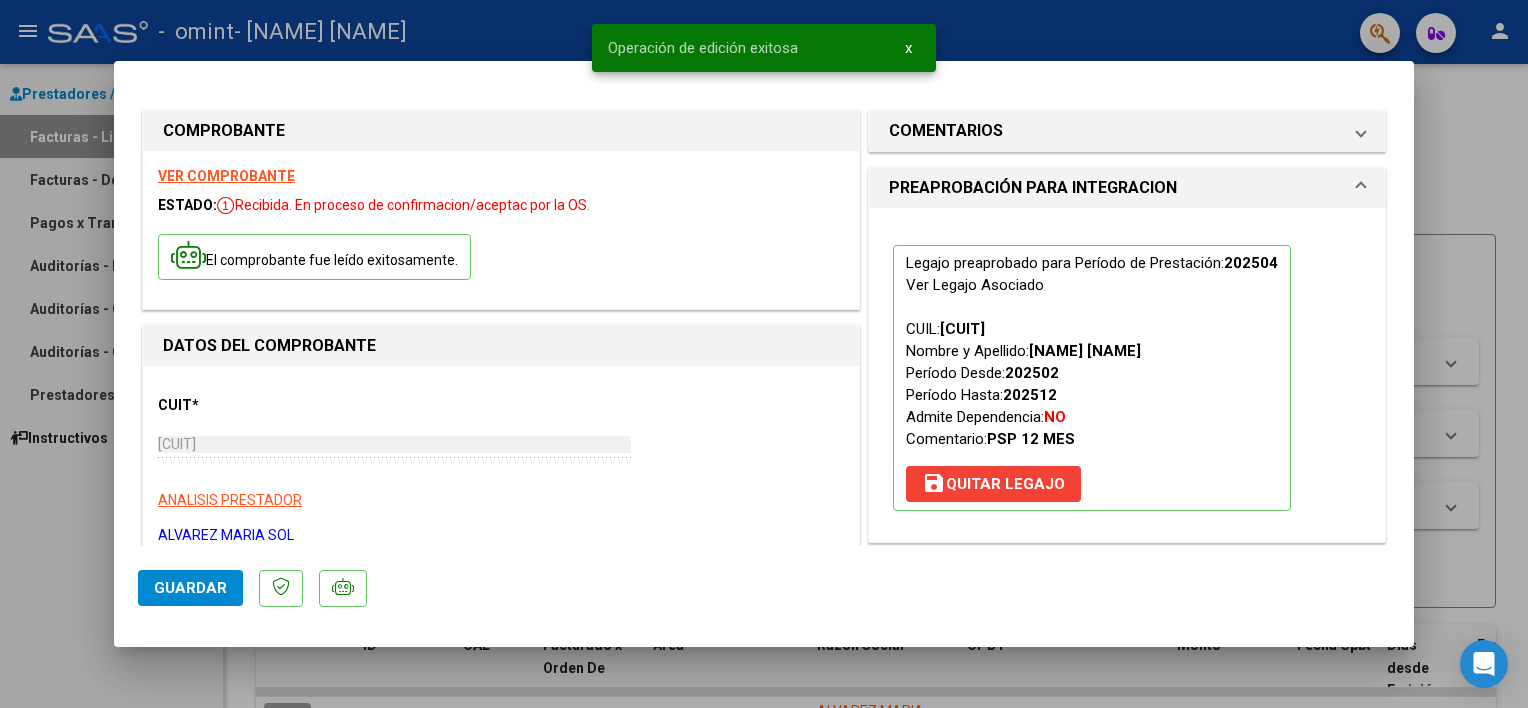 click at bounding box center [764, 354] 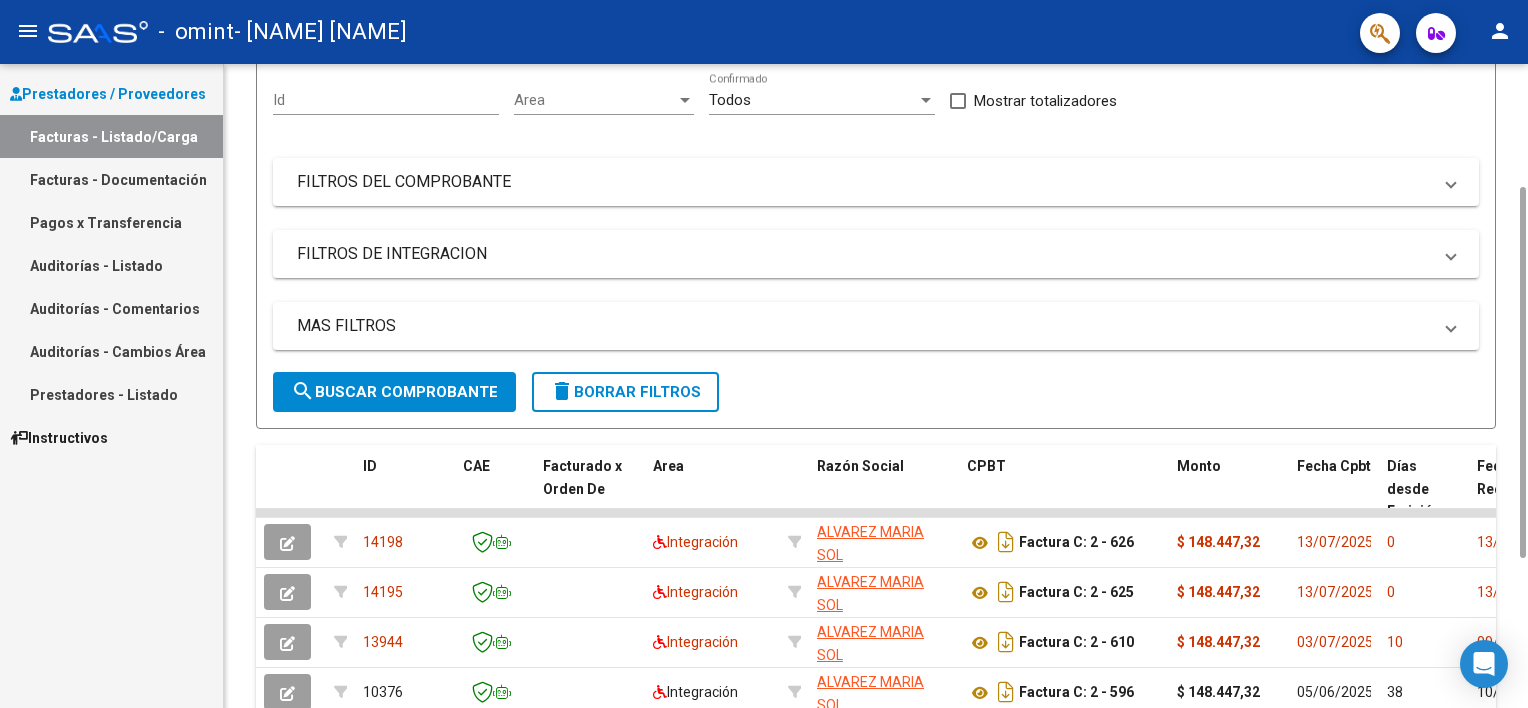 scroll, scrollTop: 200, scrollLeft: 0, axis: vertical 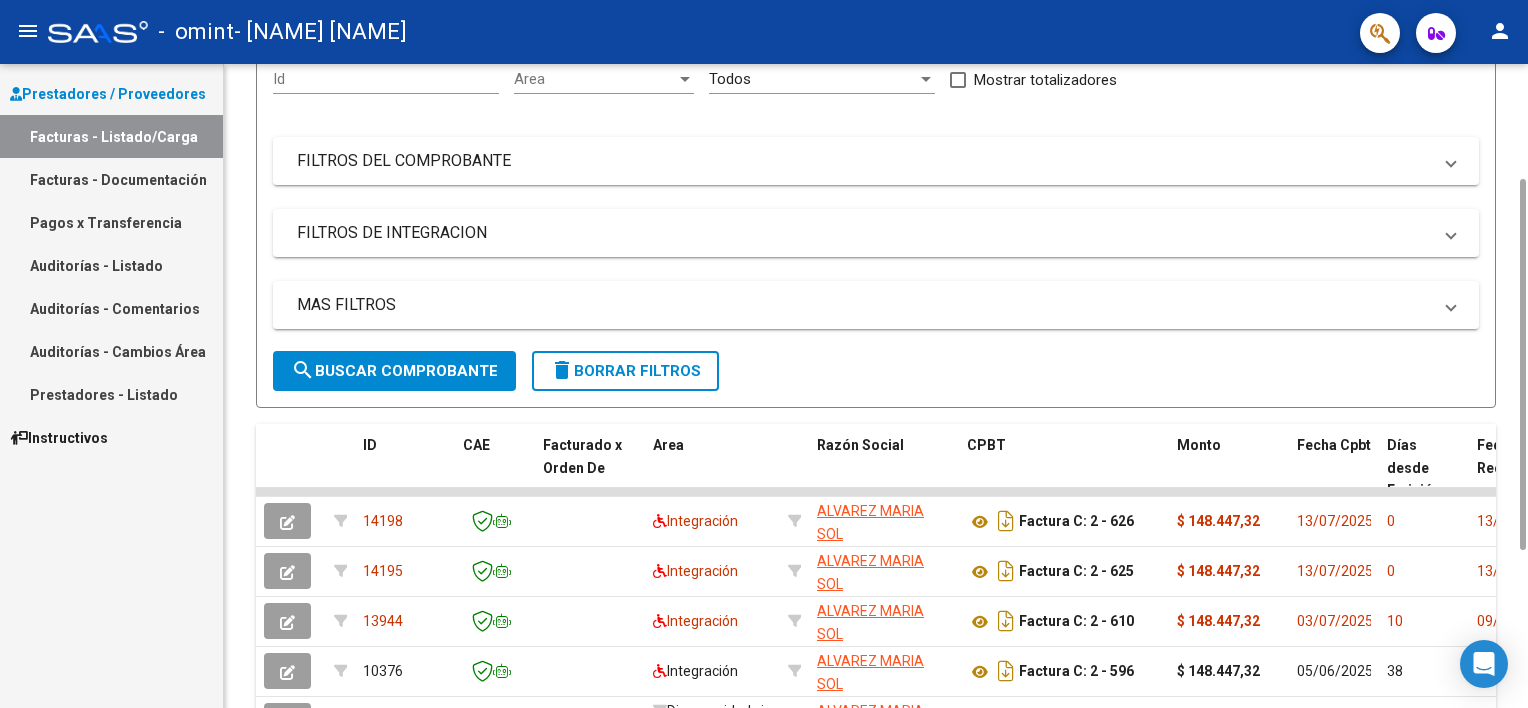 drag, startPoint x: 1524, startPoint y: 586, endPoint x: 1476, endPoint y: 759, distance: 179.5355 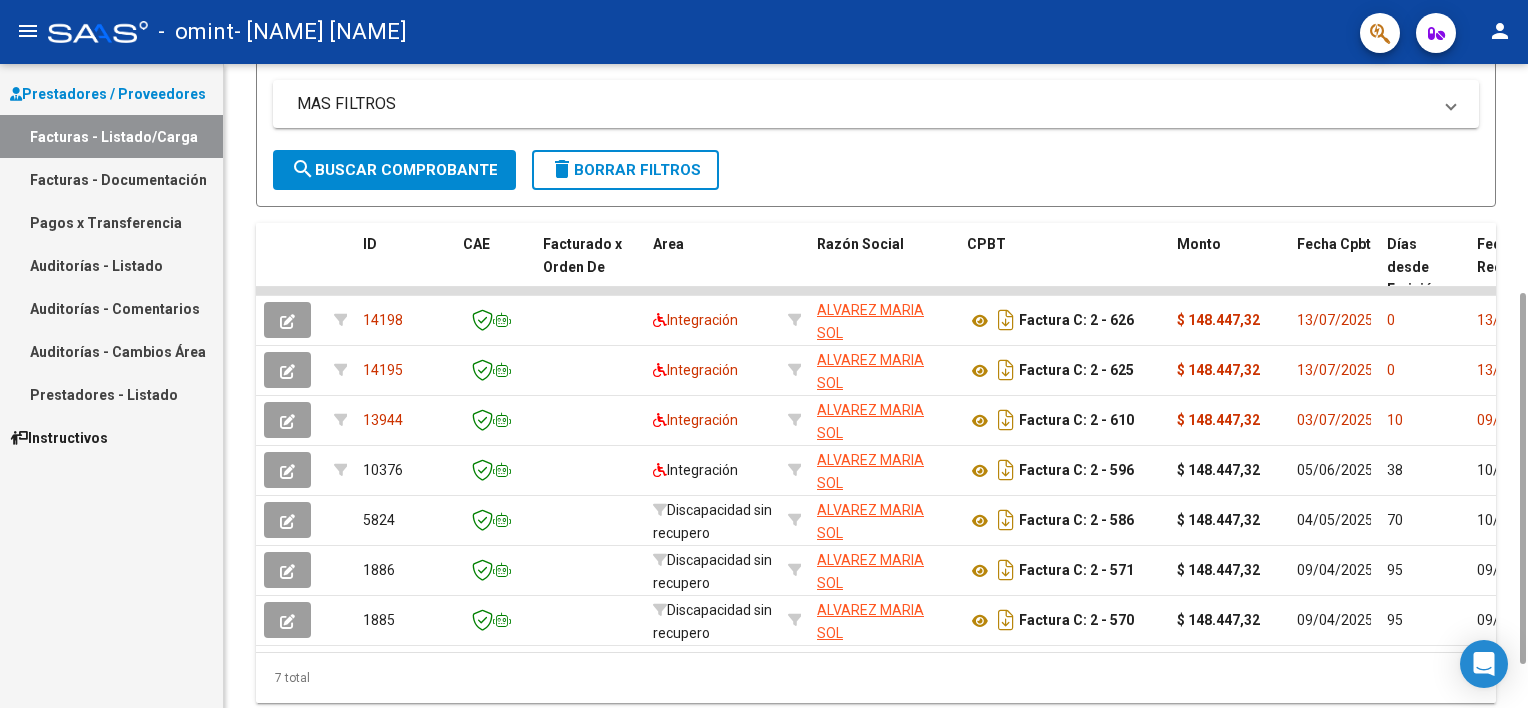 scroll, scrollTop: 408, scrollLeft: 0, axis: vertical 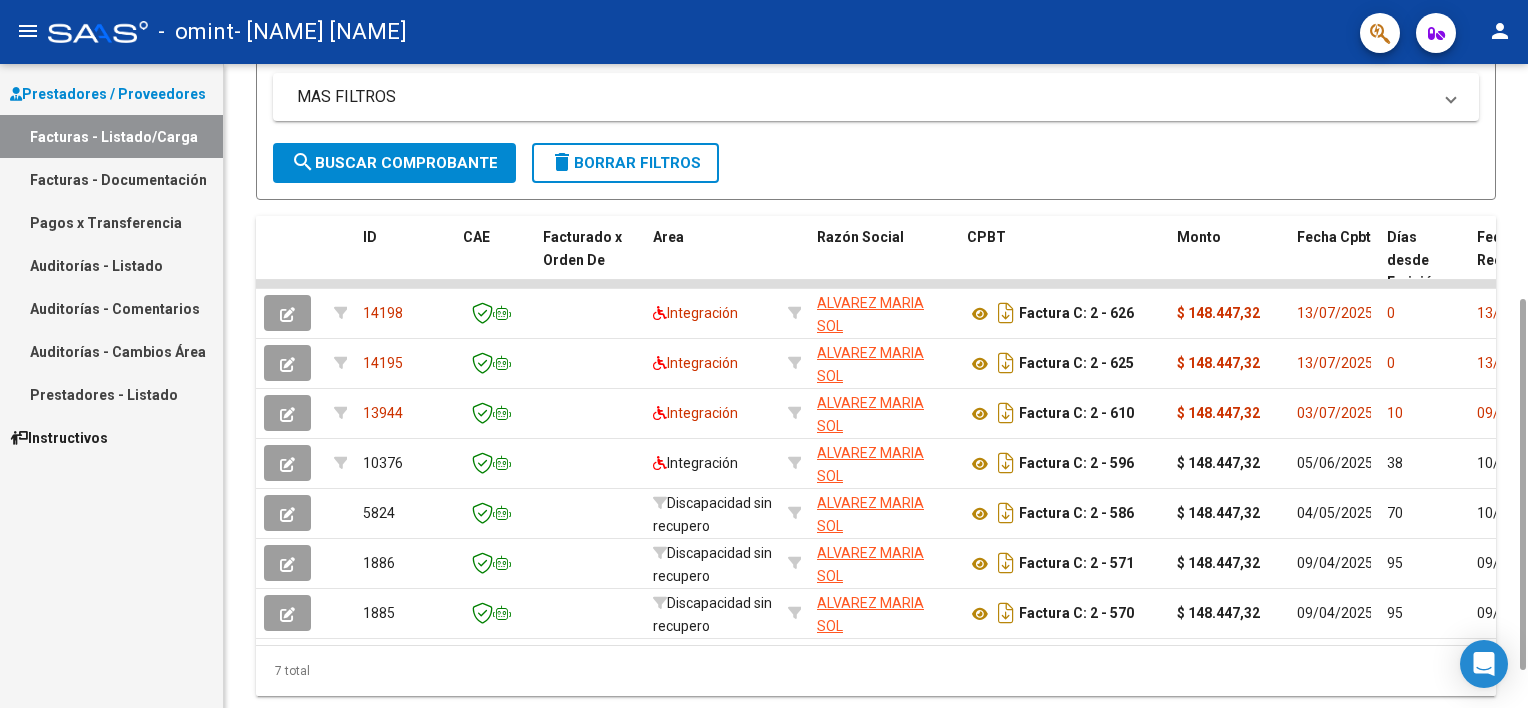 drag, startPoint x: 1525, startPoint y: 520, endPoint x: 1531, endPoint y: 640, distance: 120.14991 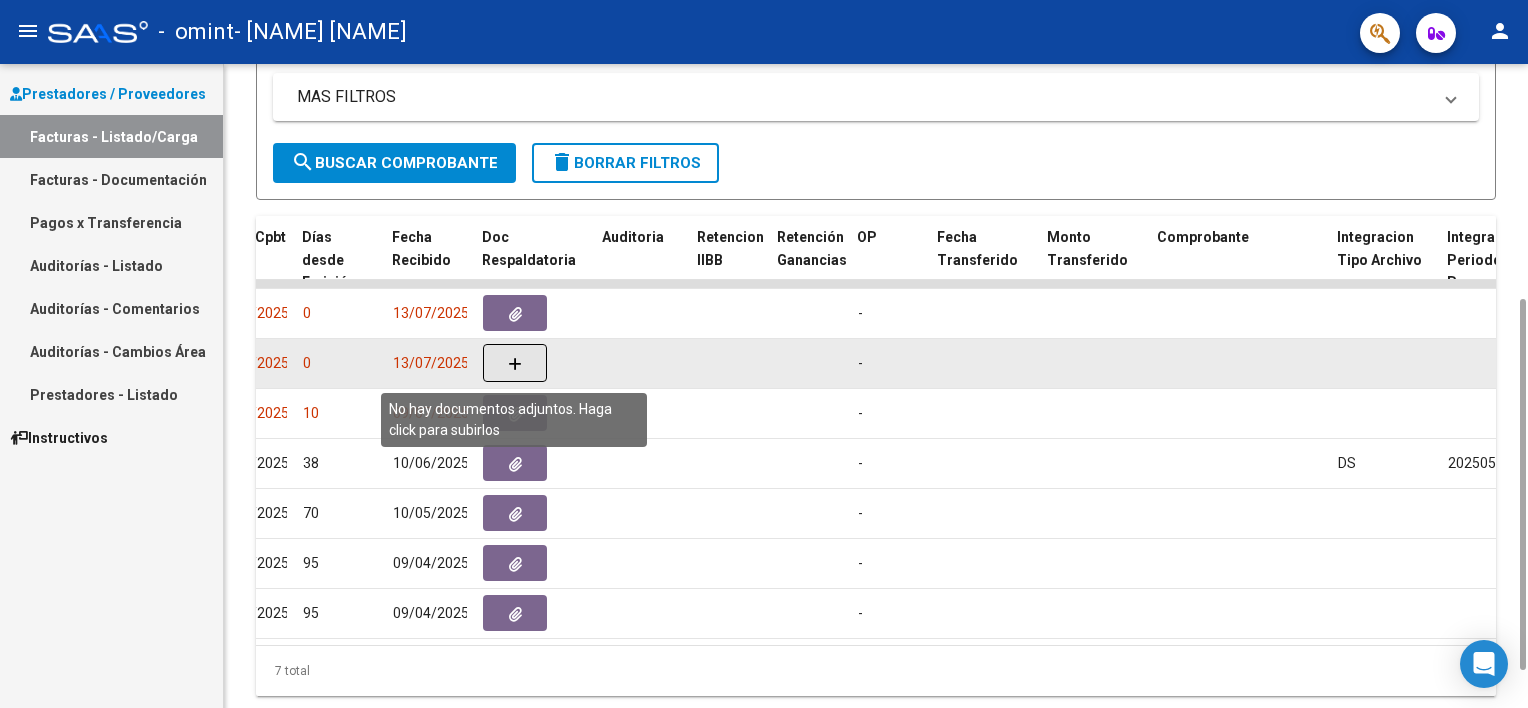 click 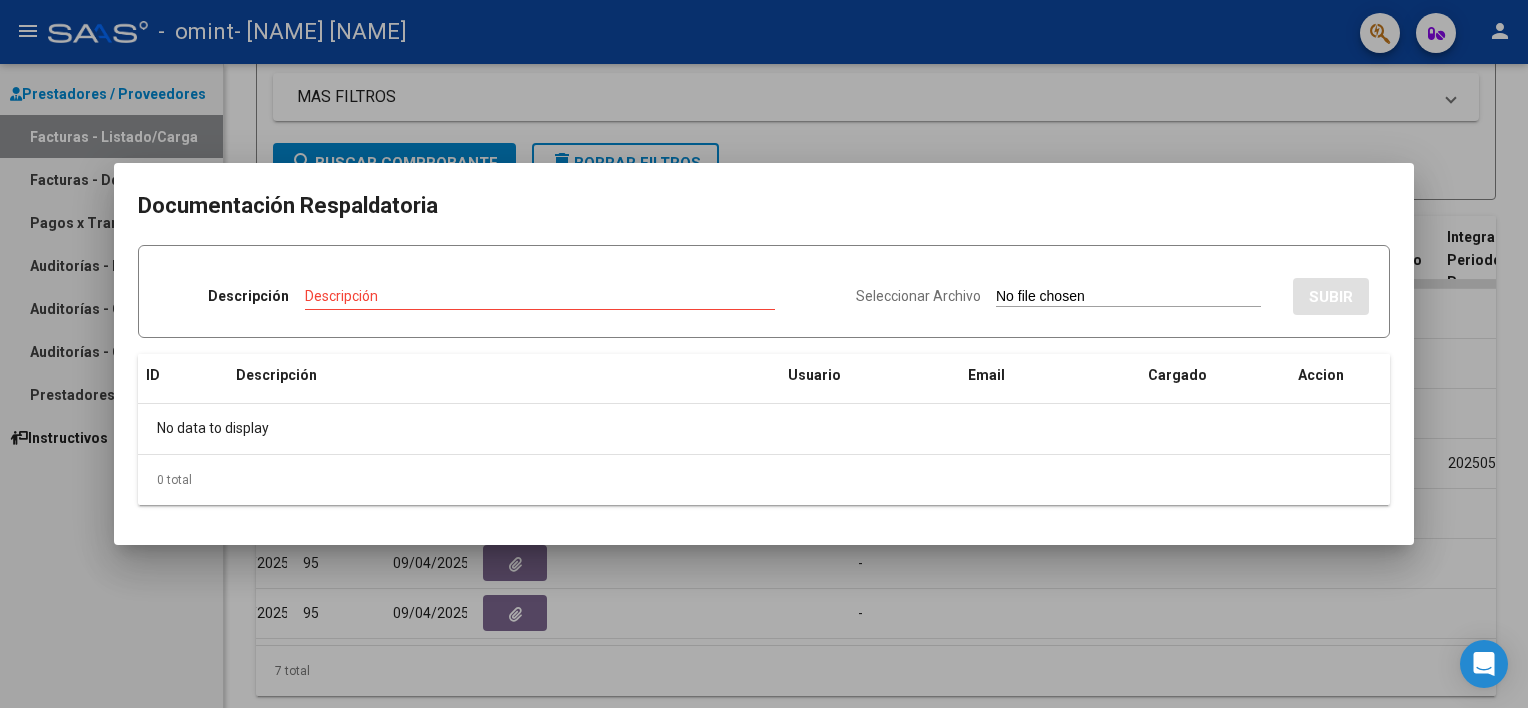 click at bounding box center [764, 354] 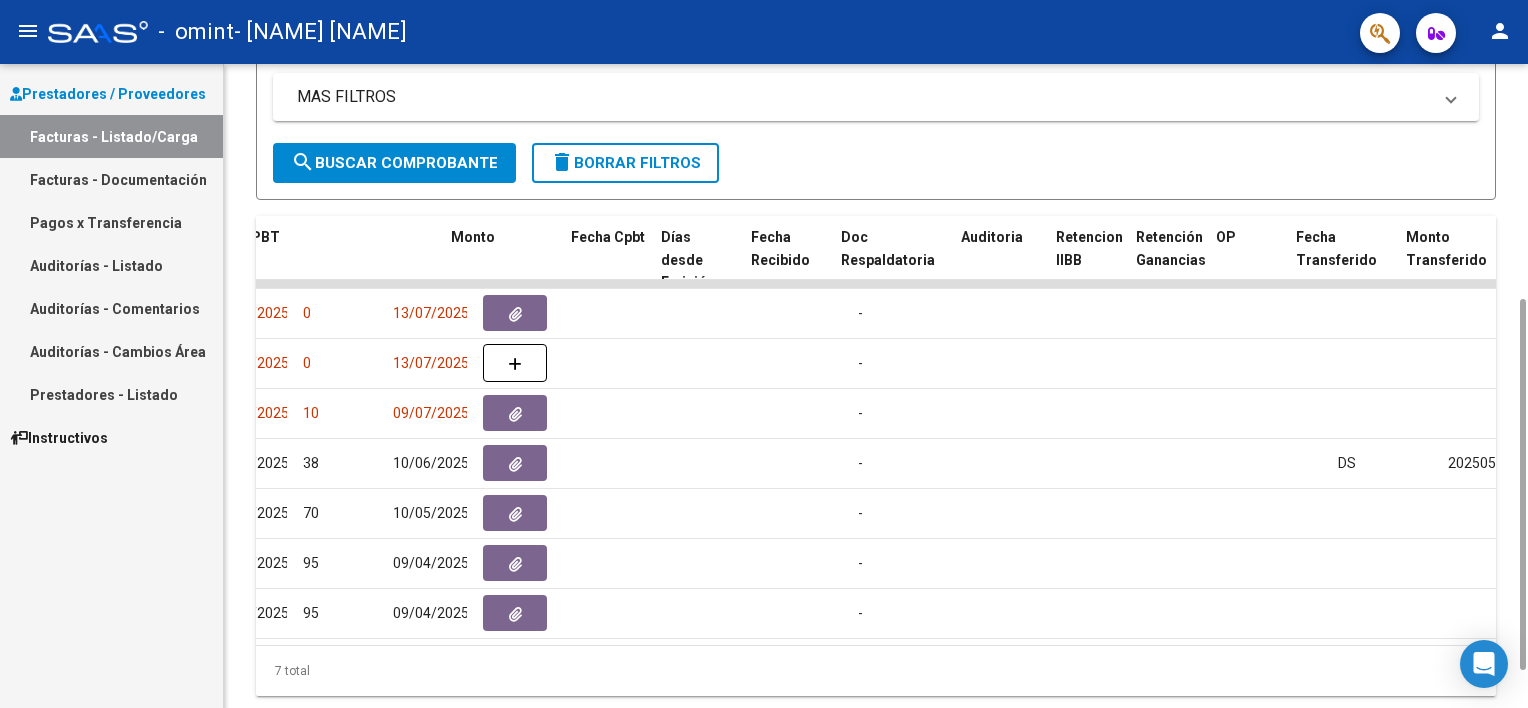 scroll, scrollTop: 0, scrollLeft: 0, axis: both 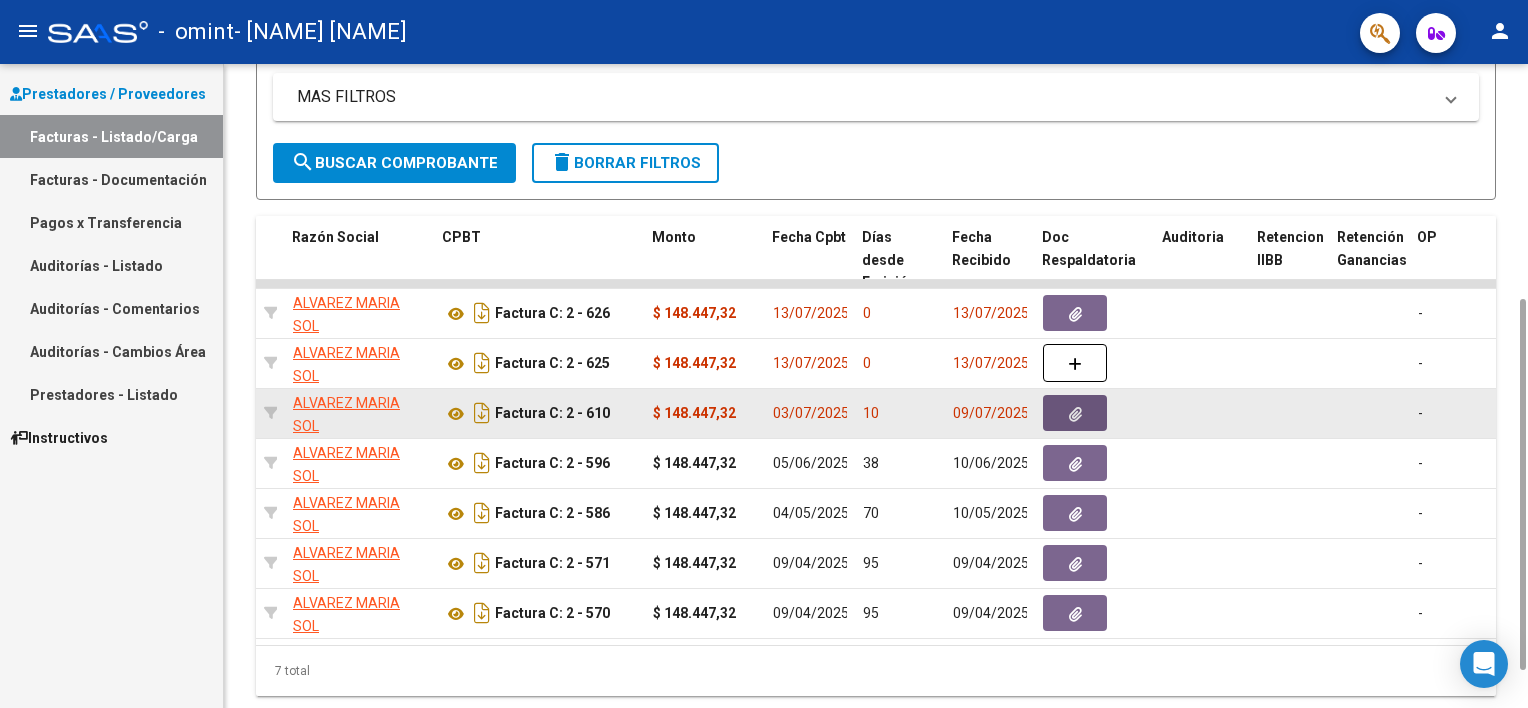 click 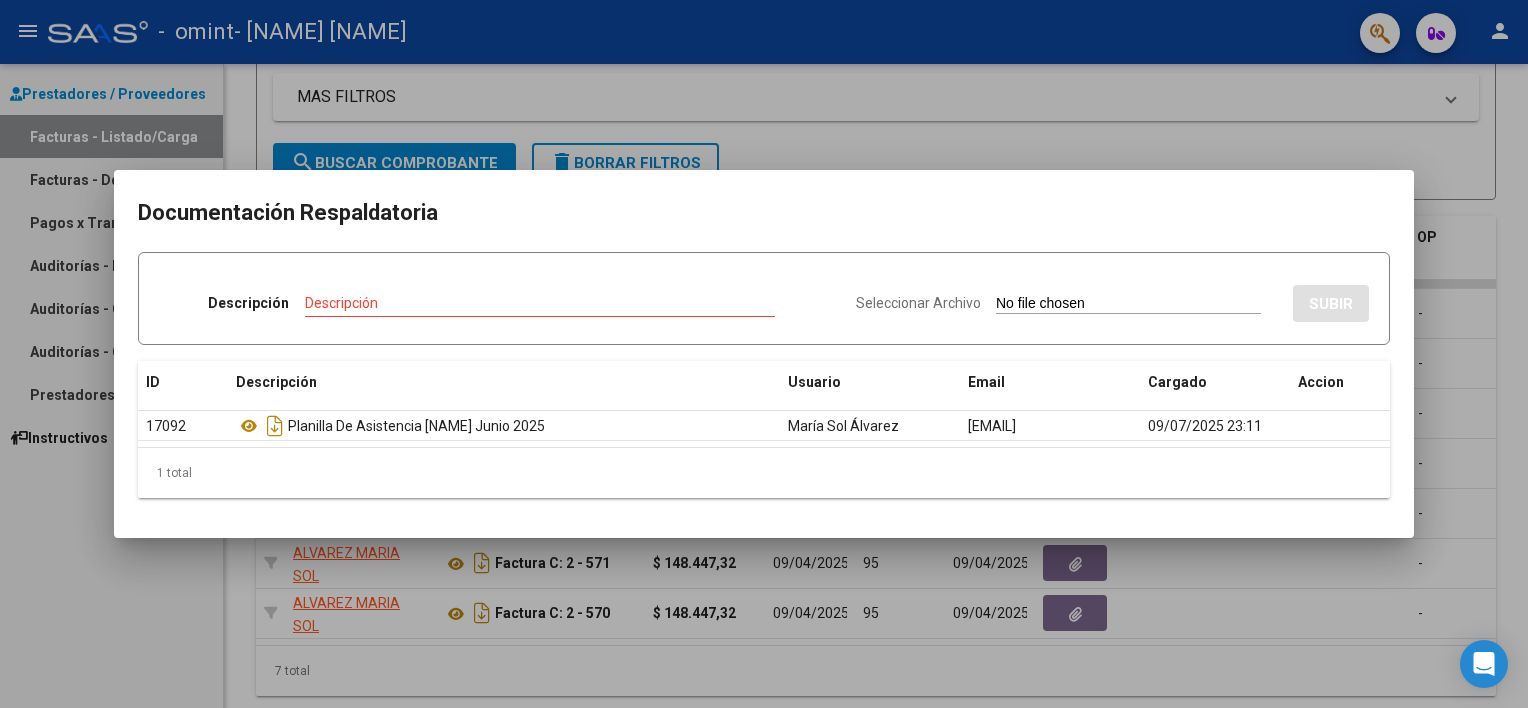 click at bounding box center (764, 354) 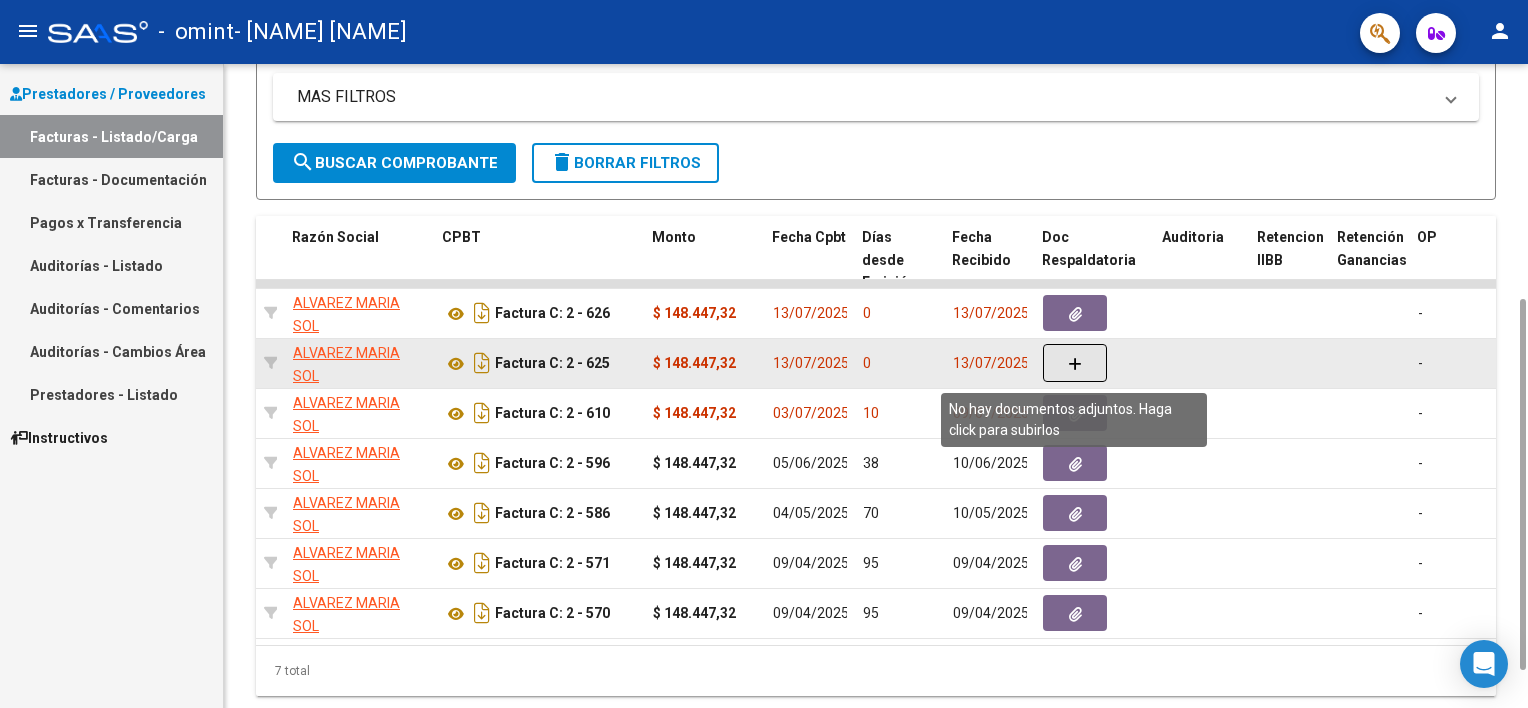click 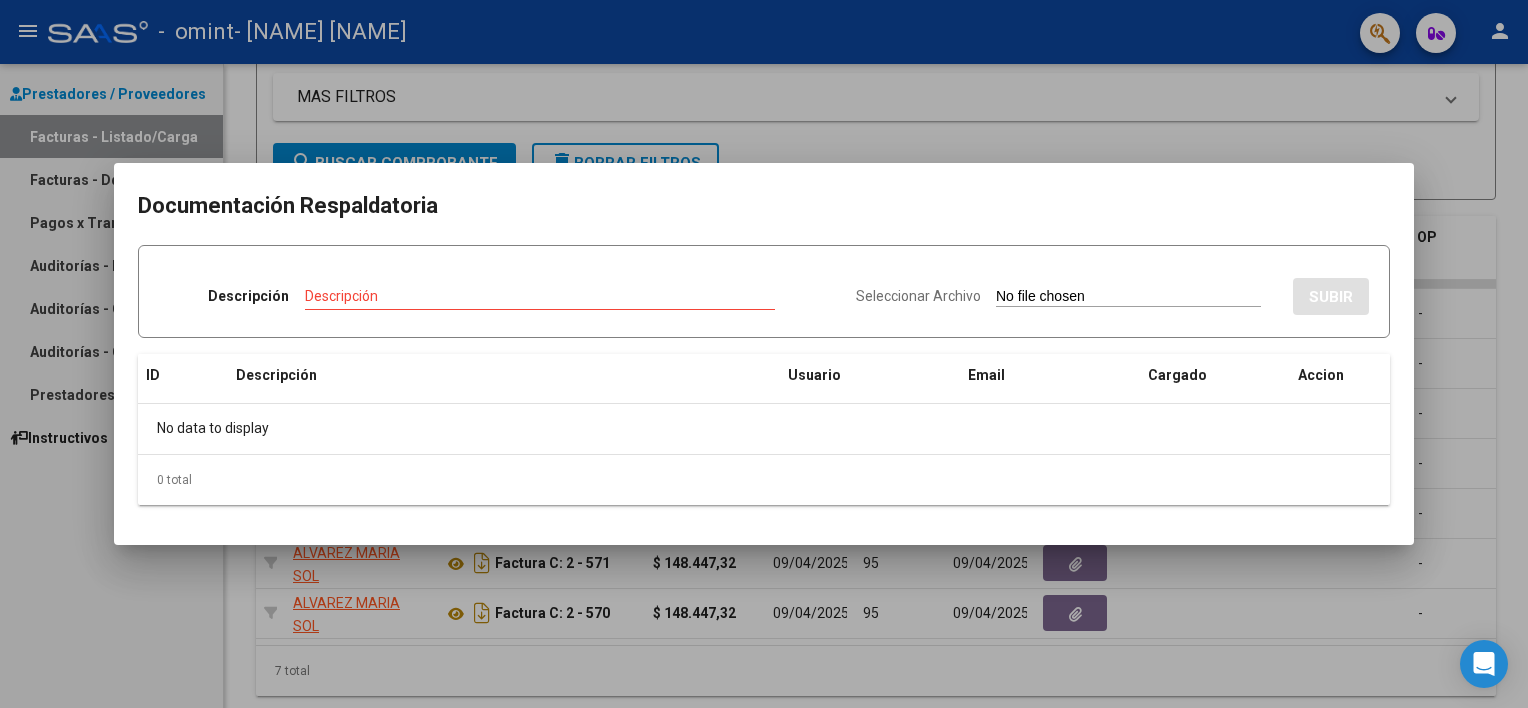 click at bounding box center [764, 354] 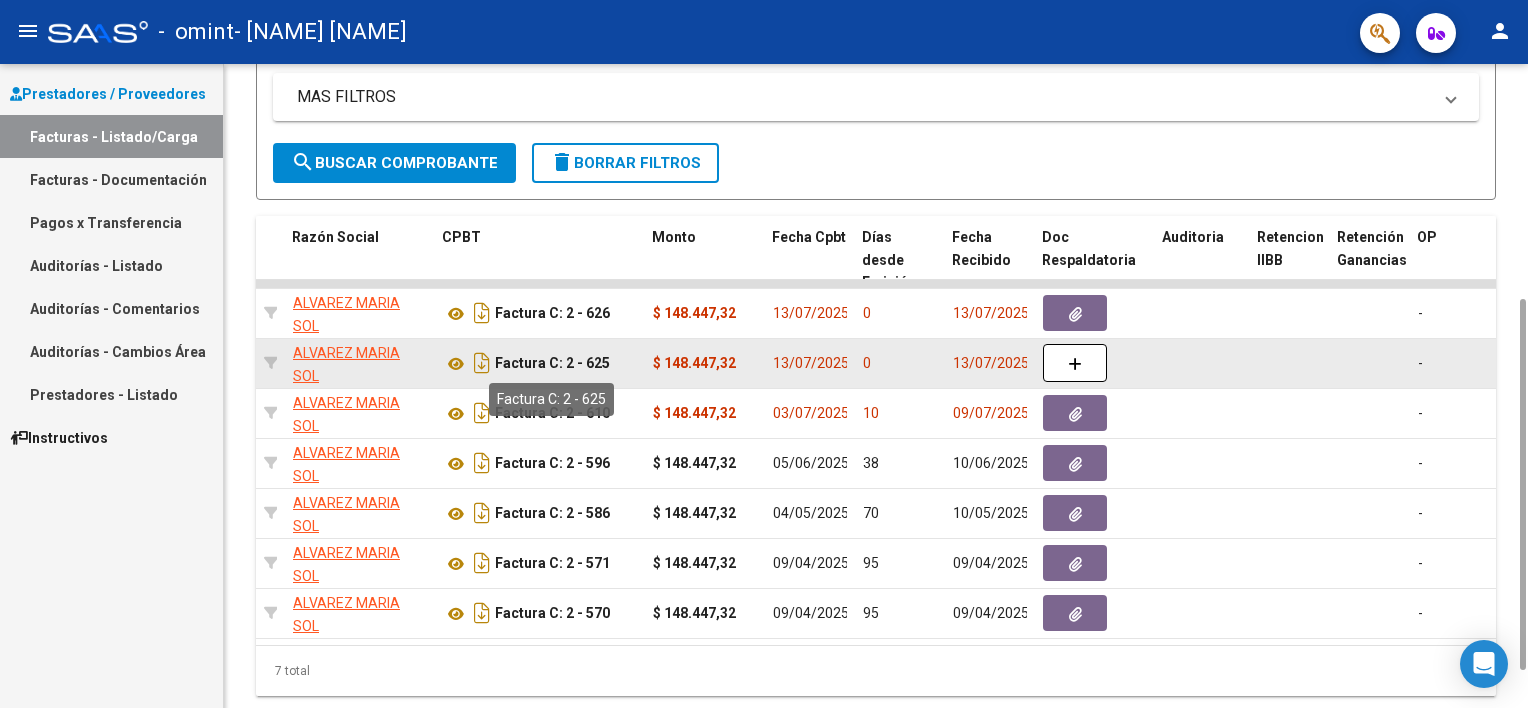 click on "Factura C: 2 - 625" 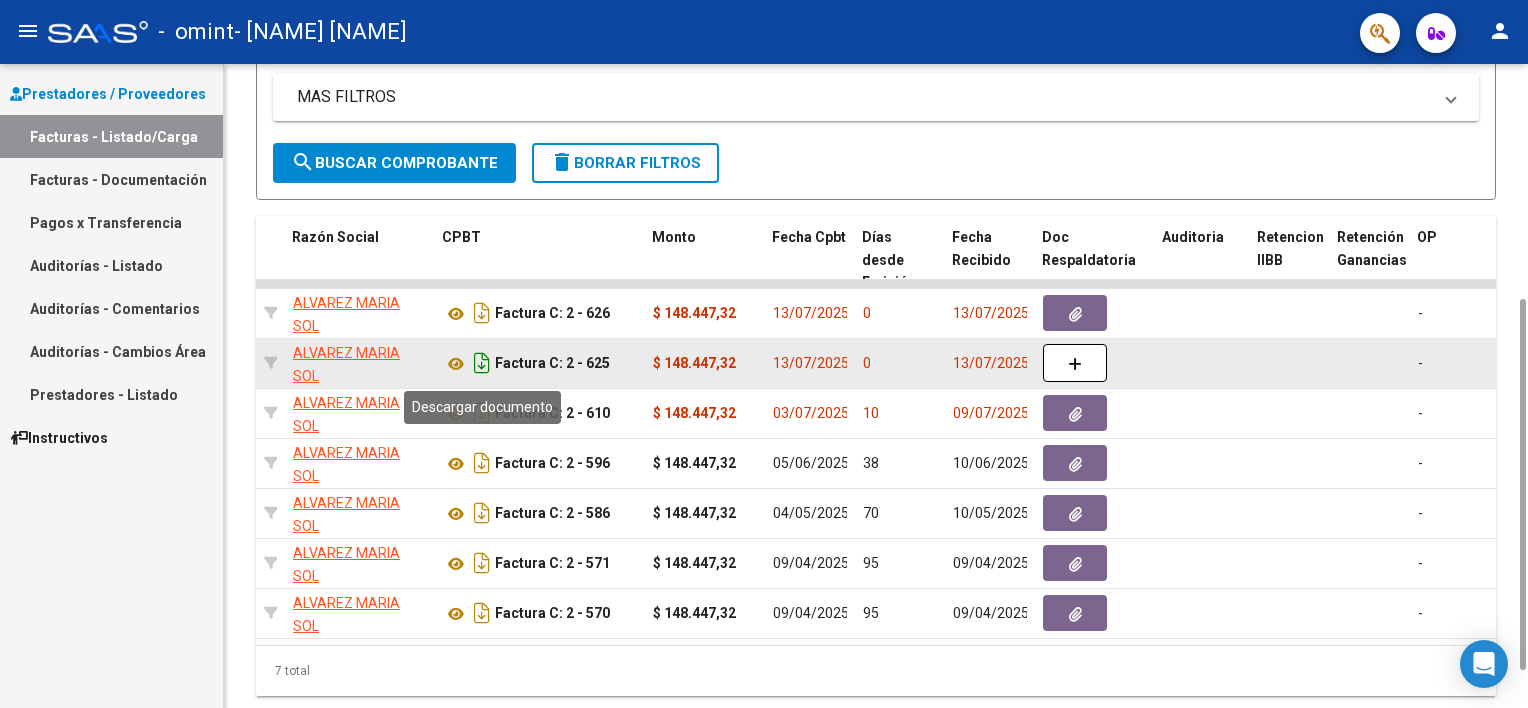 click 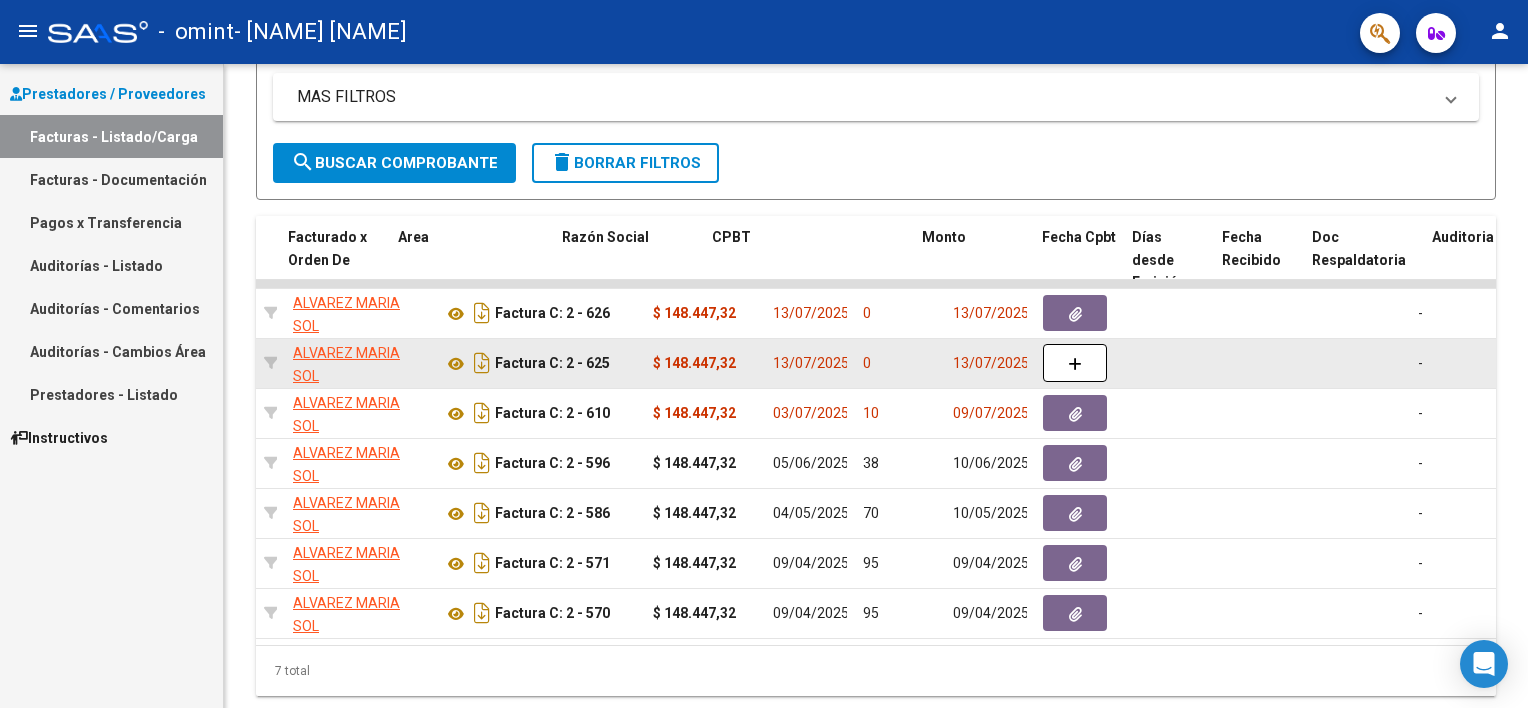 scroll, scrollTop: 0, scrollLeft: 0, axis: both 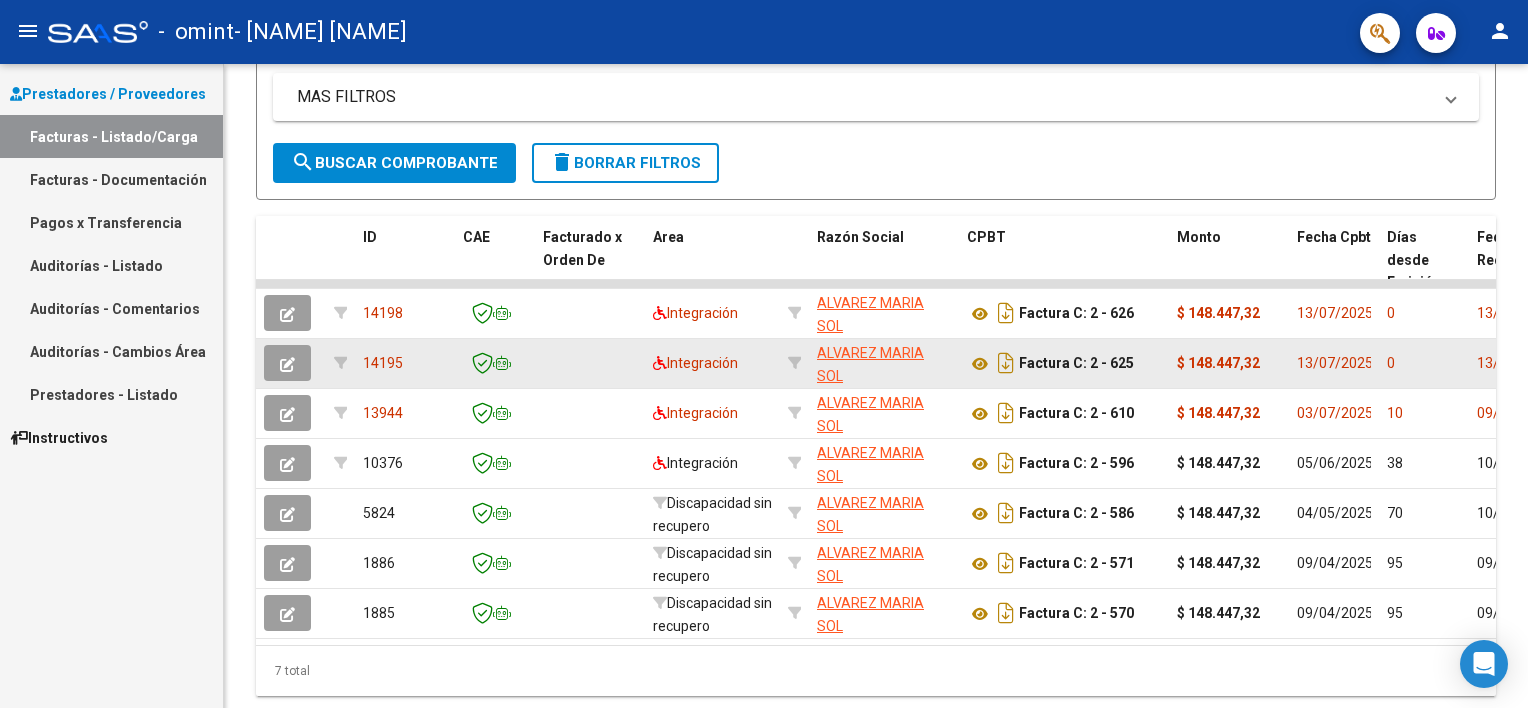 click 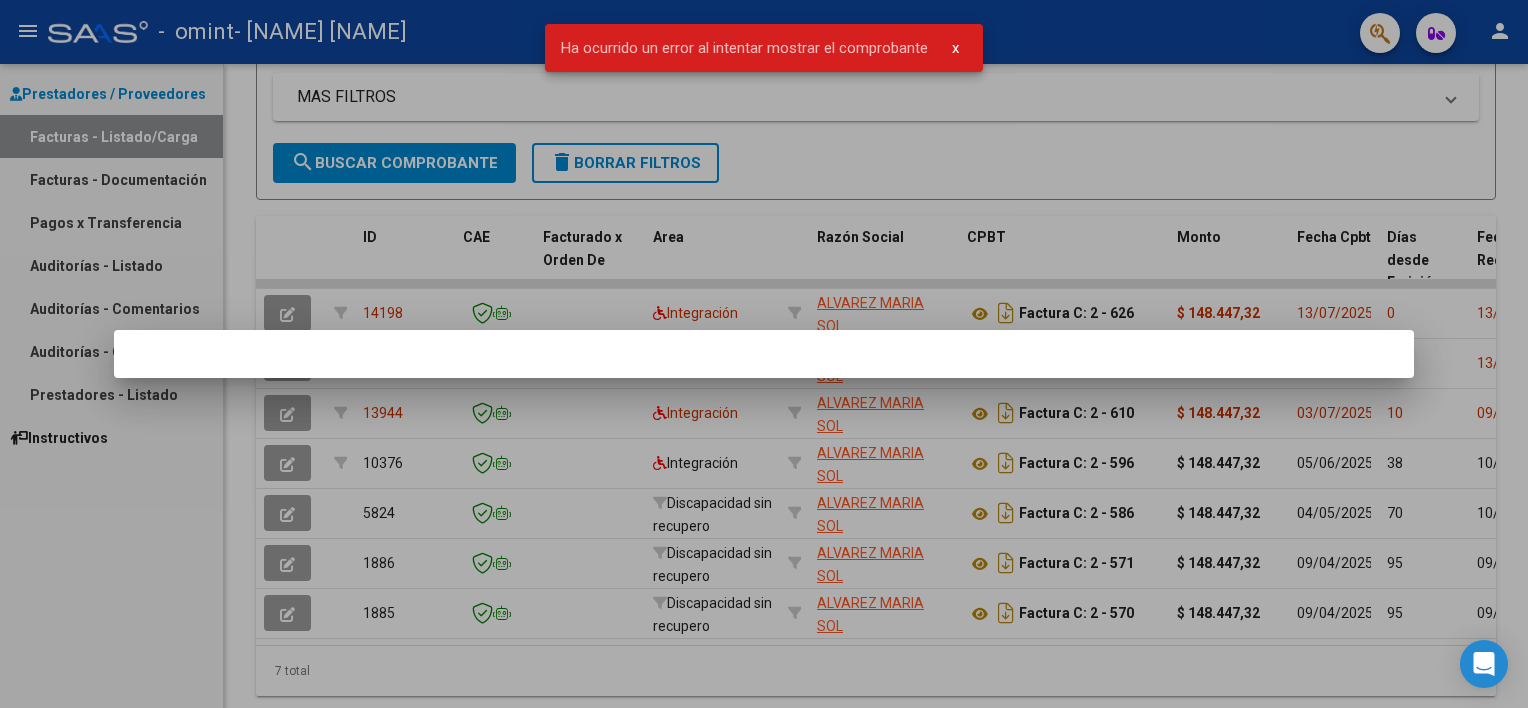 click at bounding box center [764, 354] 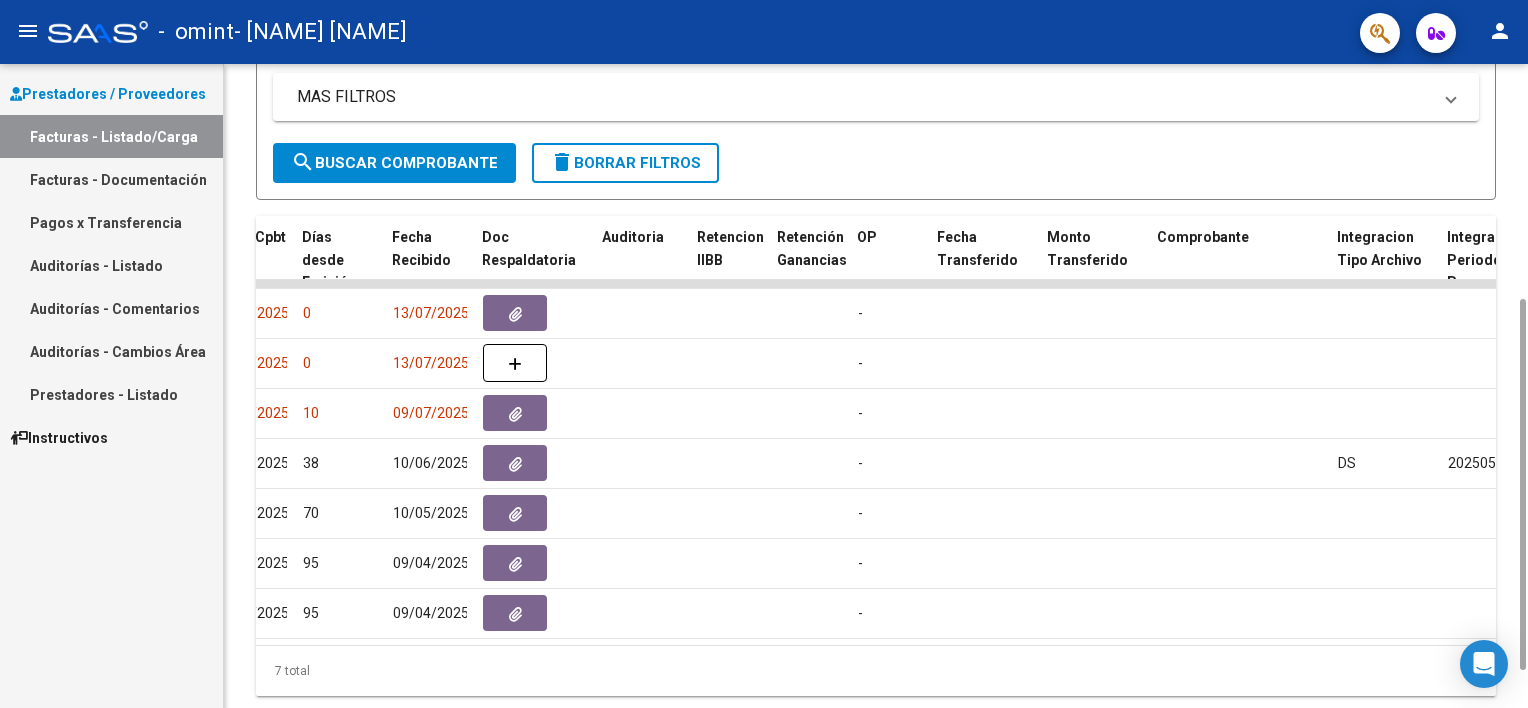 scroll, scrollTop: 0, scrollLeft: 0, axis: both 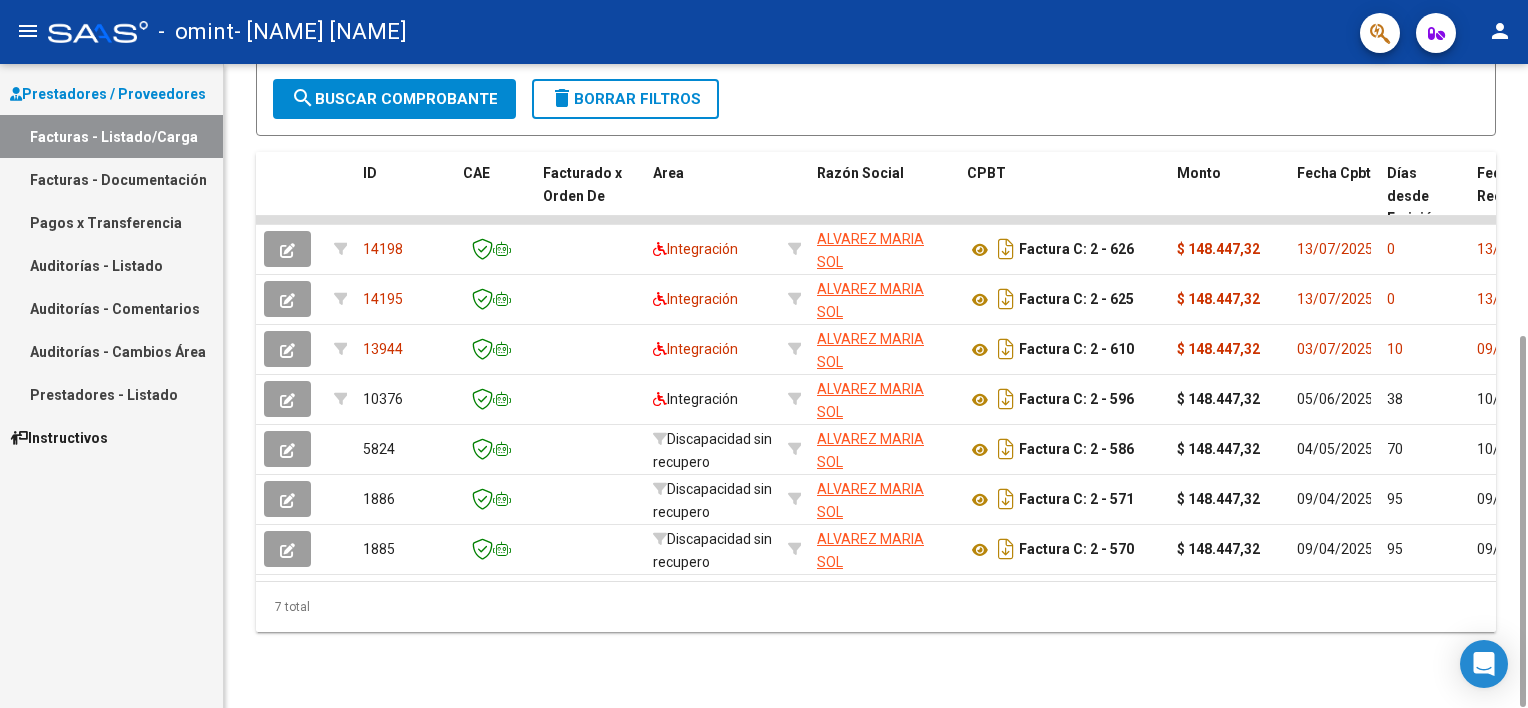 drag, startPoint x: 1522, startPoint y: 562, endPoint x: 1511, endPoint y: 627, distance: 65.9242 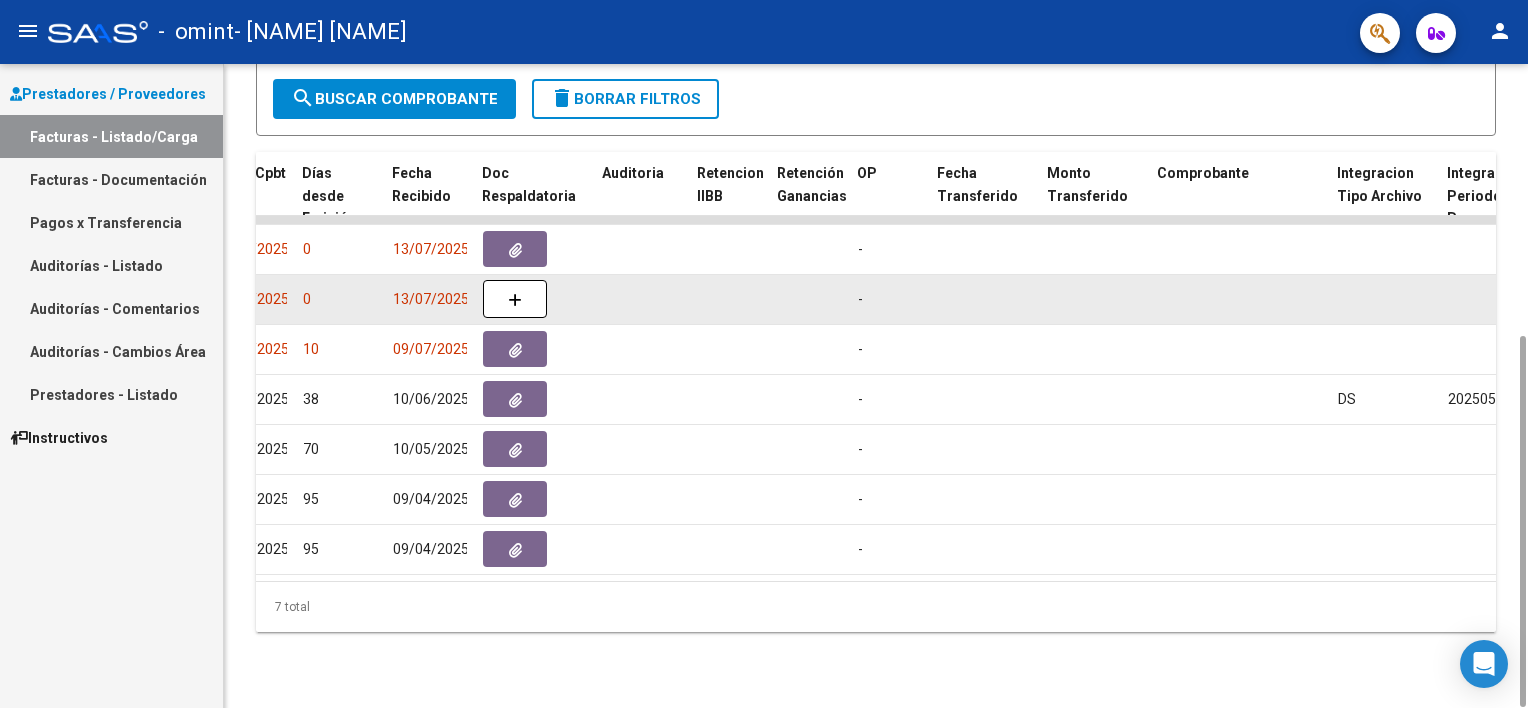 click on "-" 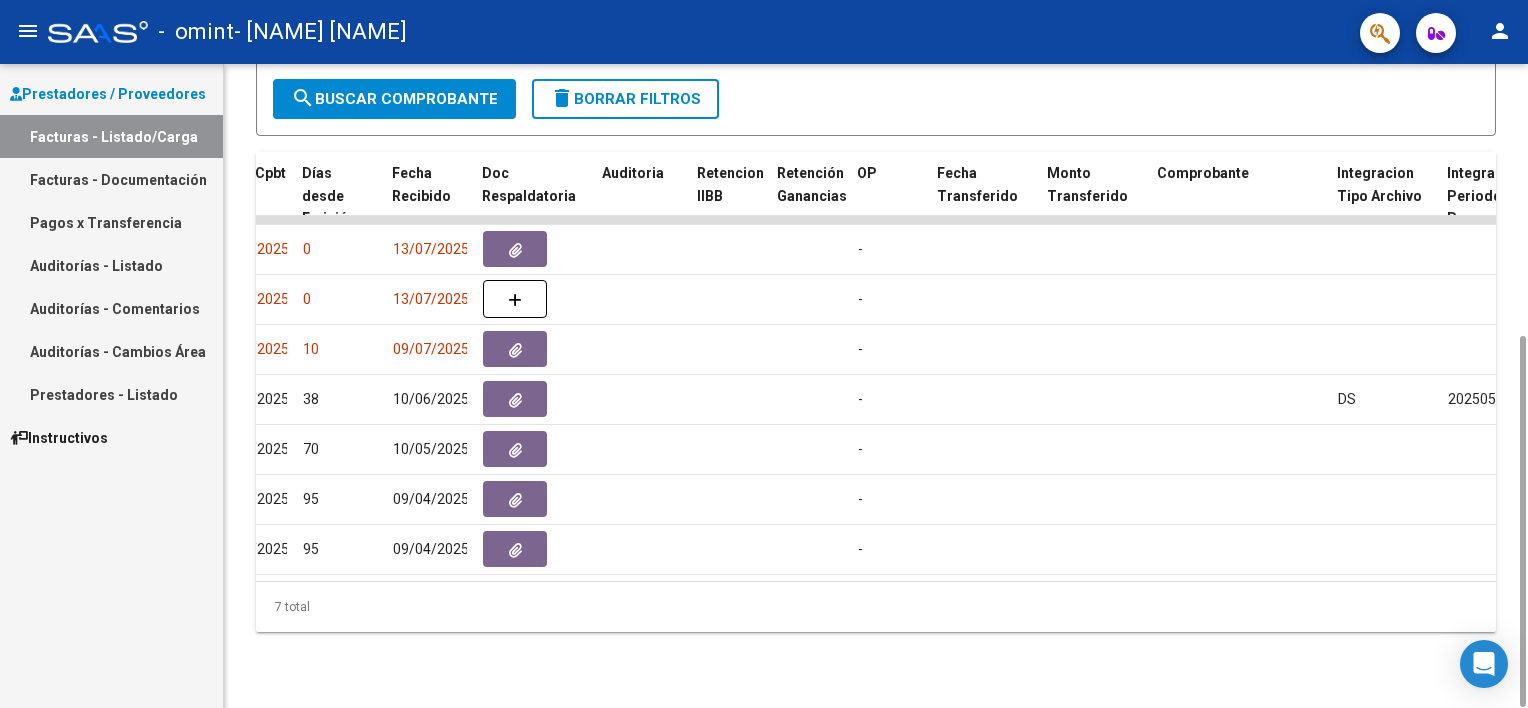 scroll, scrollTop: 0, scrollLeft: 0, axis: both 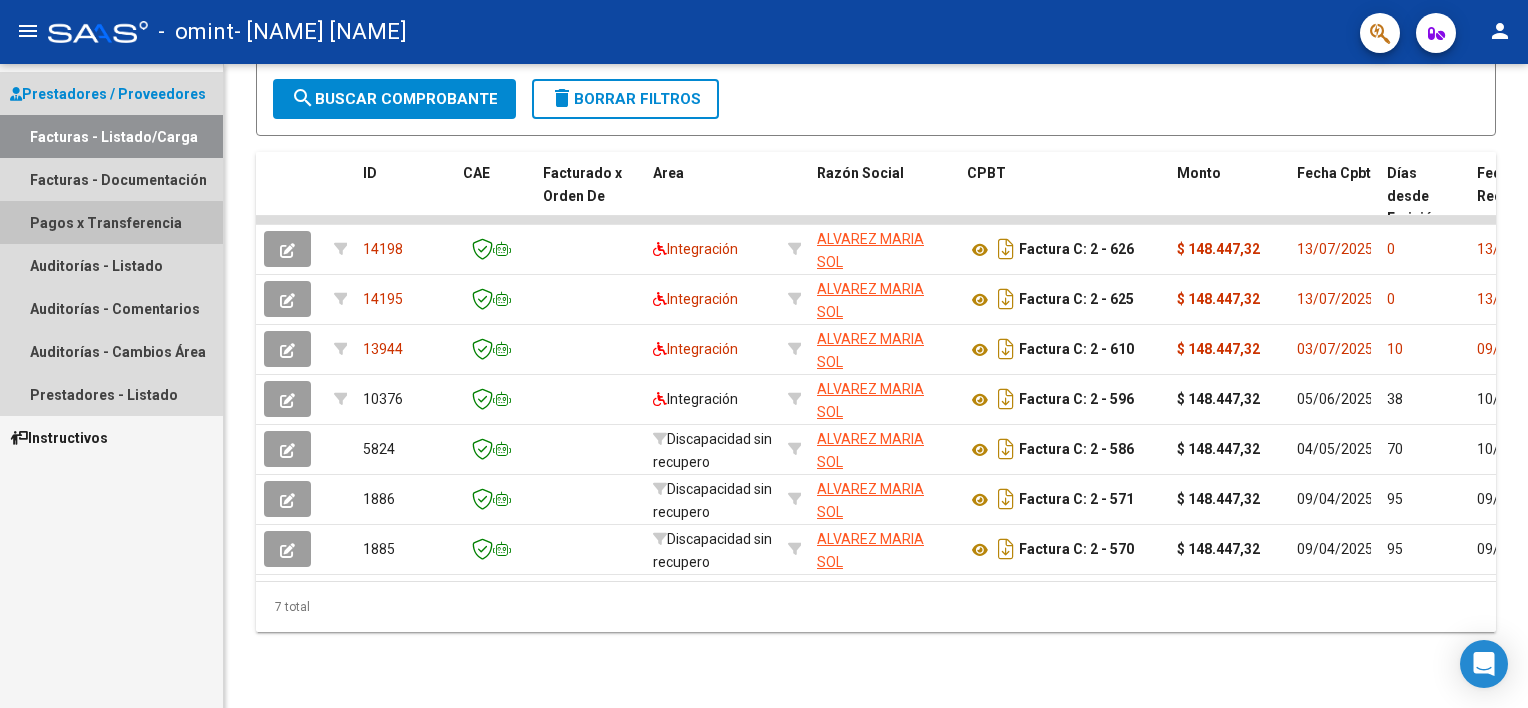 click on "Pagos x Transferencia" at bounding box center (111, 222) 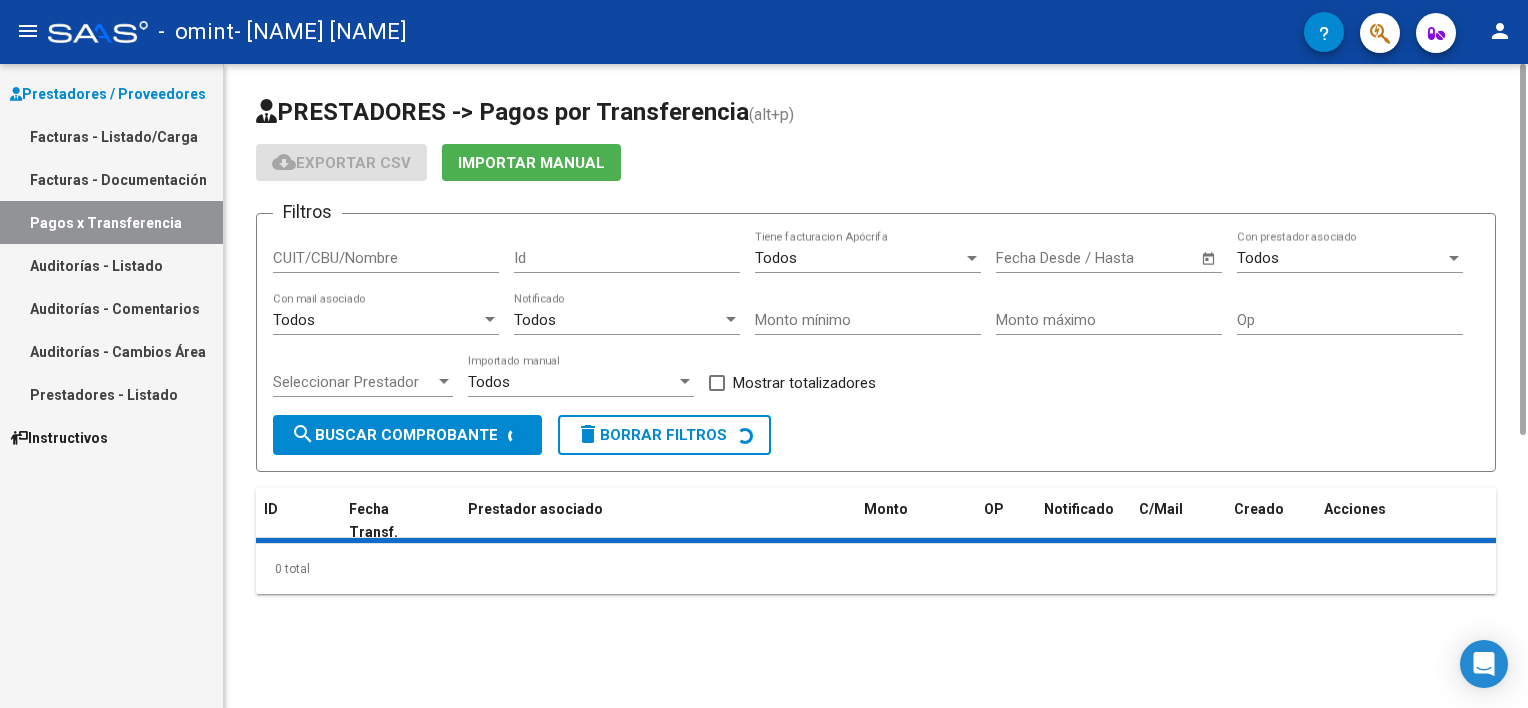 scroll, scrollTop: 0, scrollLeft: 0, axis: both 